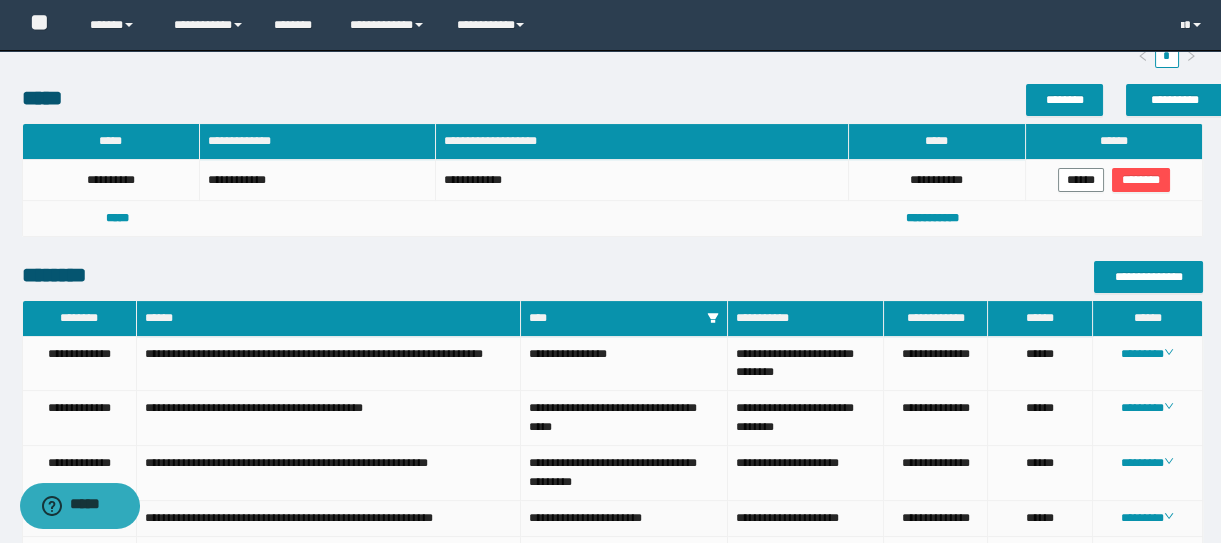 scroll, scrollTop: 0, scrollLeft: 0, axis: both 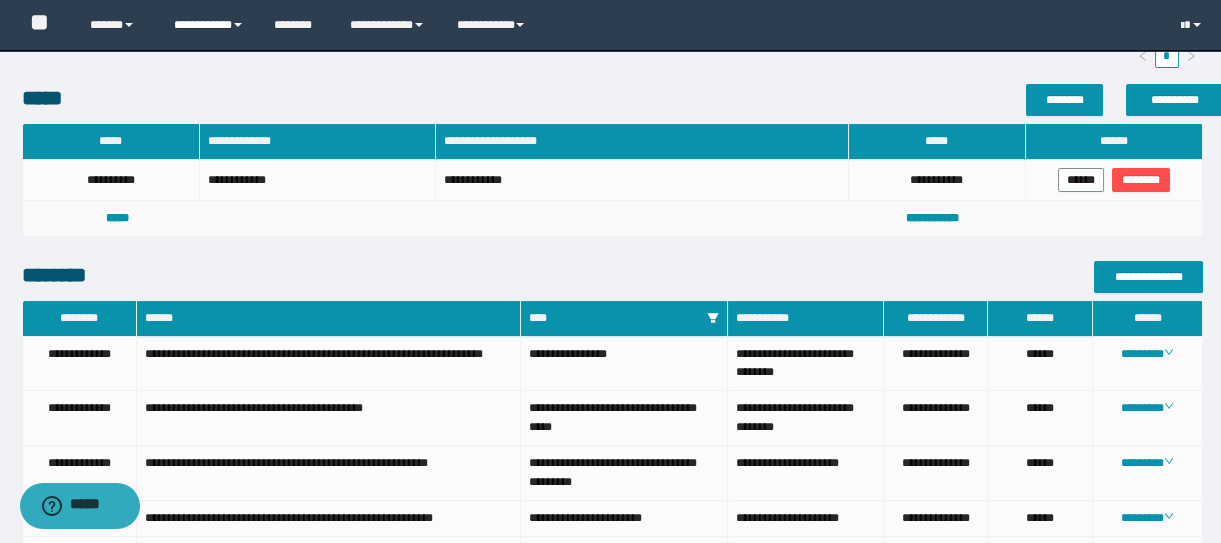 click on "**********" at bounding box center [209, 25] 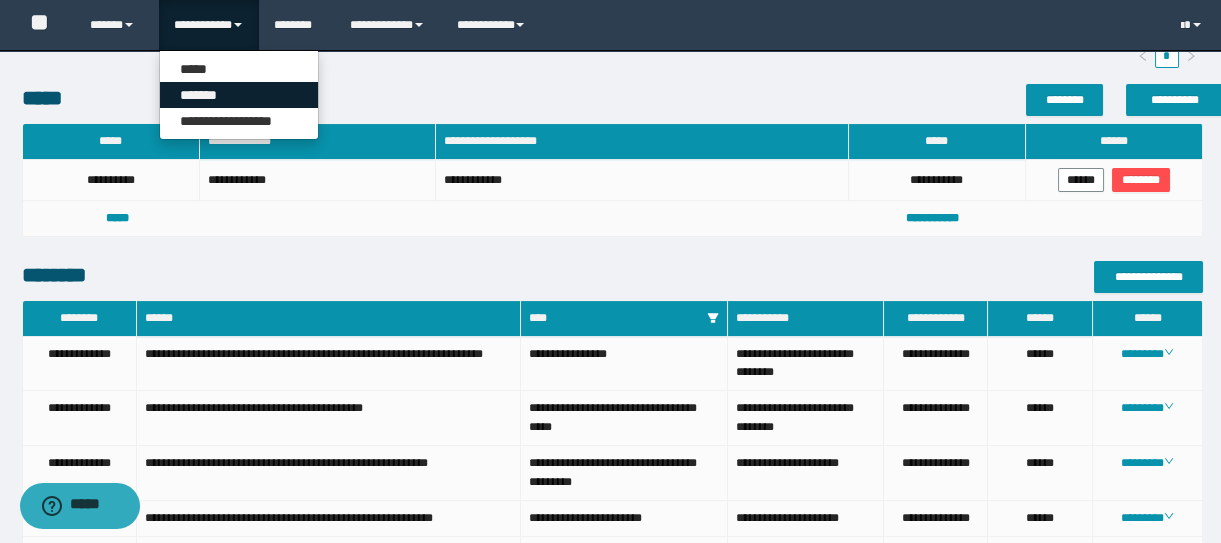 click on "*******" at bounding box center (239, 95) 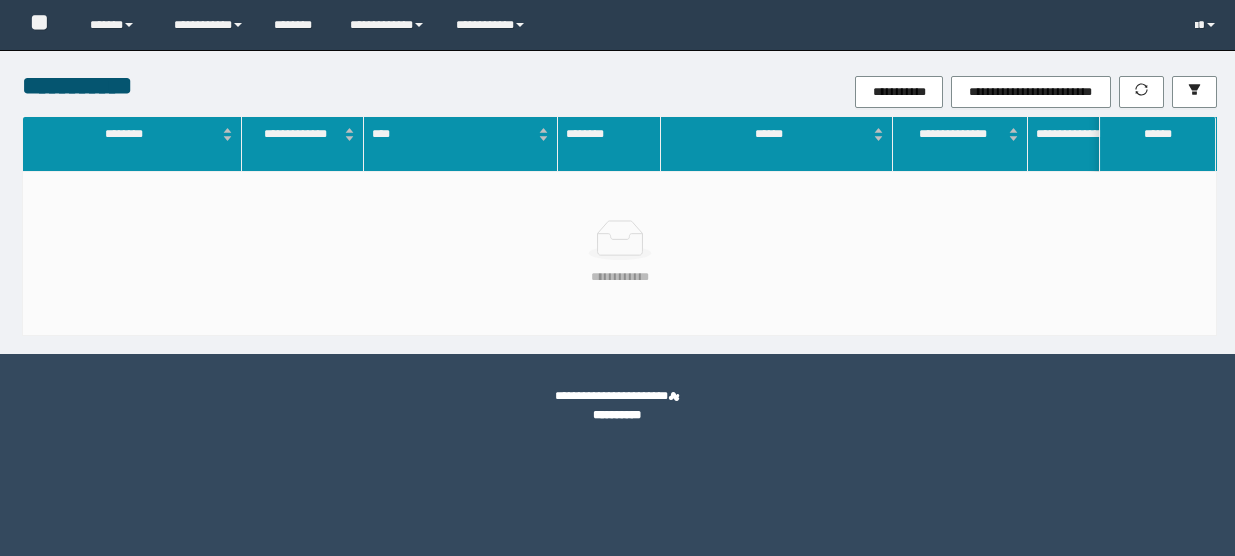 scroll, scrollTop: 0, scrollLeft: 0, axis: both 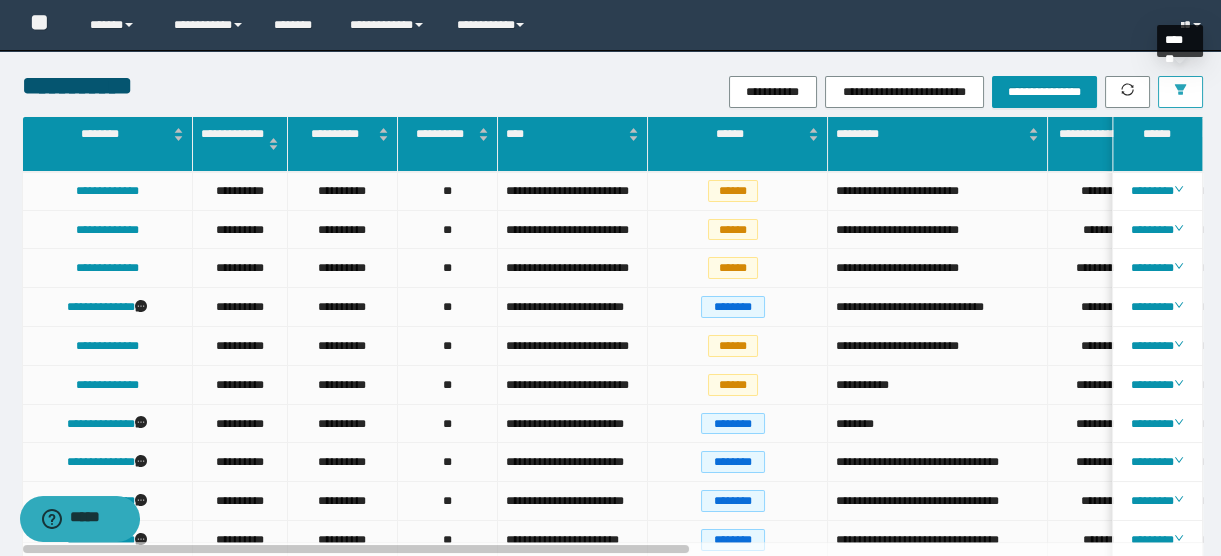 click 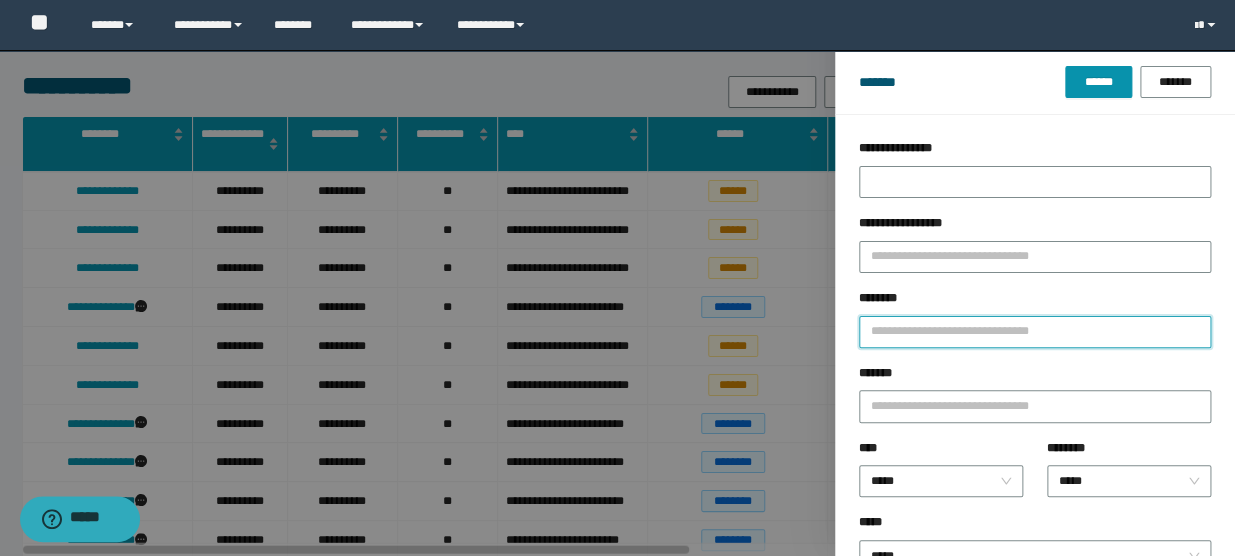 drag, startPoint x: 958, startPoint y: 338, endPoint x: 1030, endPoint y: 337, distance: 72.00694 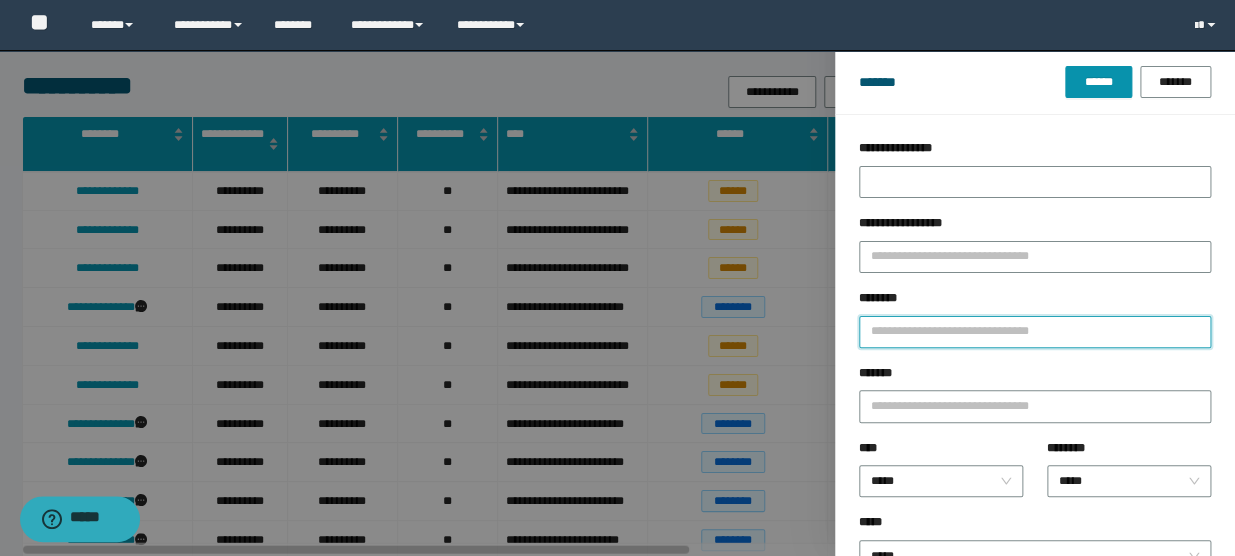 type on "*" 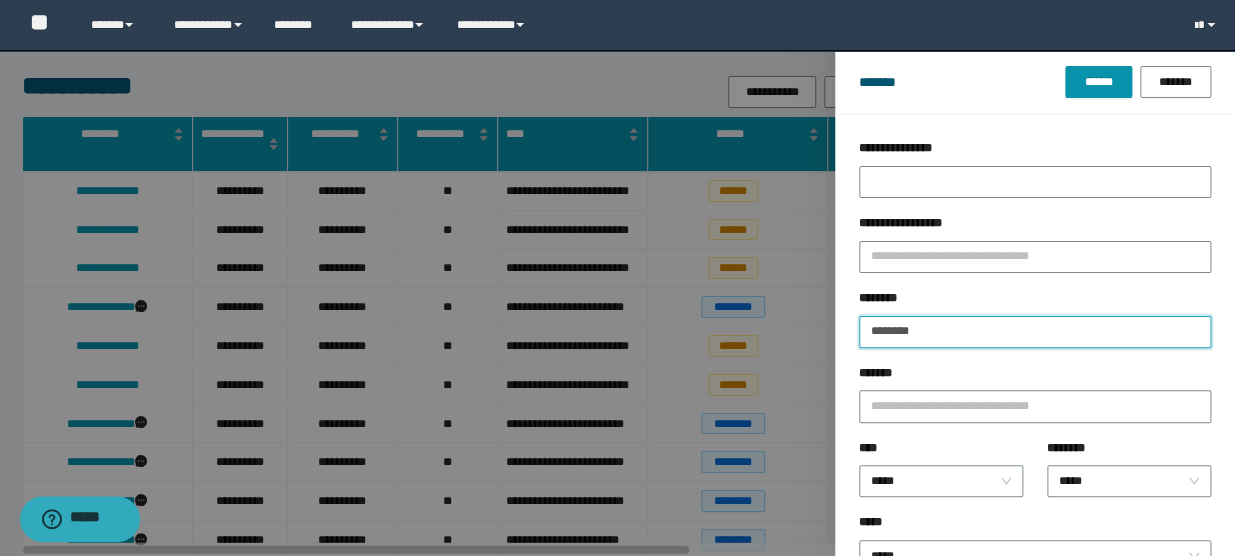 type on "********" 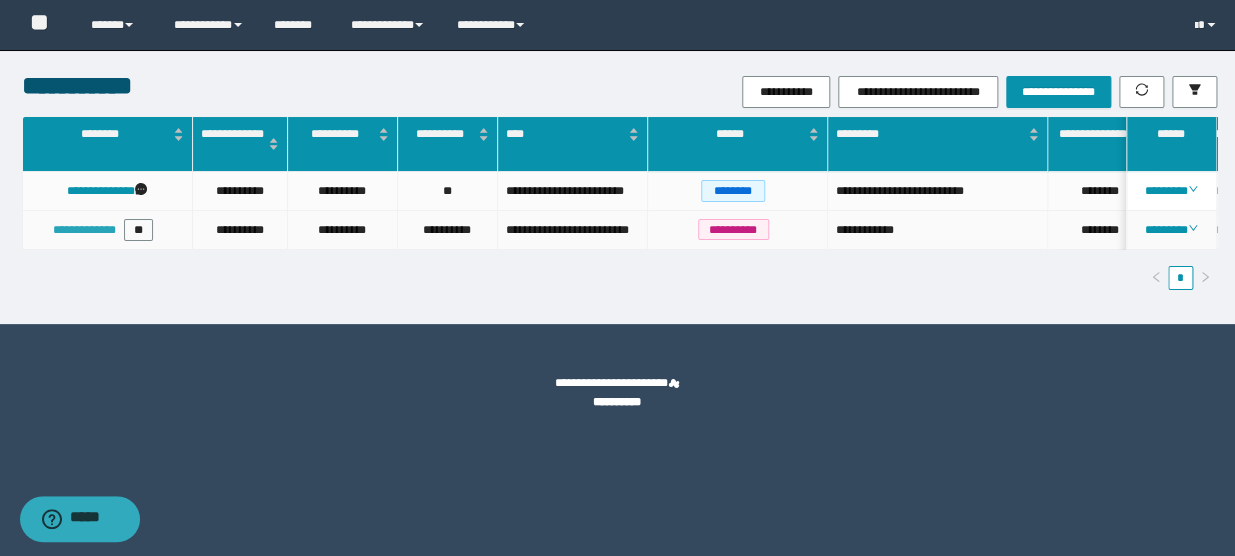 click on "**********" at bounding box center [84, 230] 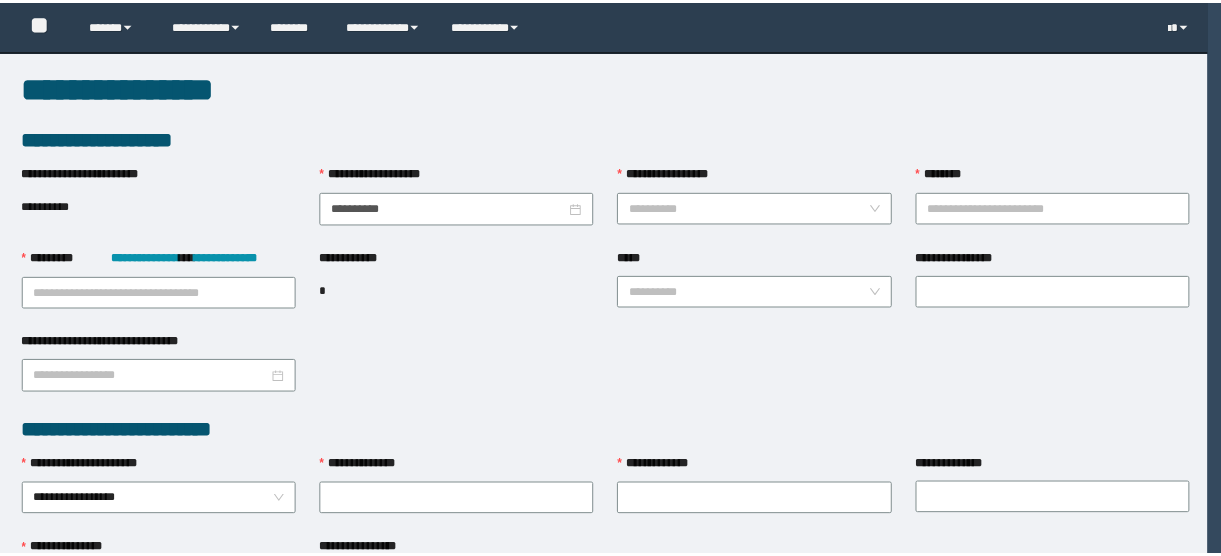 scroll, scrollTop: 0, scrollLeft: 0, axis: both 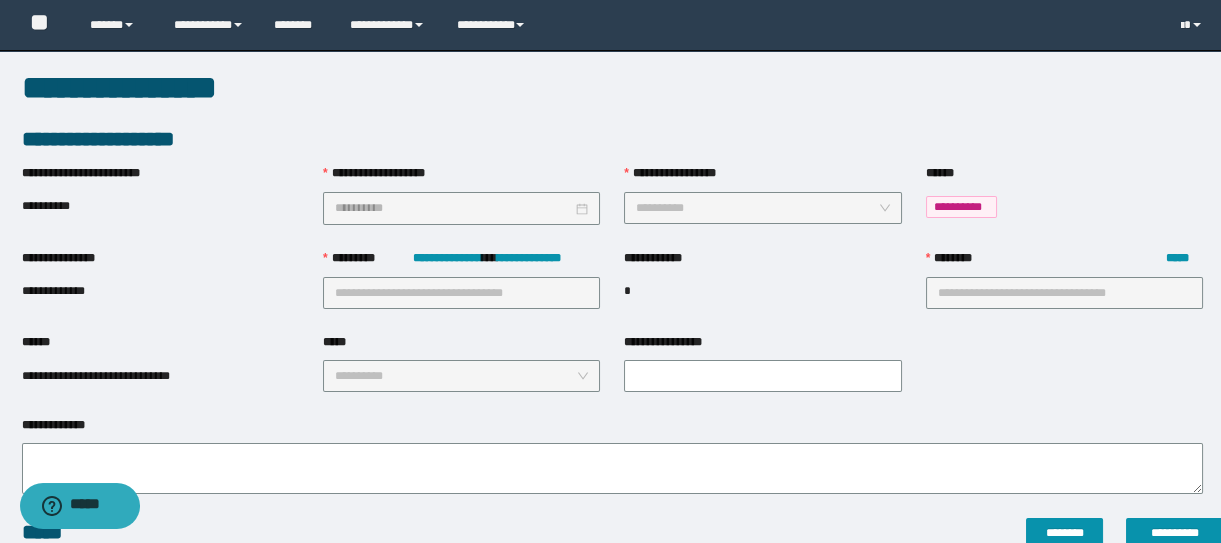 type on "**********" 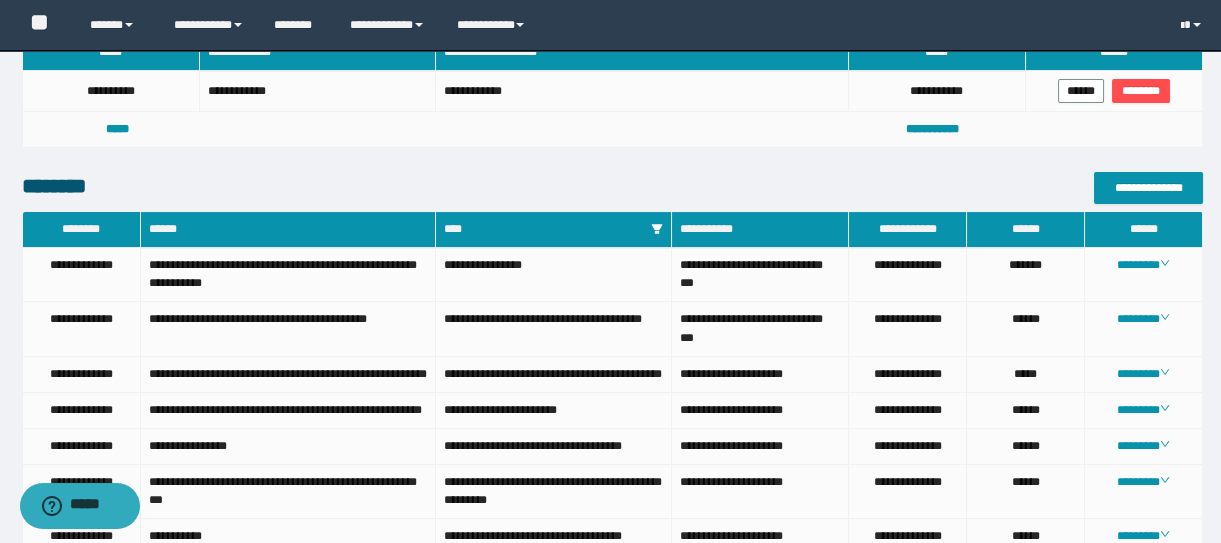 scroll, scrollTop: 818, scrollLeft: 0, axis: vertical 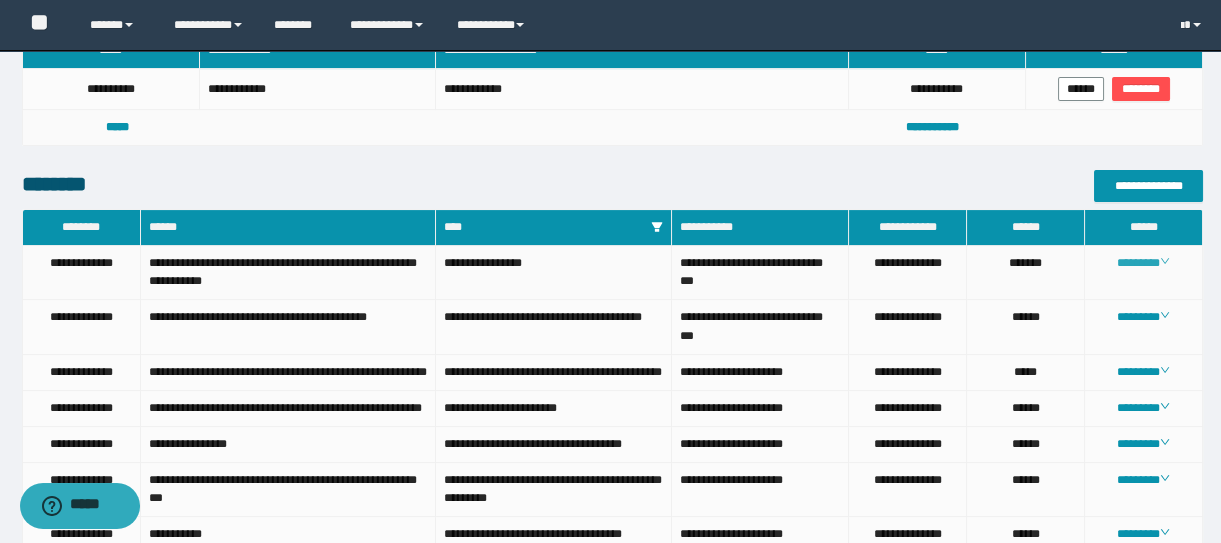 click on "********" at bounding box center [1143, 263] 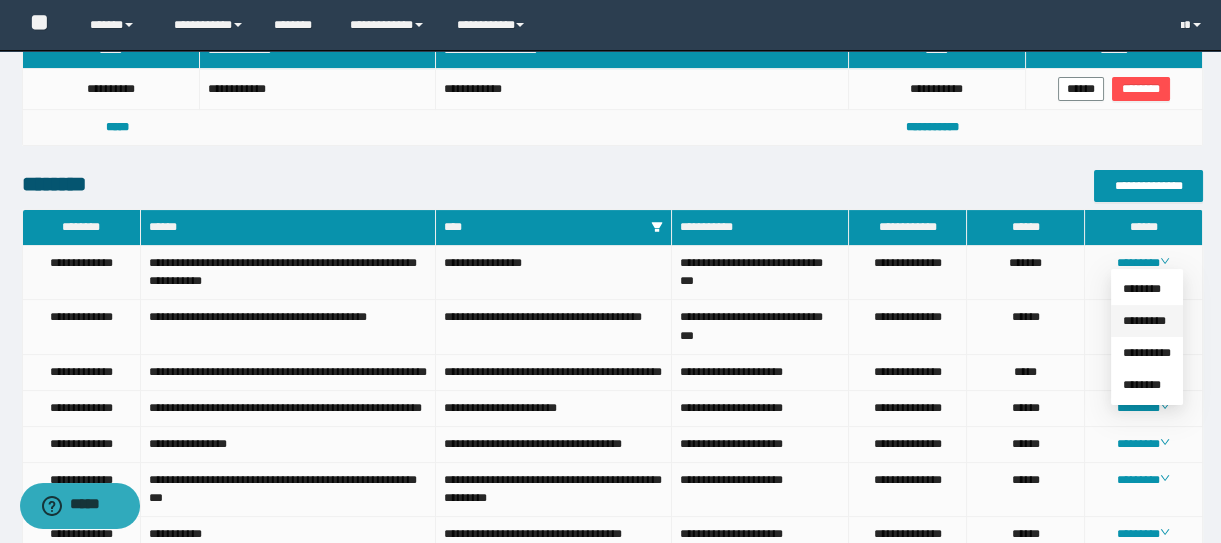 click on "*********" at bounding box center (1144, 321) 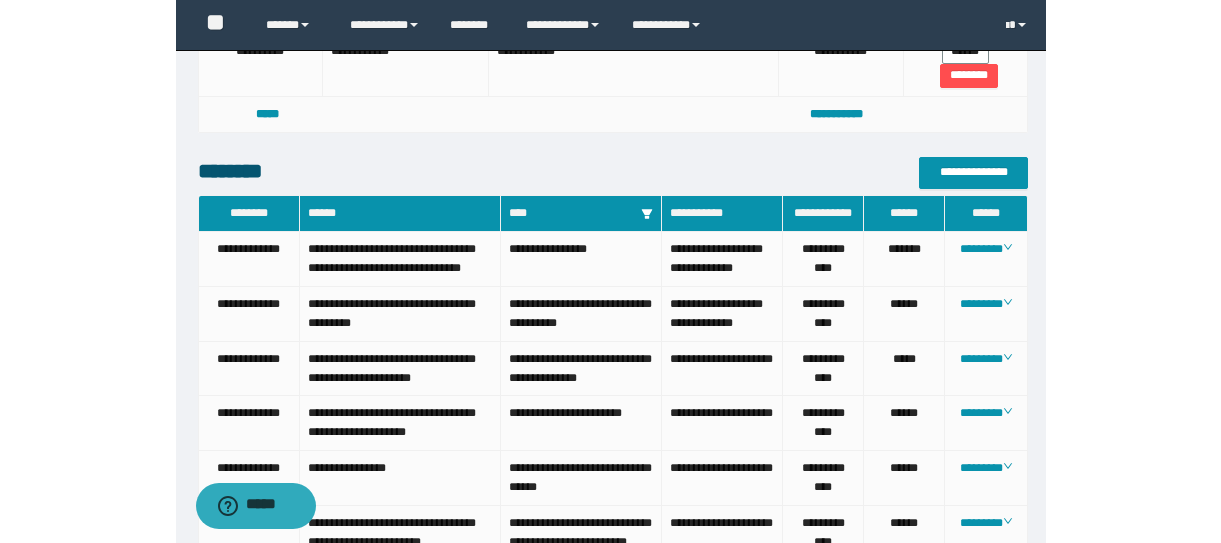 scroll, scrollTop: 818, scrollLeft: 0, axis: vertical 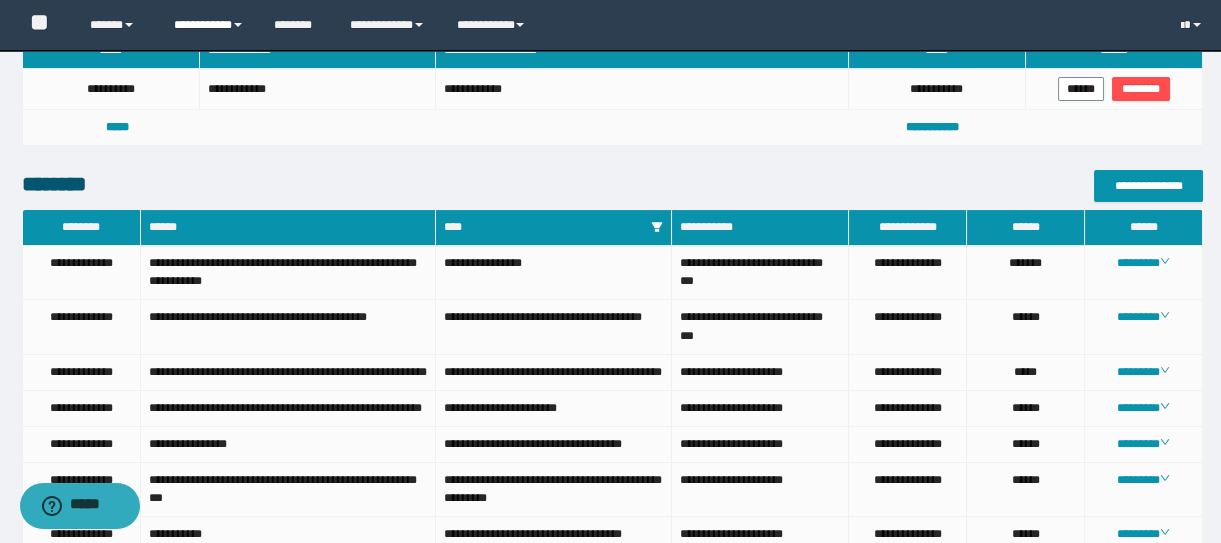 drag, startPoint x: 218, startPoint y: 29, endPoint x: 217, endPoint y: 42, distance: 13.038404 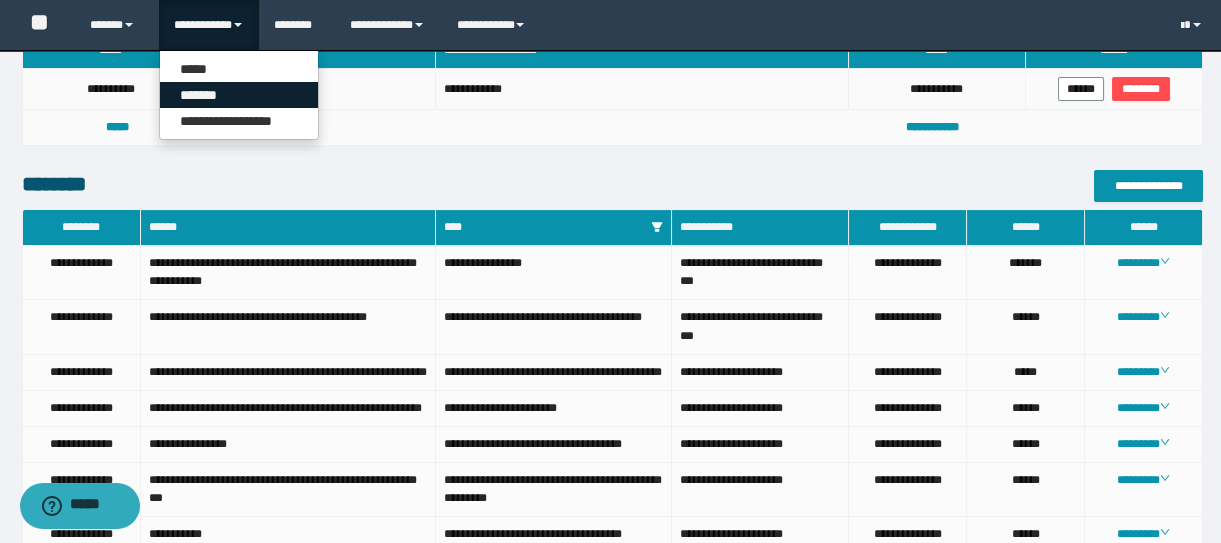 click on "*******" at bounding box center (239, 95) 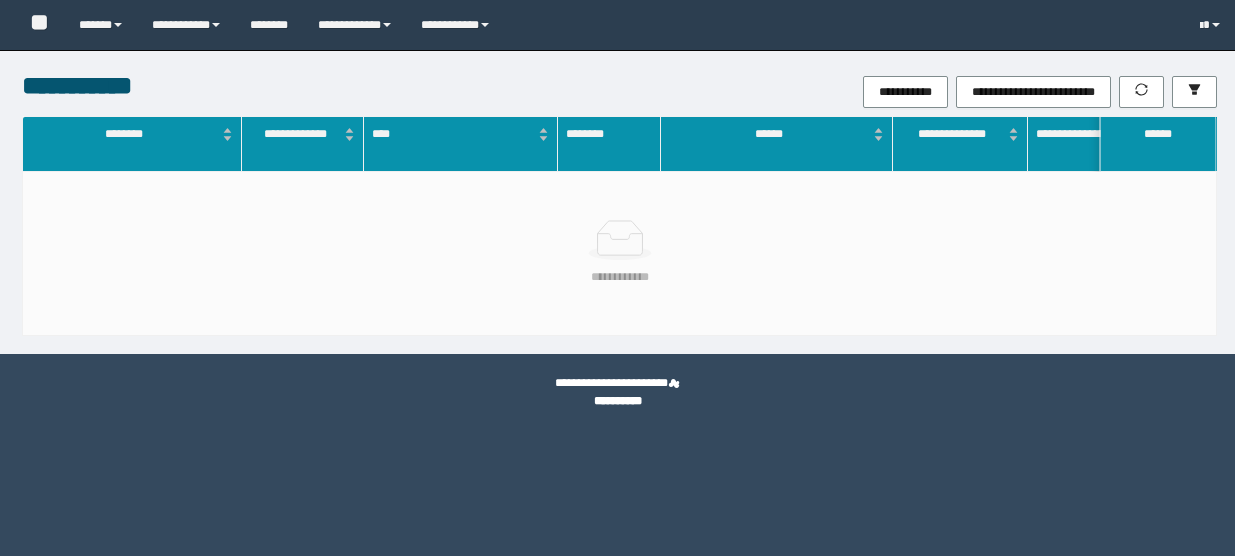 scroll, scrollTop: 0, scrollLeft: 0, axis: both 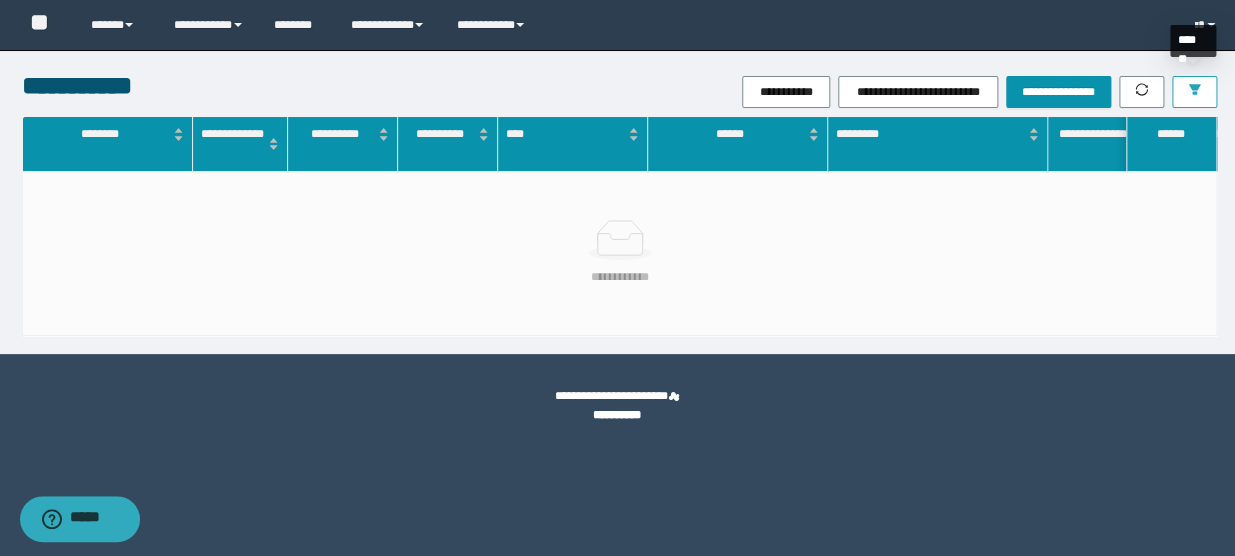 click 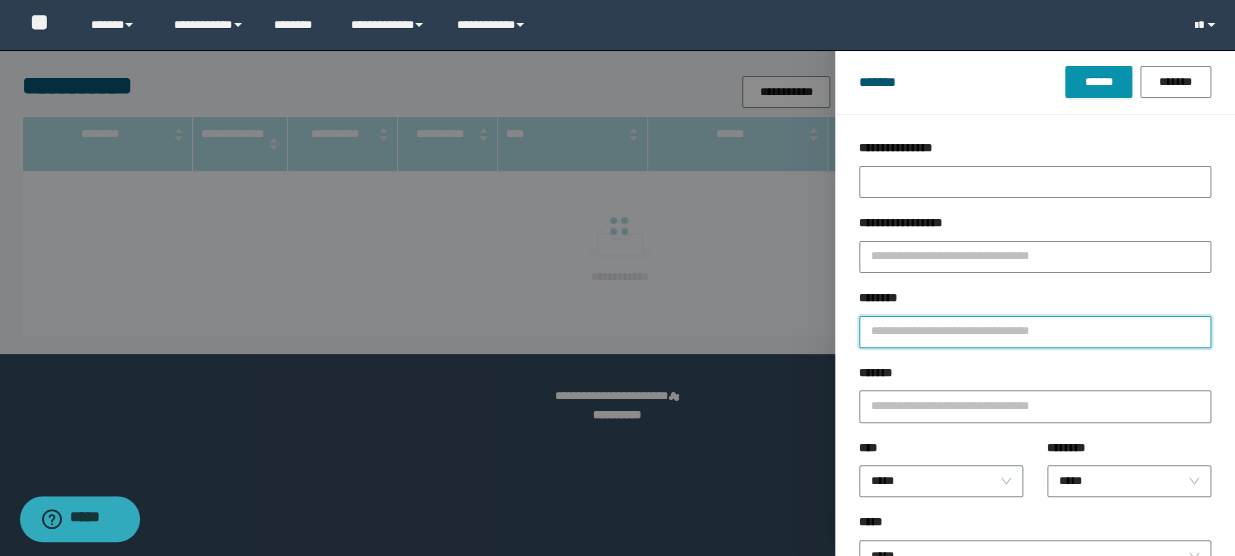 drag, startPoint x: 1027, startPoint y: 345, endPoint x: 1108, endPoint y: 335, distance: 81.61495 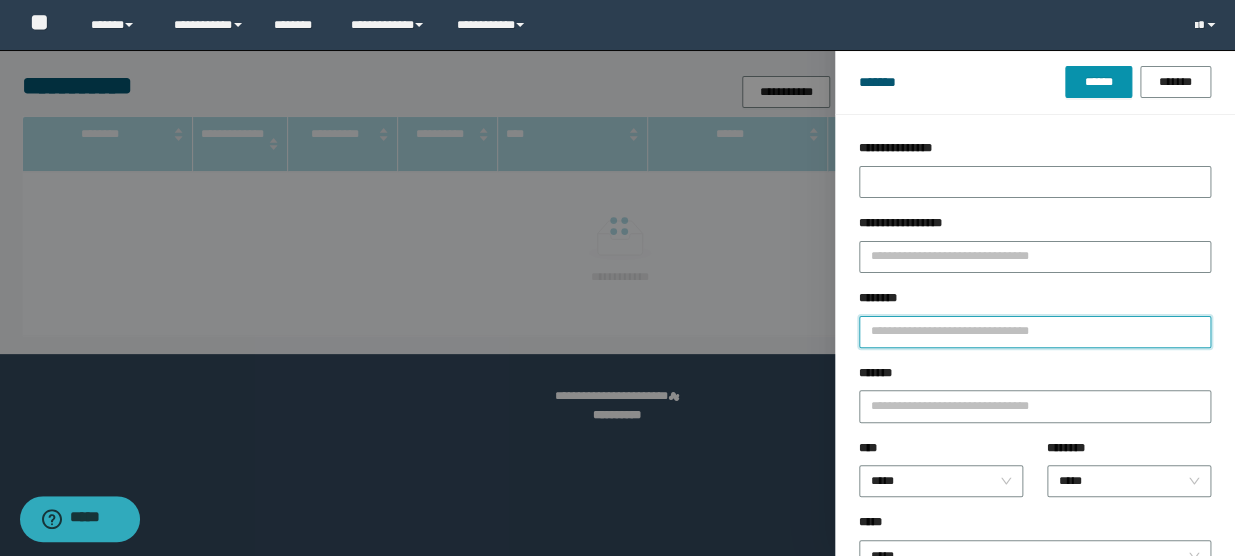 click on "********" at bounding box center [1035, 332] 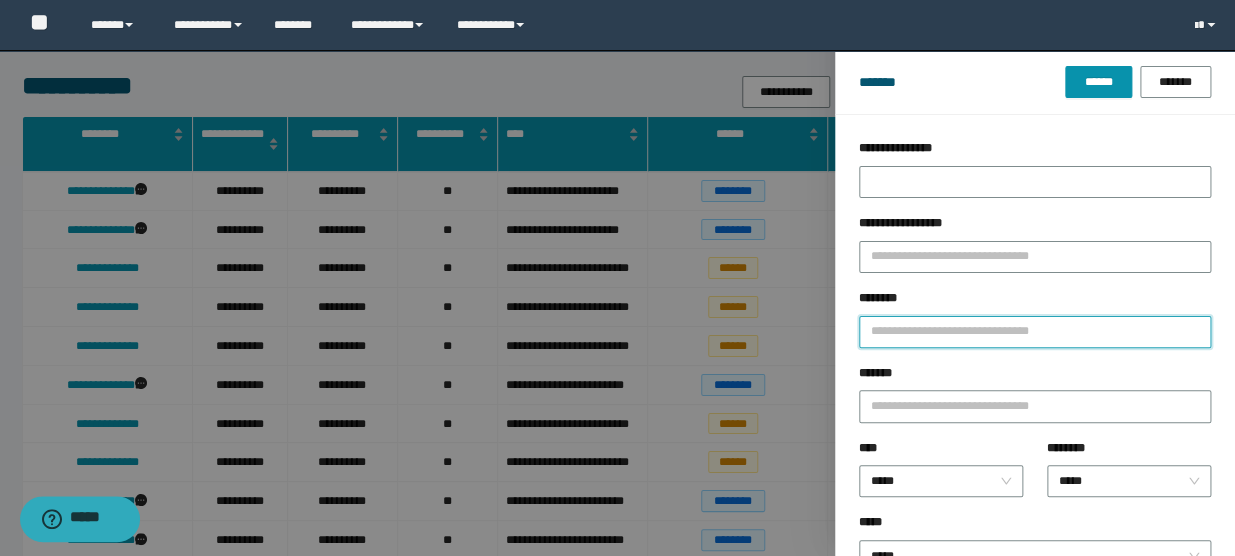 type on "*" 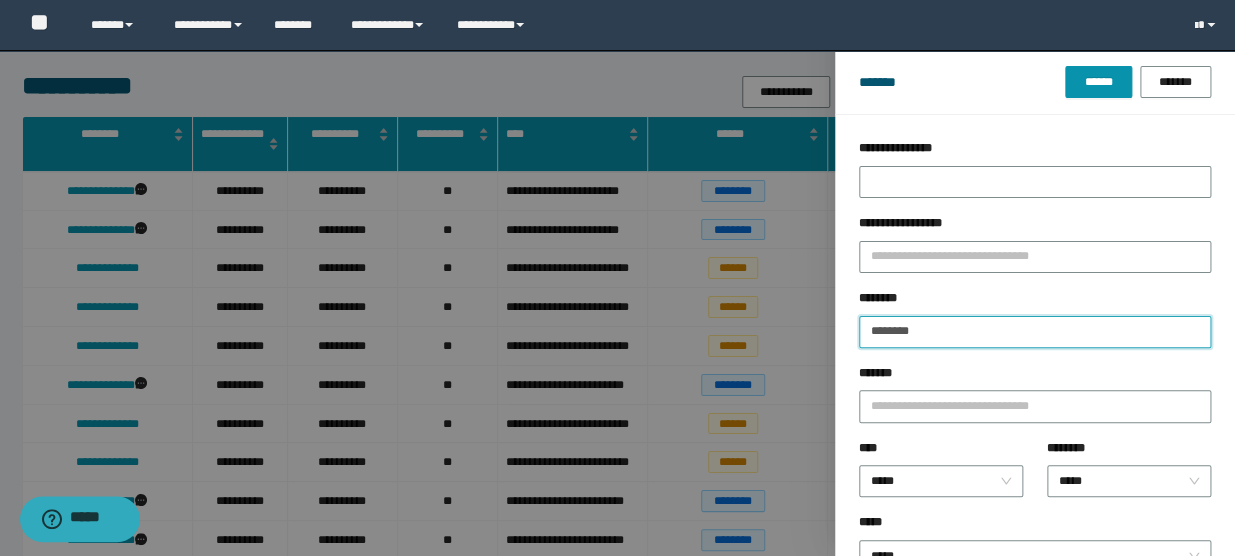 type on "********" 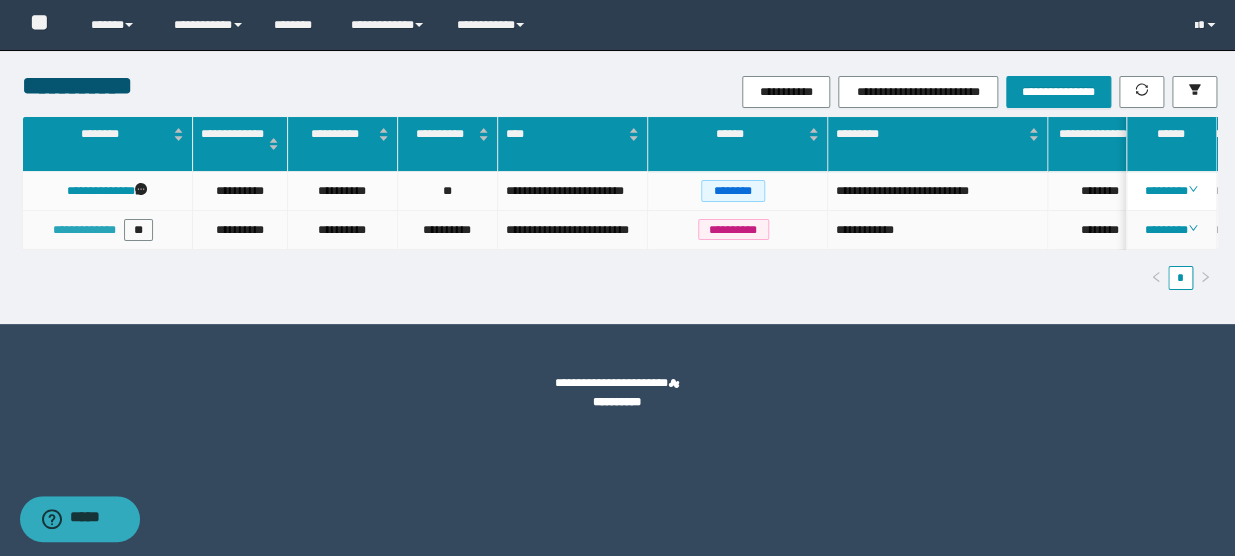 click on "**********" at bounding box center (84, 230) 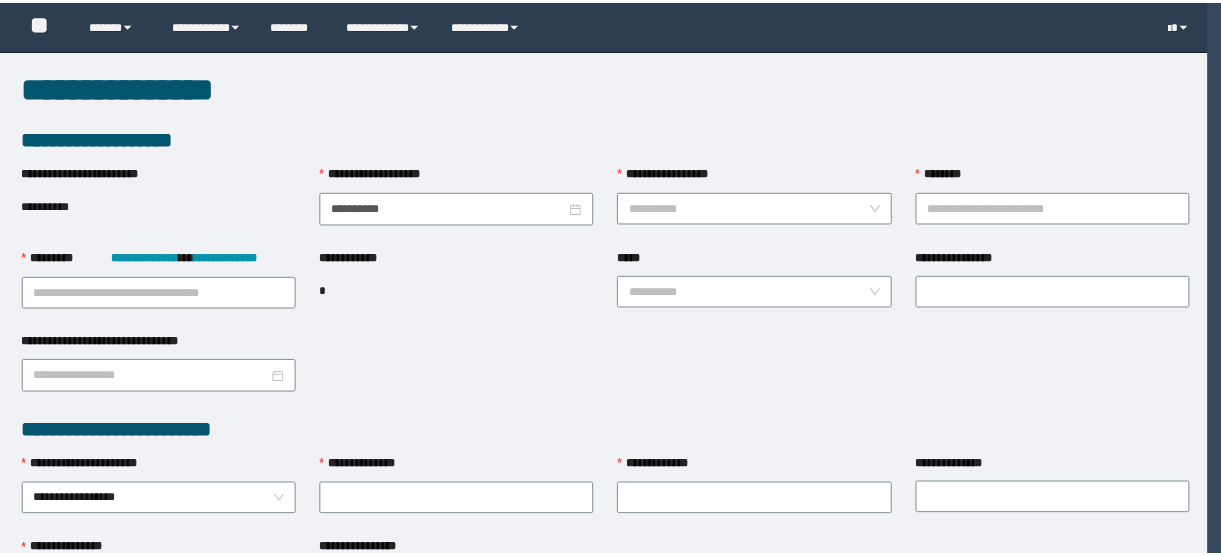 scroll, scrollTop: 0, scrollLeft: 0, axis: both 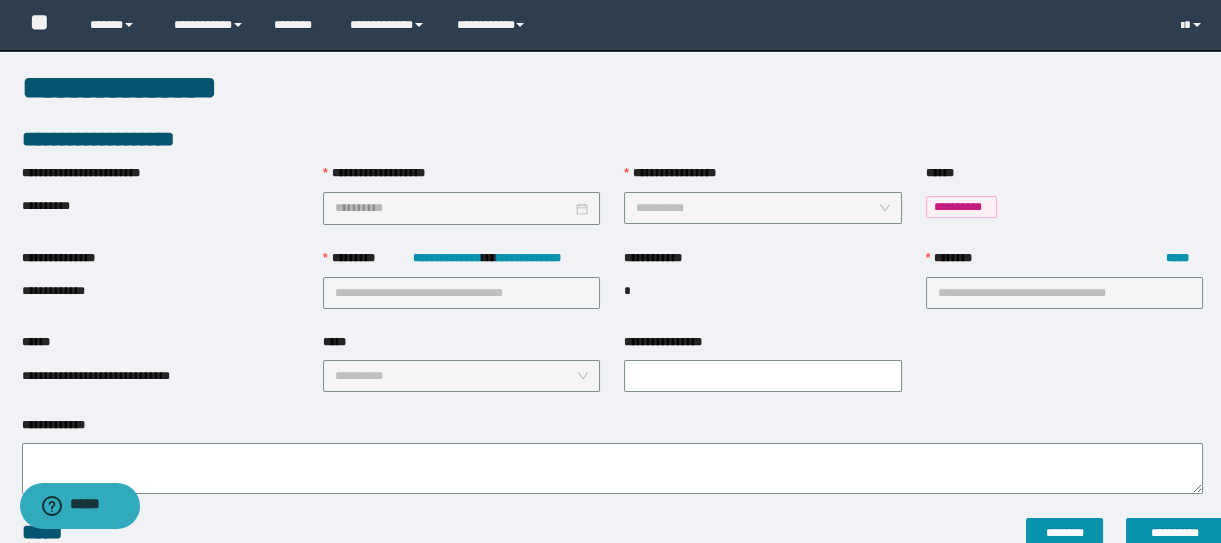 type on "**********" 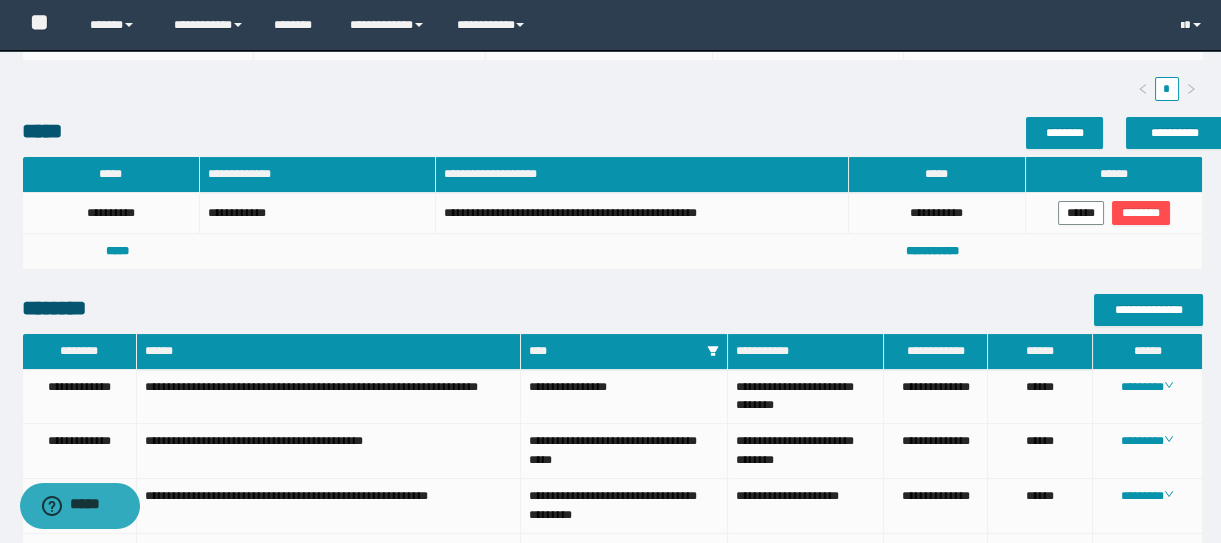 scroll, scrollTop: 909, scrollLeft: 0, axis: vertical 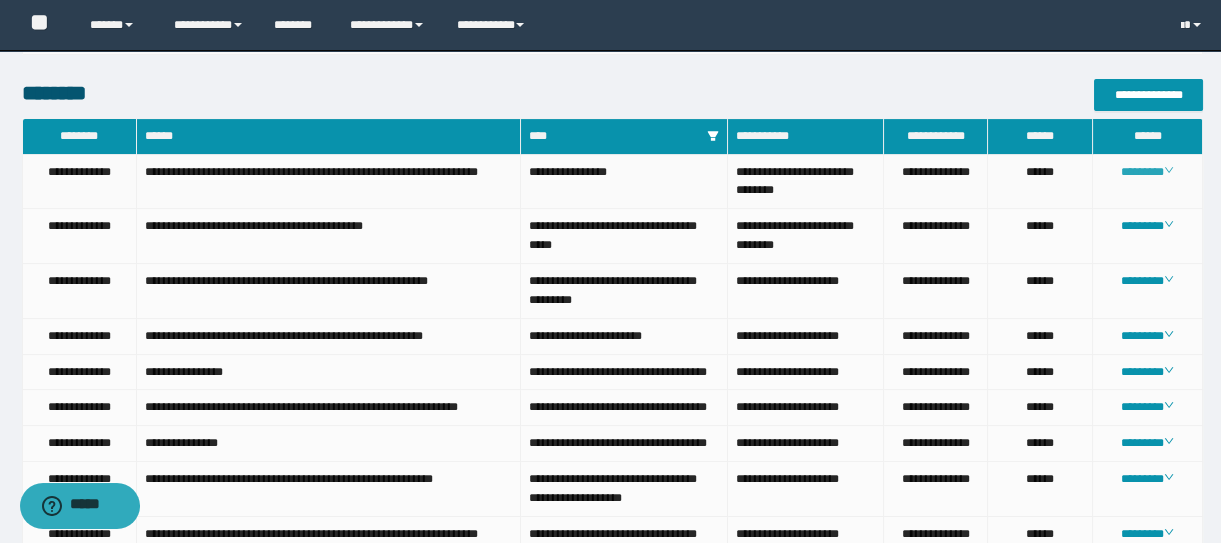 click on "********" at bounding box center (1147, 172) 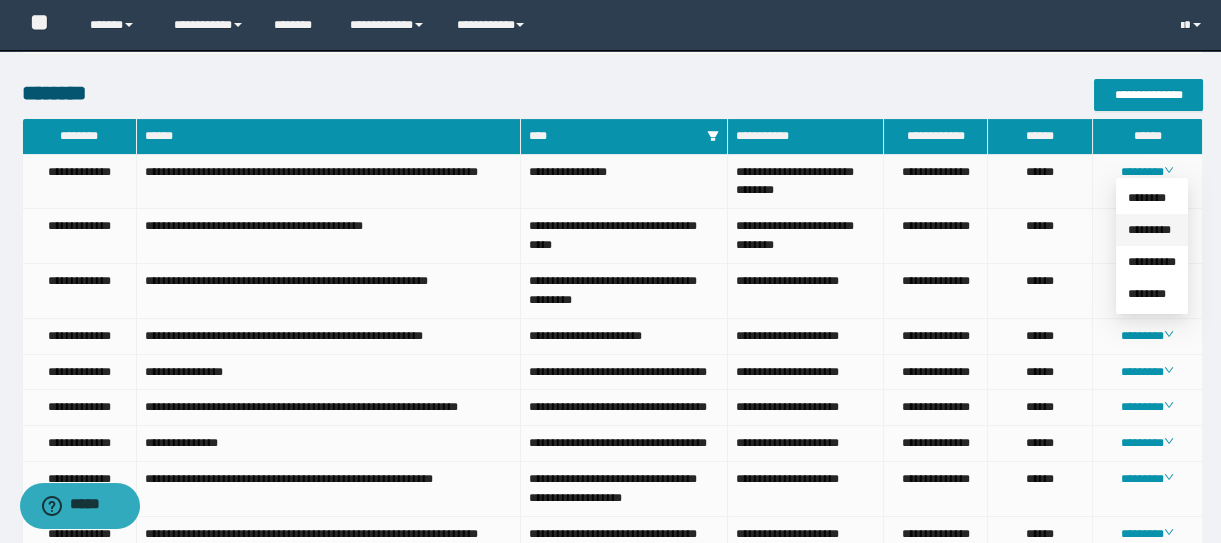 click on "*********" at bounding box center (1149, 230) 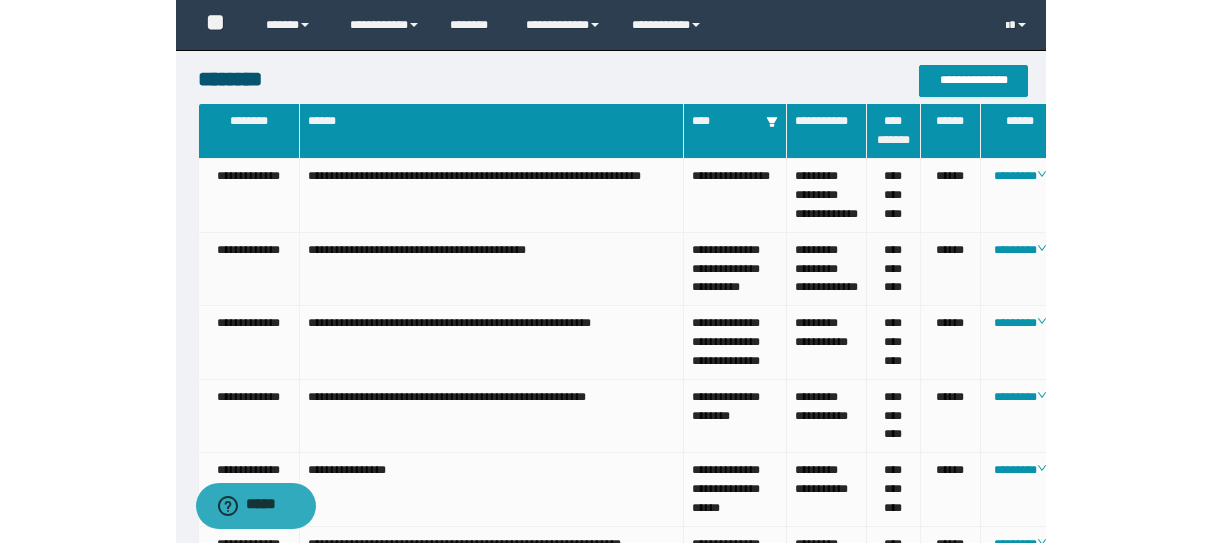 scroll, scrollTop: 909, scrollLeft: 0, axis: vertical 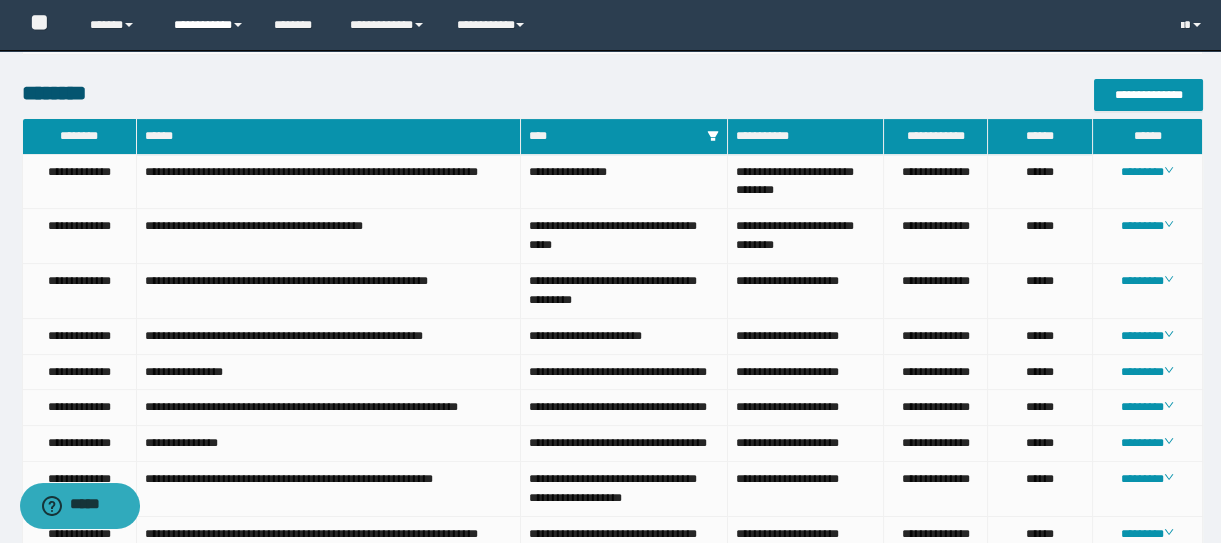 click on "**********" at bounding box center (209, 25) 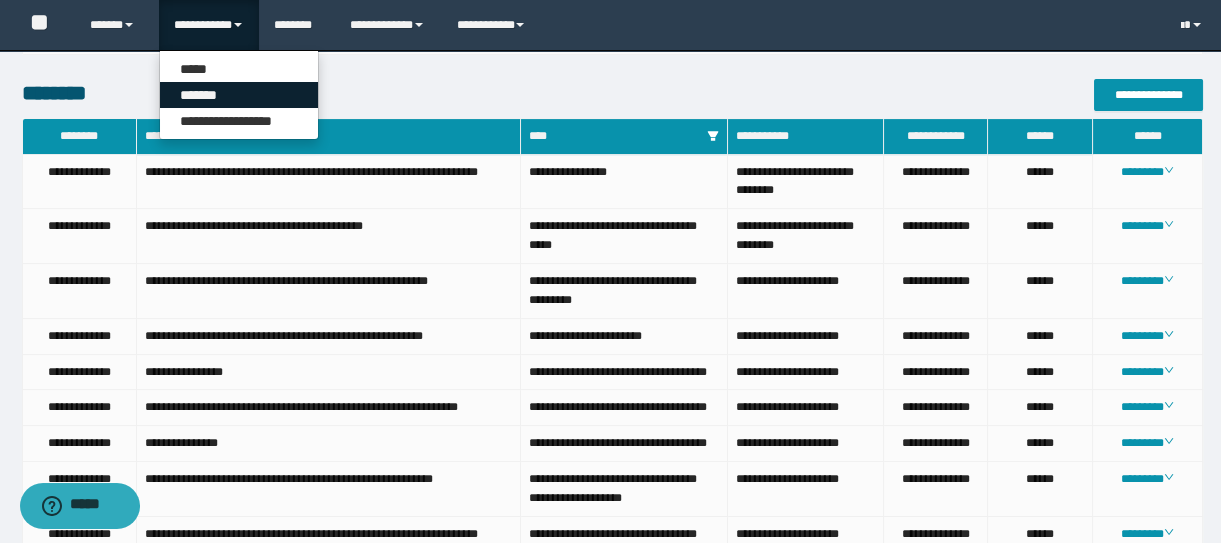 click on "*******" at bounding box center (239, 95) 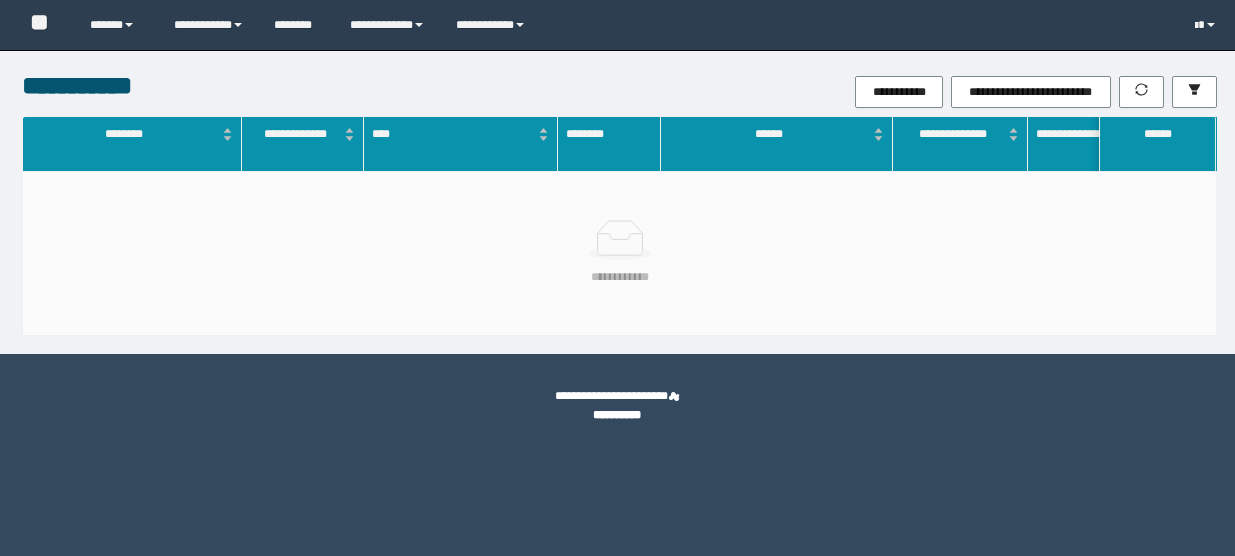 scroll, scrollTop: 0, scrollLeft: 0, axis: both 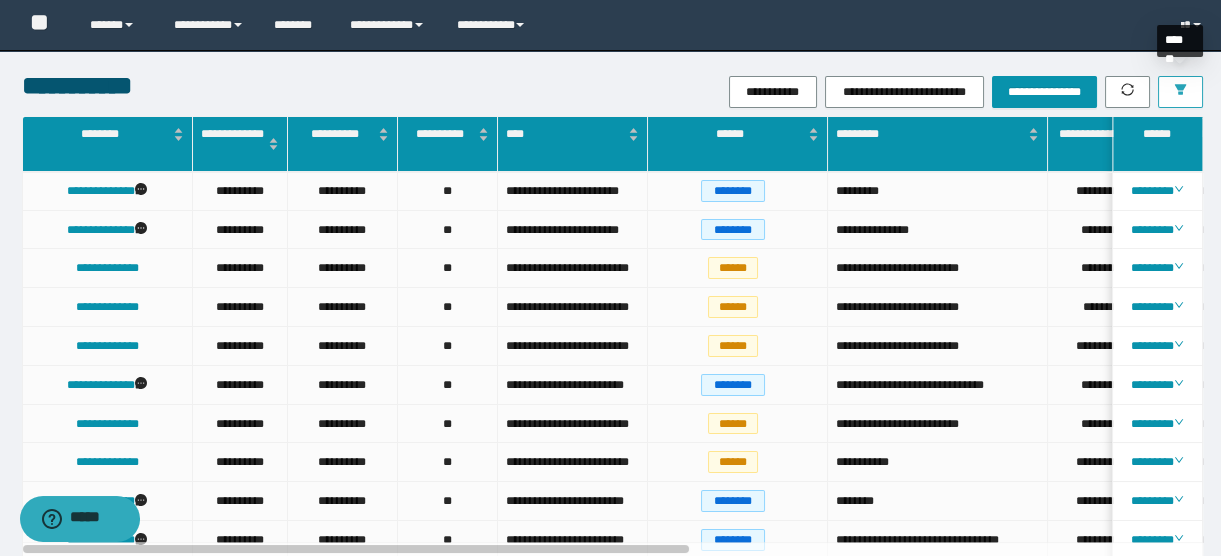 click 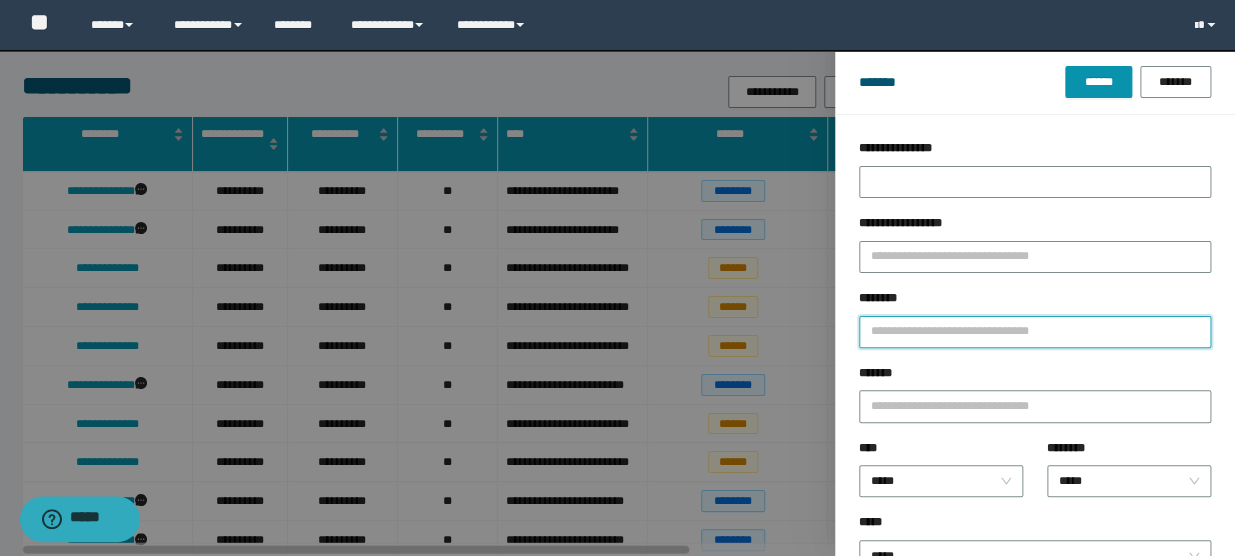 drag, startPoint x: 919, startPoint y: 332, endPoint x: 939, endPoint y: 331, distance: 20.024984 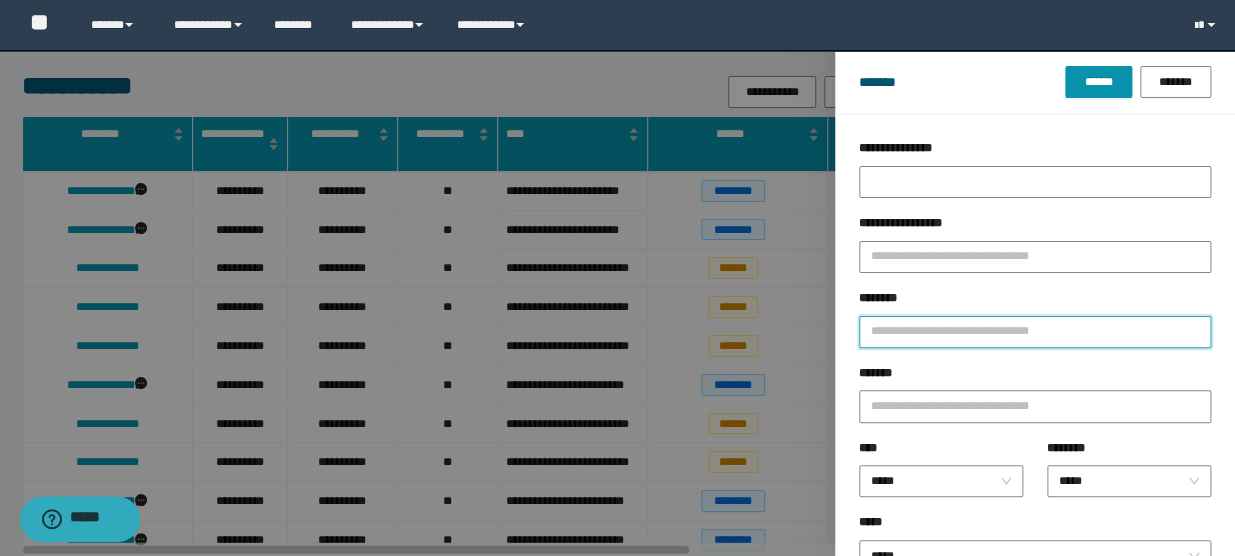 type on "*" 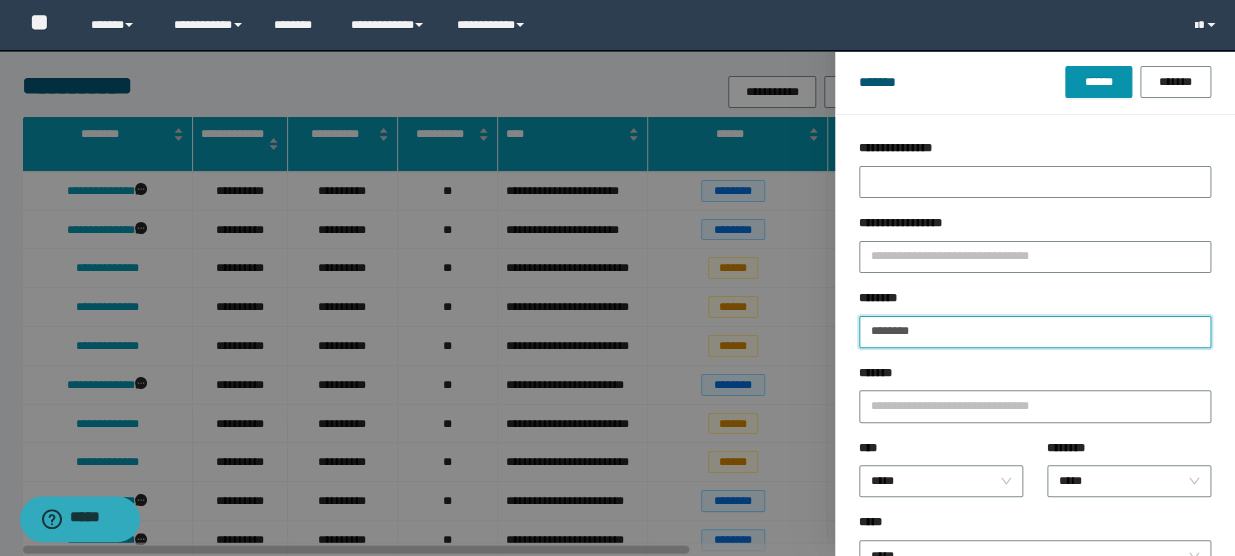 type on "********" 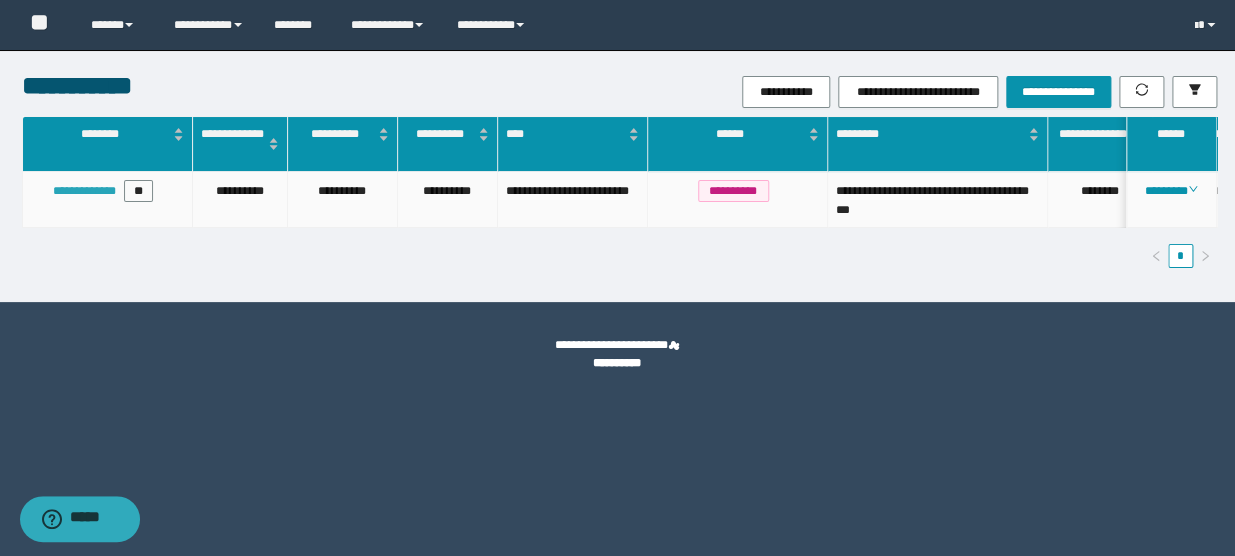 click on "**********" at bounding box center (84, 191) 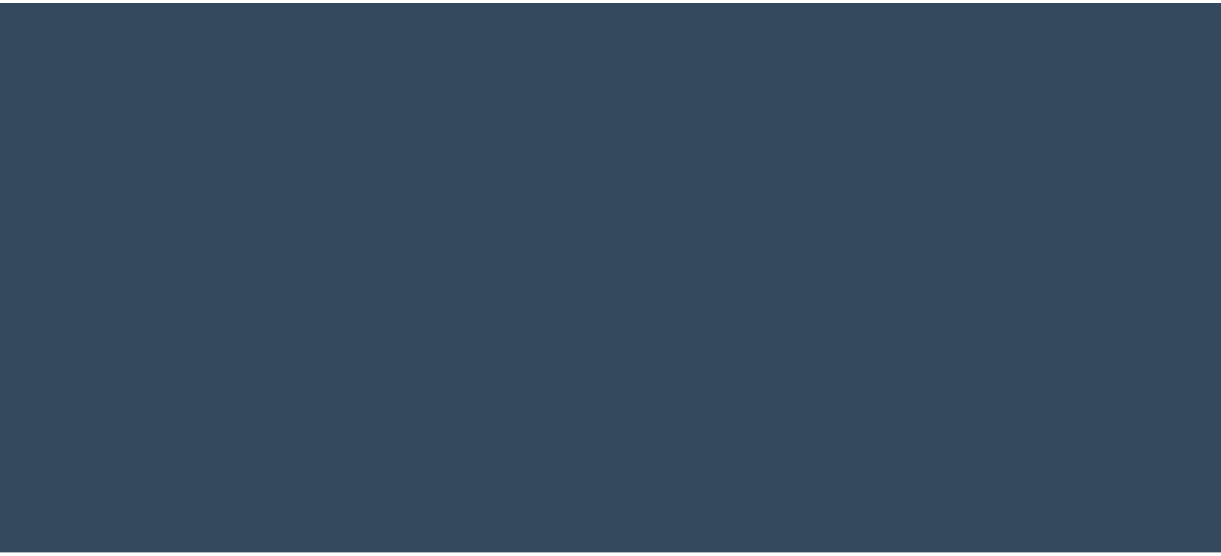 scroll, scrollTop: 0, scrollLeft: 0, axis: both 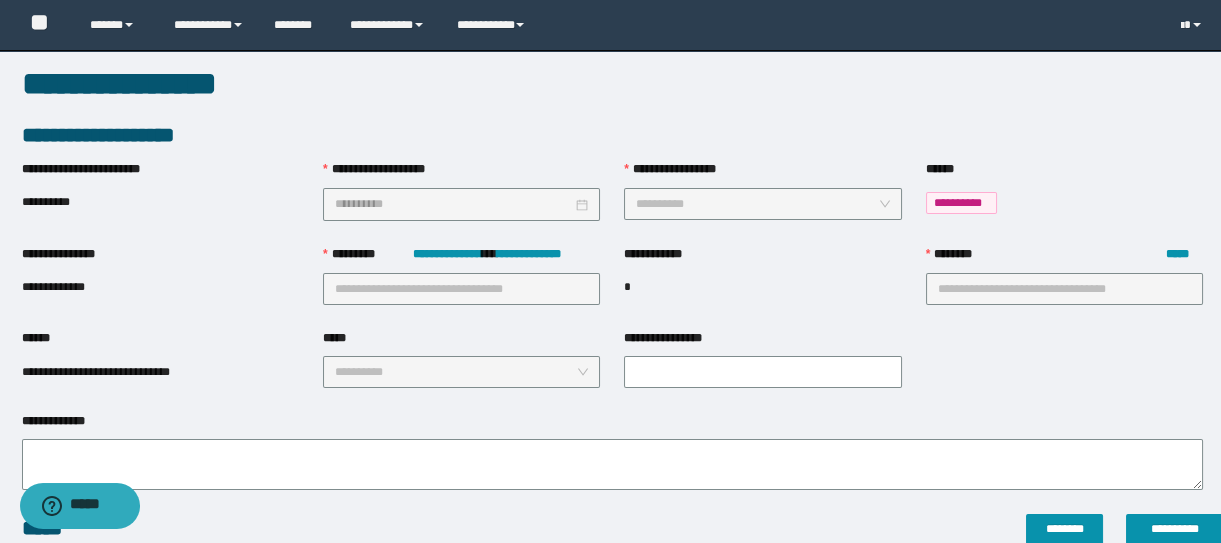 type on "**********" 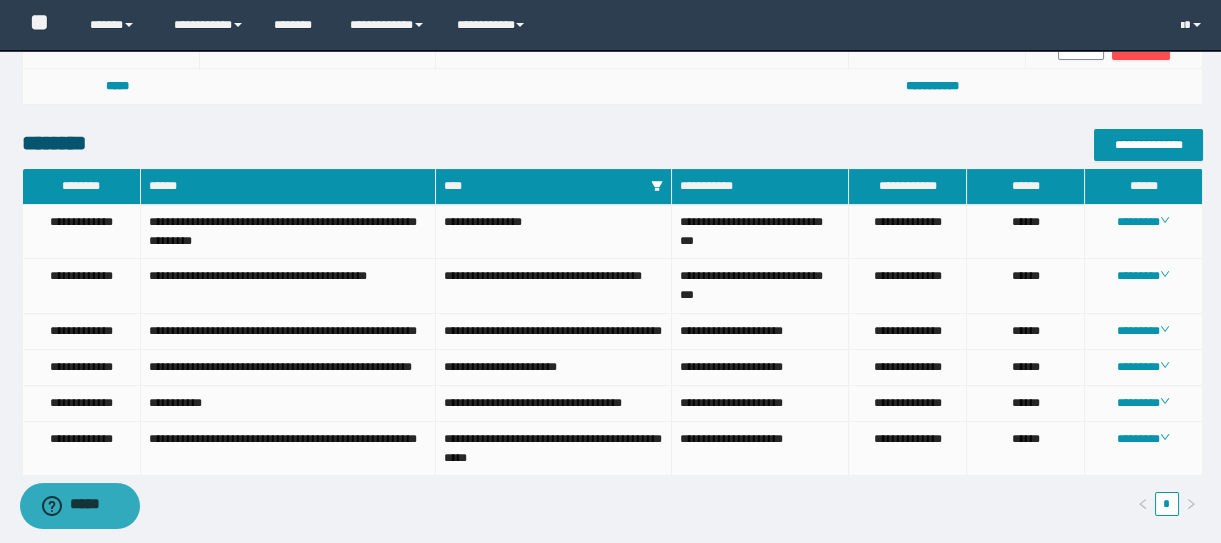 scroll, scrollTop: 822, scrollLeft: 0, axis: vertical 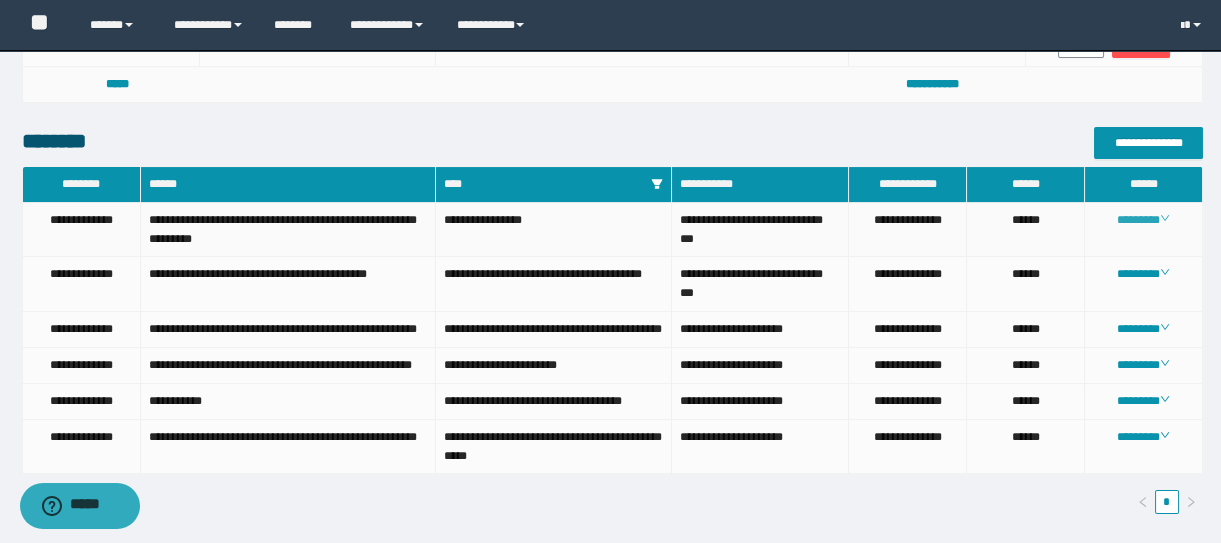 click on "********" at bounding box center [1143, 220] 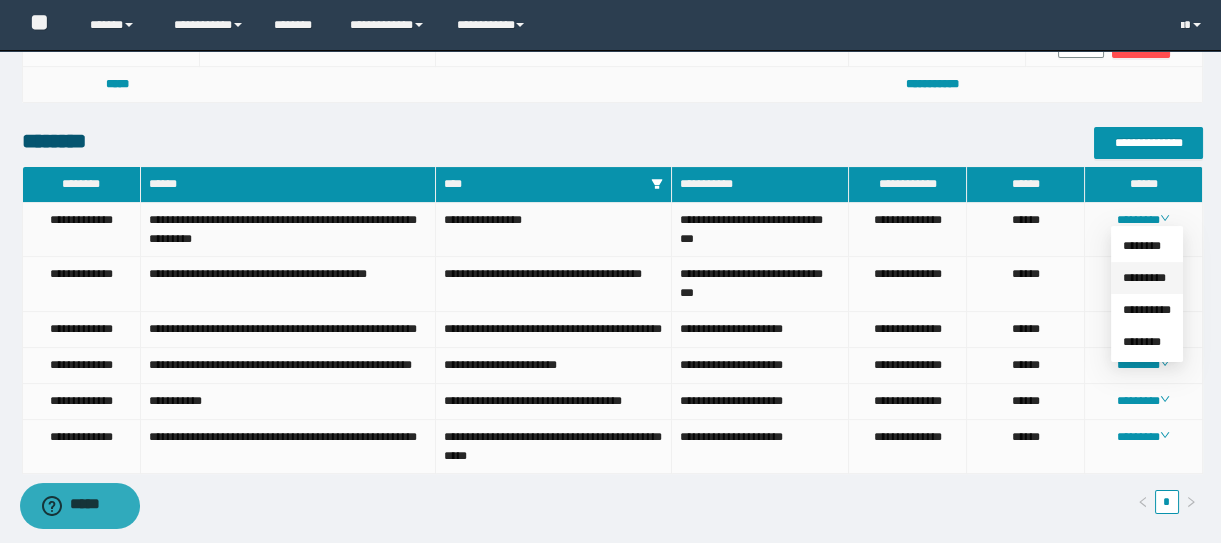 click on "*********" at bounding box center (1144, 278) 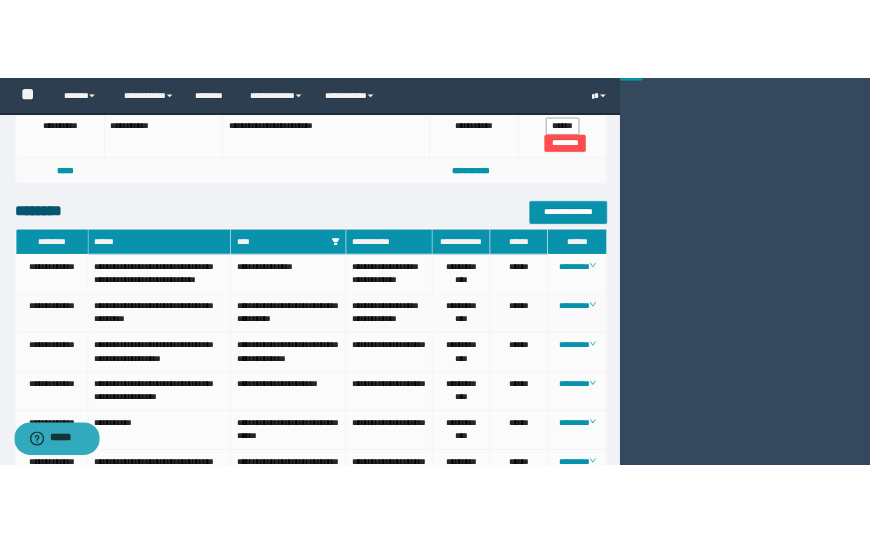 scroll, scrollTop: 864, scrollLeft: 0, axis: vertical 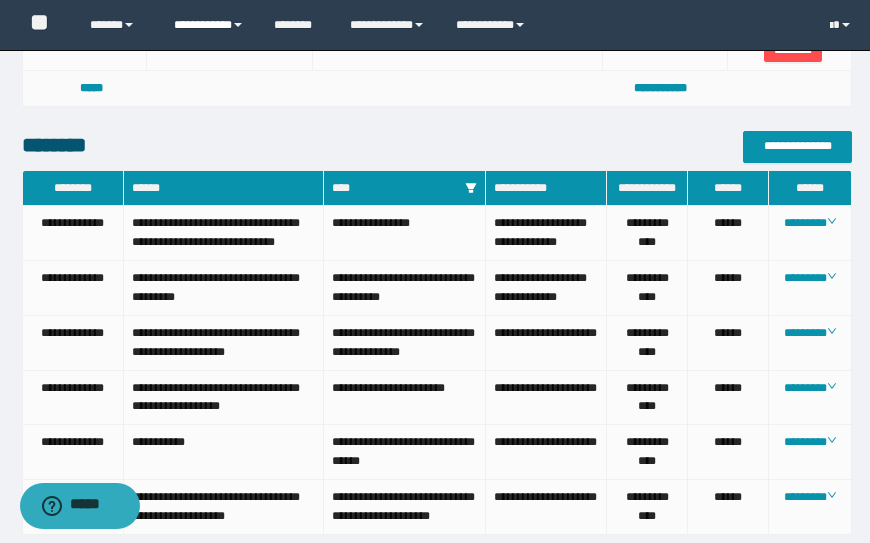 click on "**********" at bounding box center (209, 25) 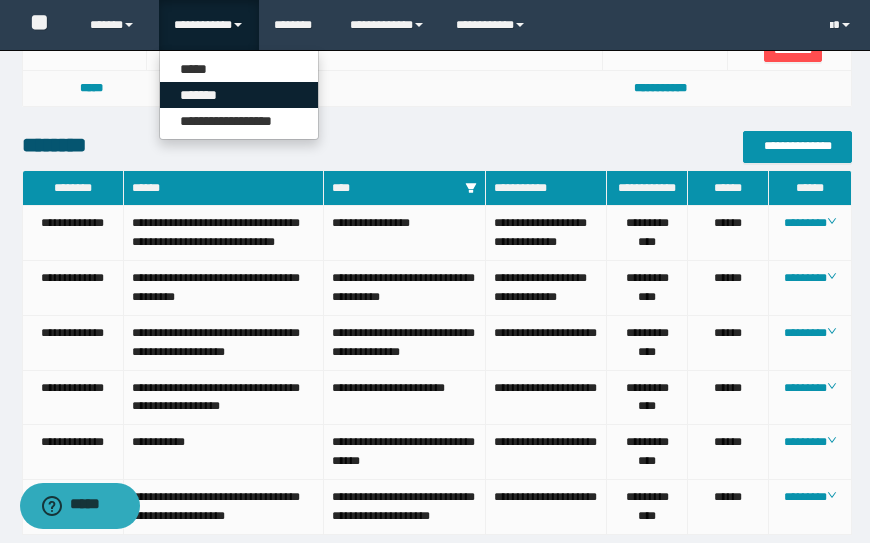 drag, startPoint x: 229, startPoint y: 89, endPoint x: 718, endPoint y: 7, distance: 495.8276 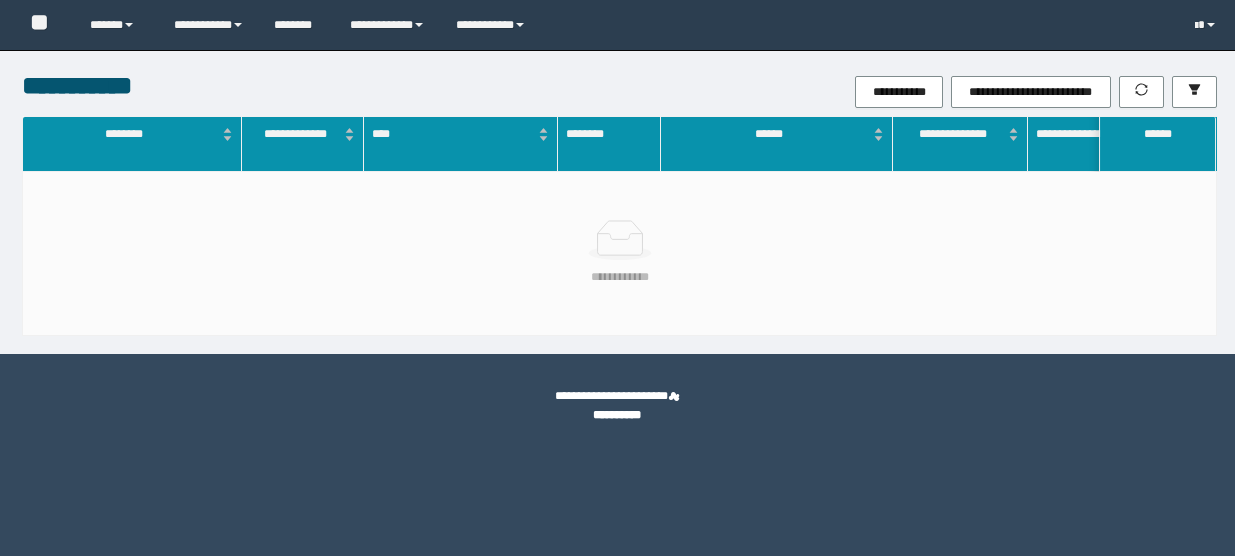 scroll, scrollTop: 0, scrollLeft: 0, axis: both 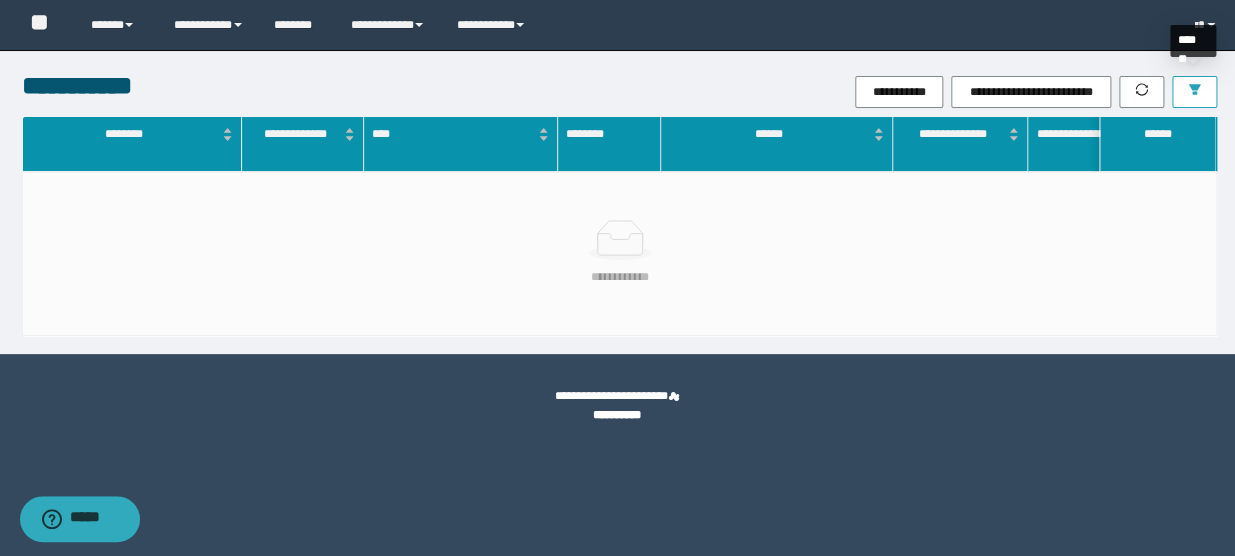 click 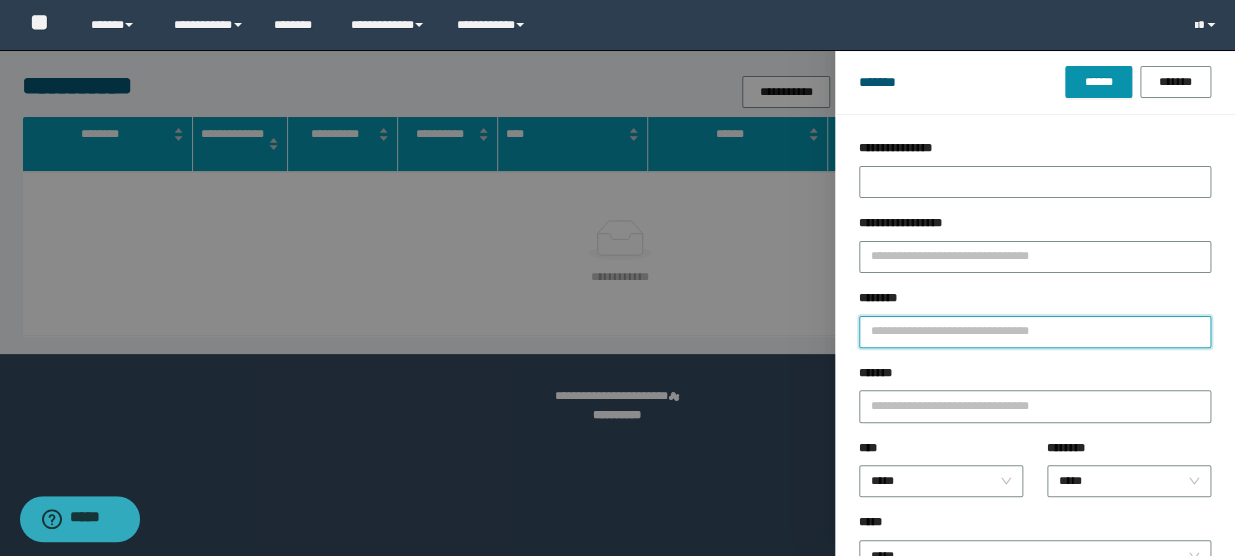 drag, startPoint x: 959, startPoint y: 337, endPoint x: 999, endPoint y: 336, distance: 40.012497 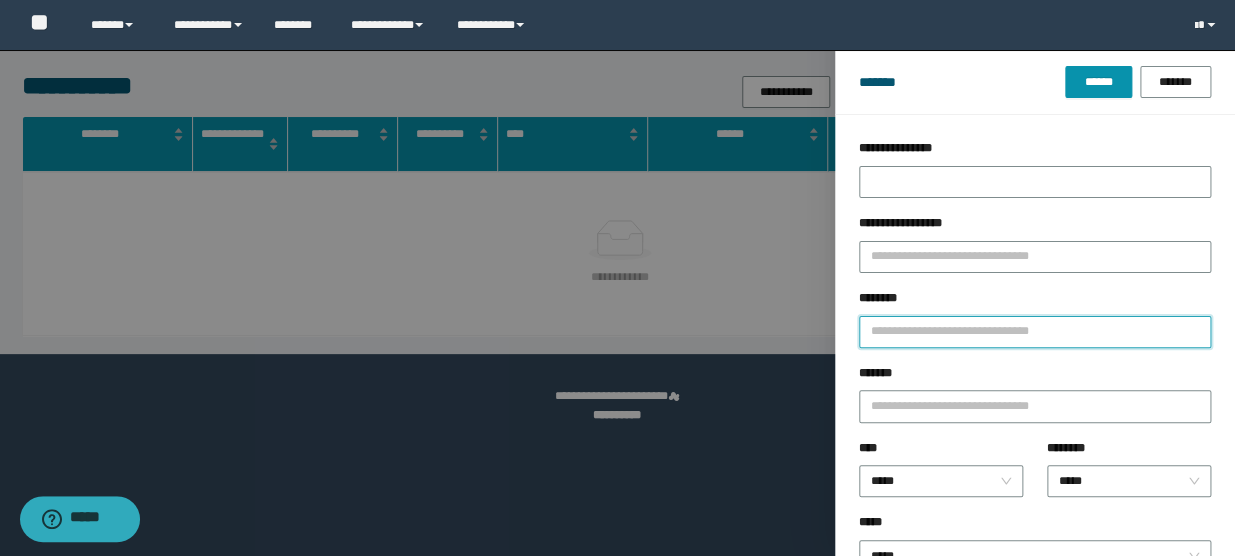 type on "*" 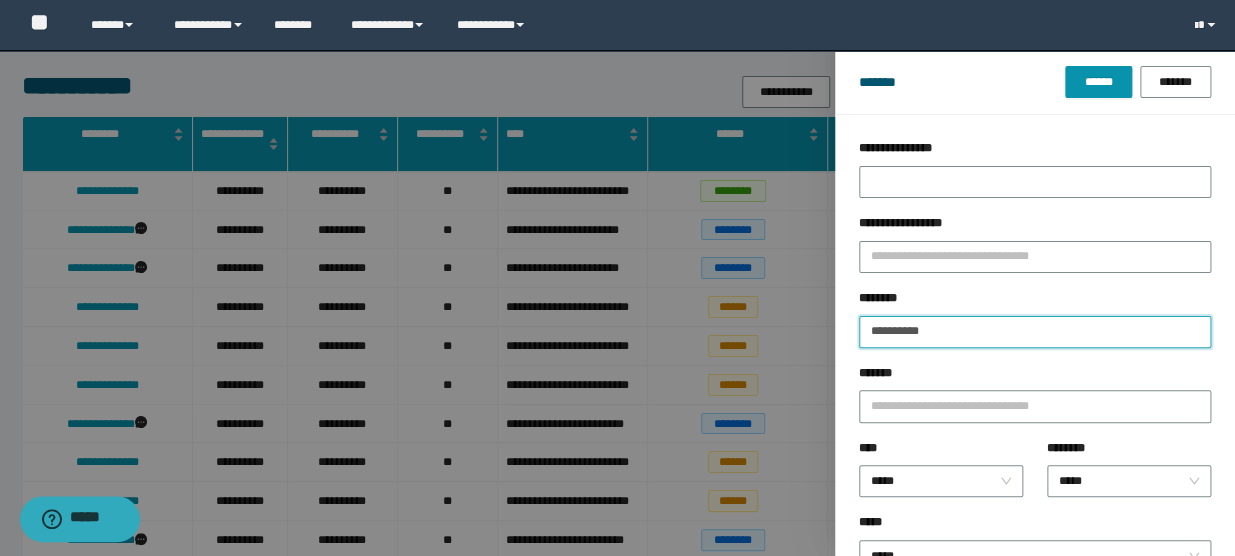 type on "**********" 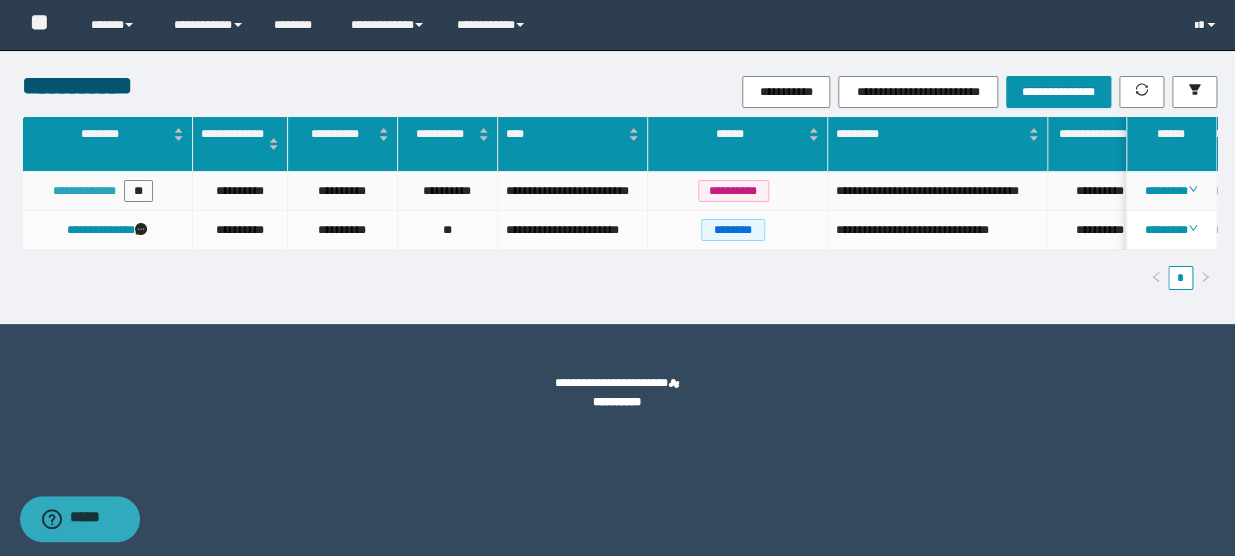 click on "**********" at bounding box center [84, 191] 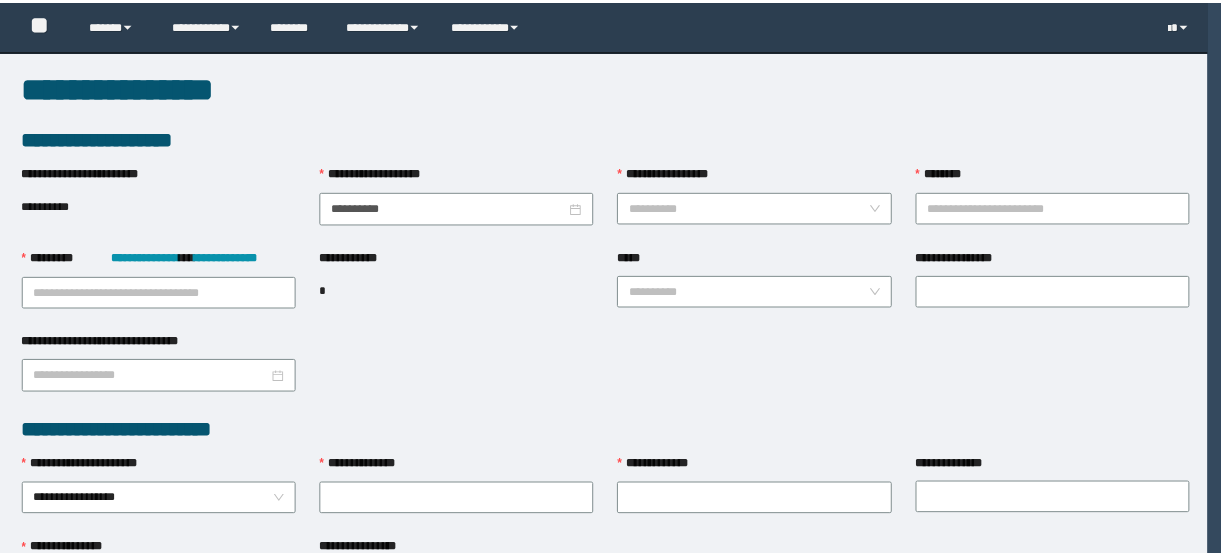 scroll, scrollTop: 0, scrollLeft: 0, axis: both 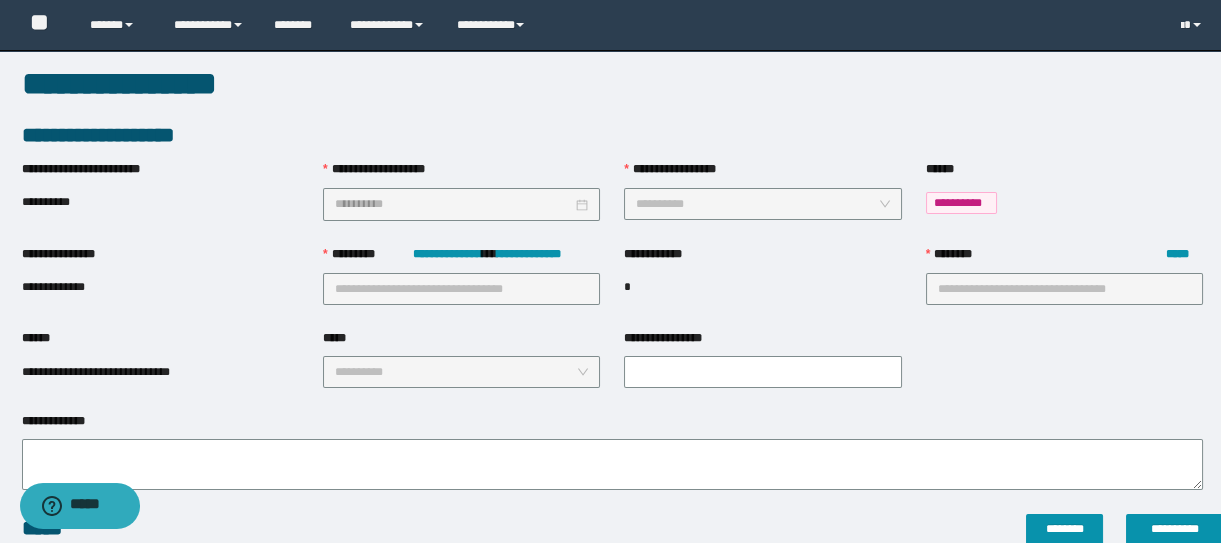 type on "**********" 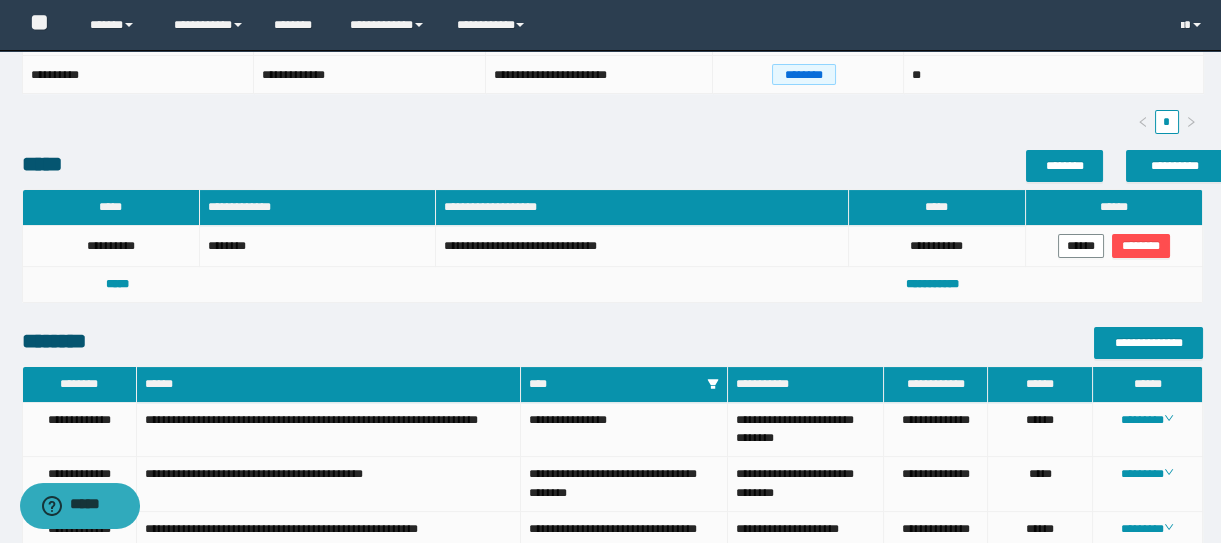 scroll, scrollTop: 731, scrollLeft: 0, axis: vertical 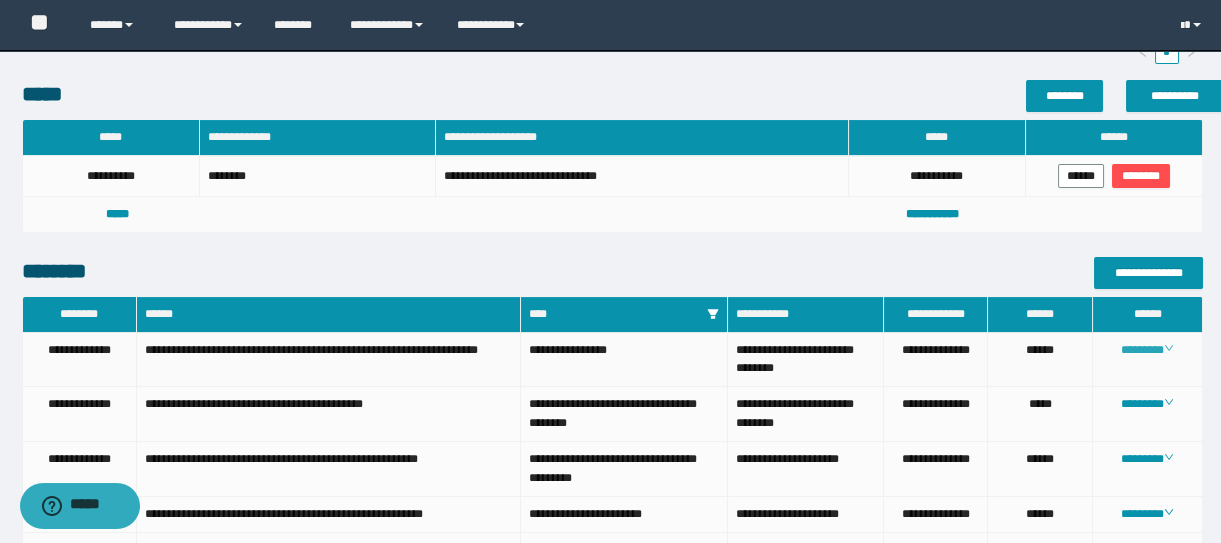 click on "********" at bounding box center [1147, 350] 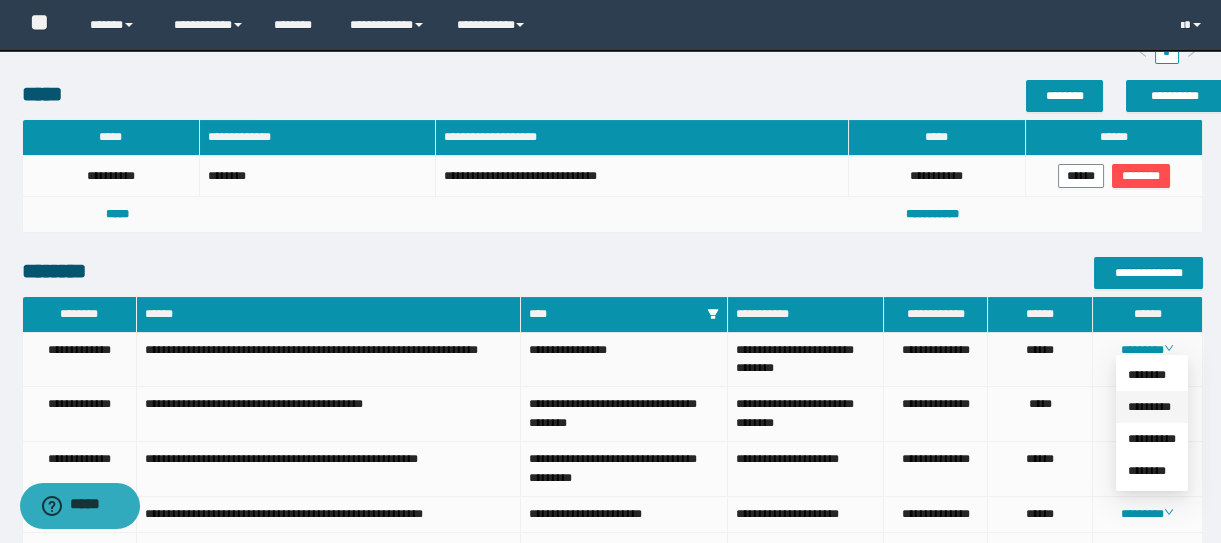 click on "*********" at bounding box center [1149, 407] 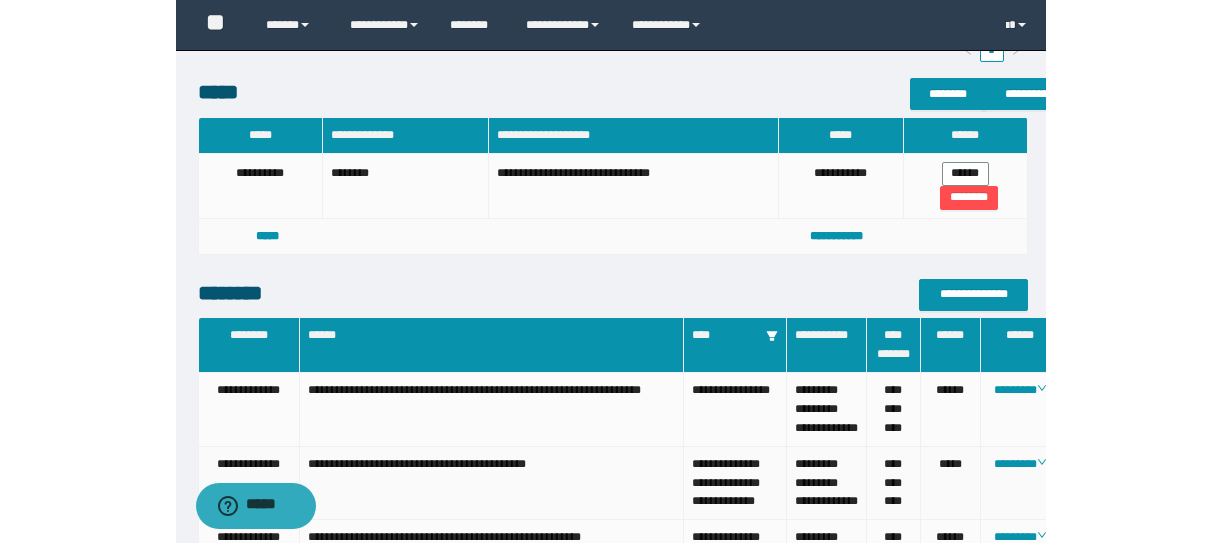 scroll, scrollTop: 731, scrollLeft: 0, axis: vertical 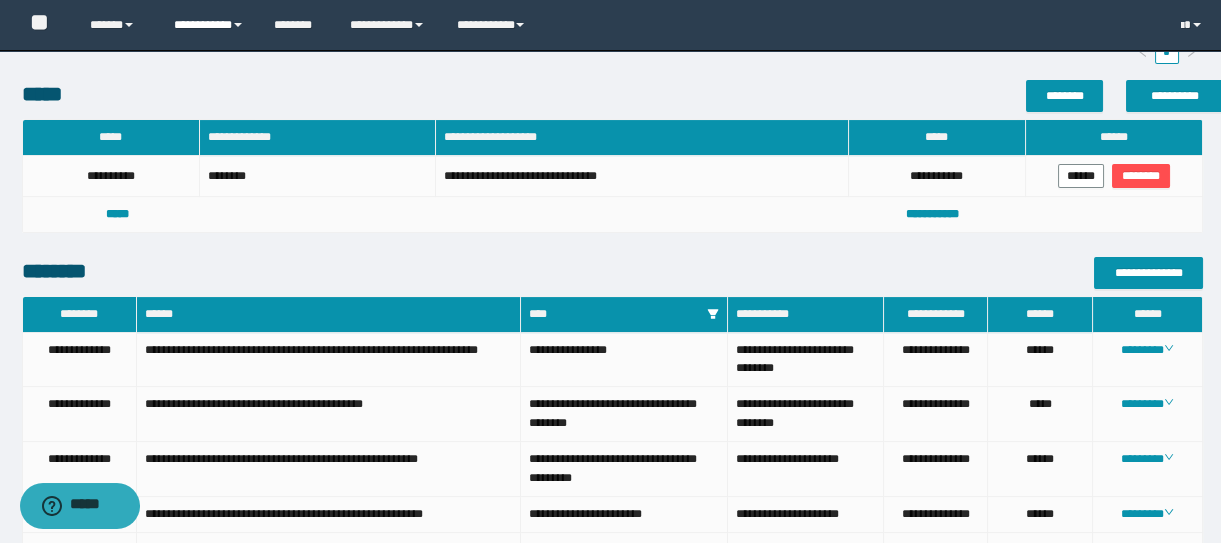 drag, startPoint x: 214, startPoint y: 26, endPoint x: 215, endPoint y: 37, distance: 11.045361 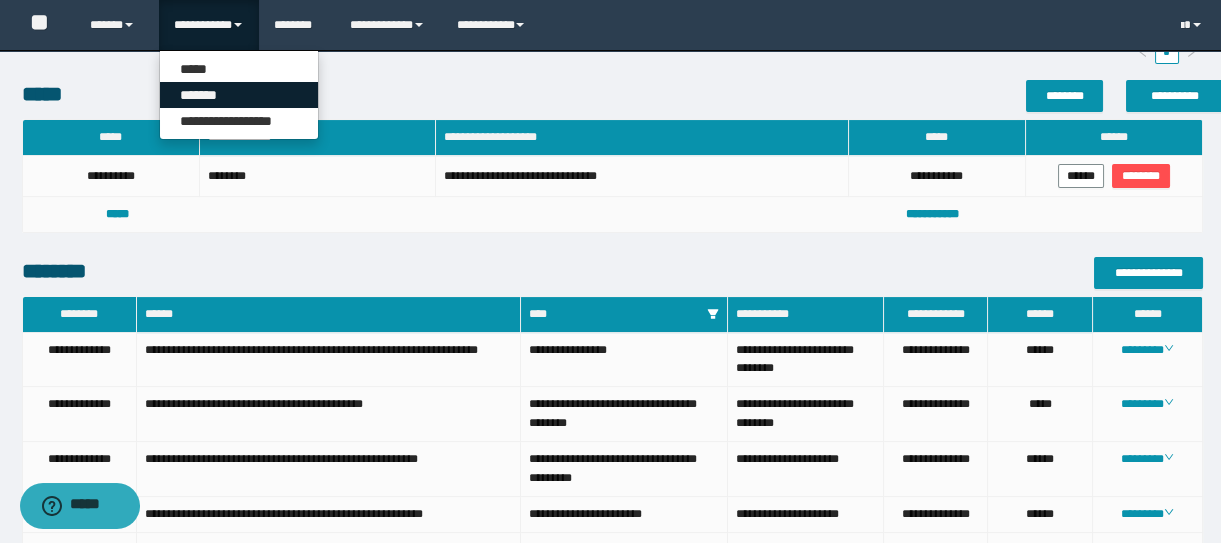 click on "*******" at bounding box center (239, 95) 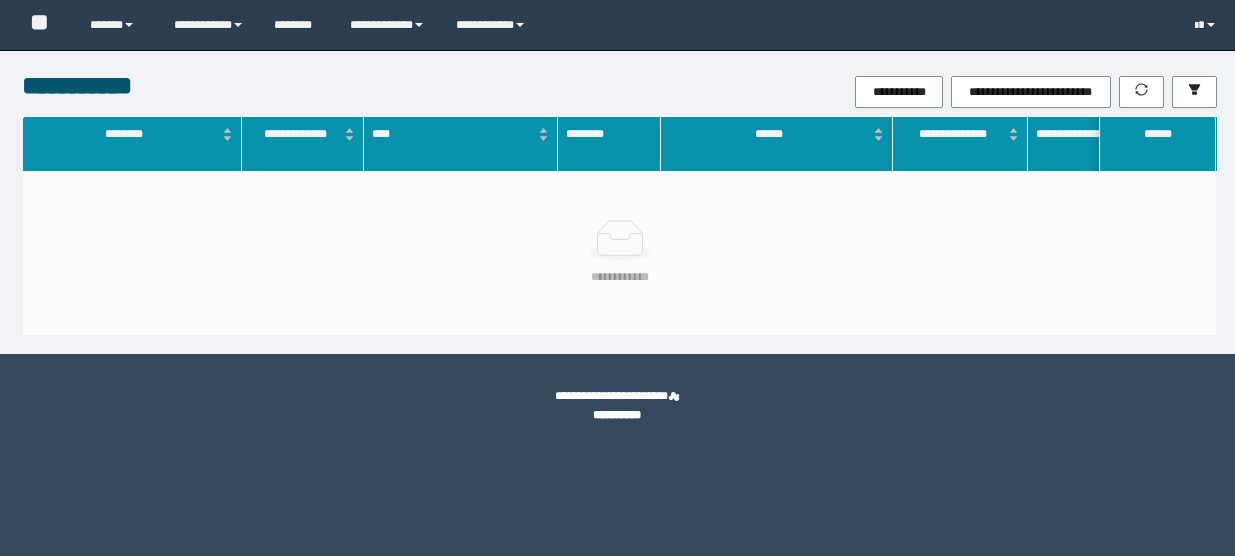 scroll, scrollTop: 0, scrollLeft: 0, axis: both 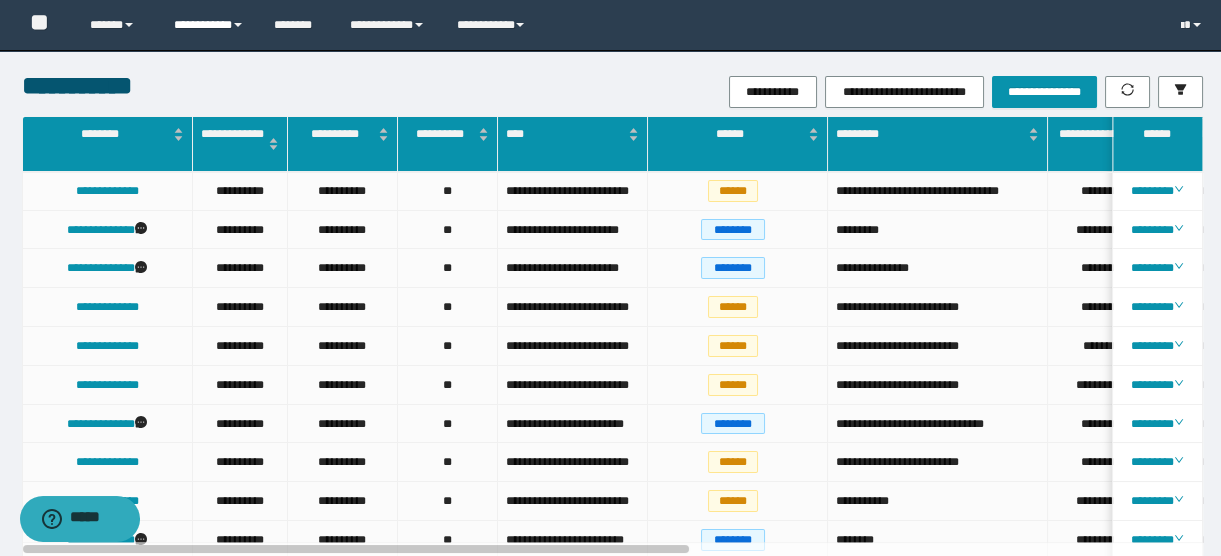 drag, startPoint x: 197, startPoint y: 19, endPoint x: 257, endPoint y: 106, distance: 105.68349 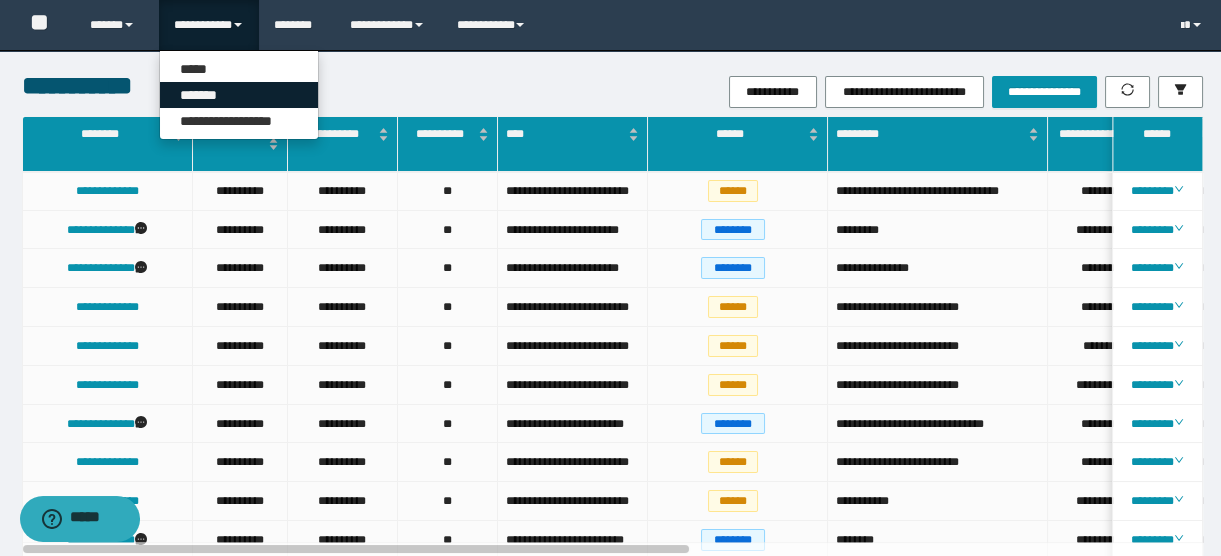 click on "*******" at bounding box center [239, 95] 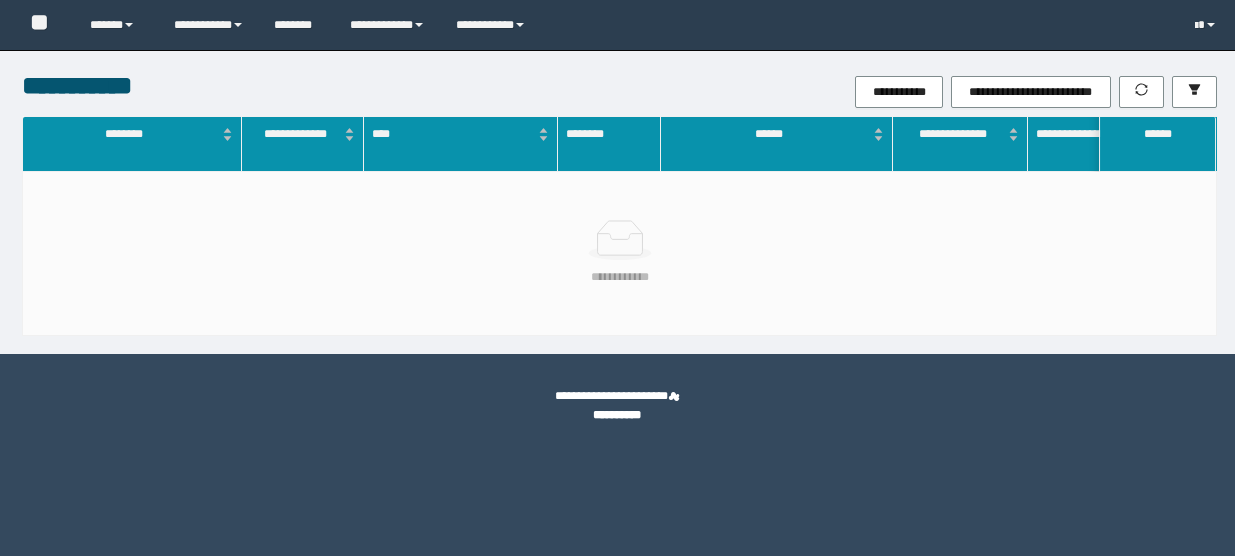 scroll, scrollTop: 0, scrollLeft: 0, axis: both 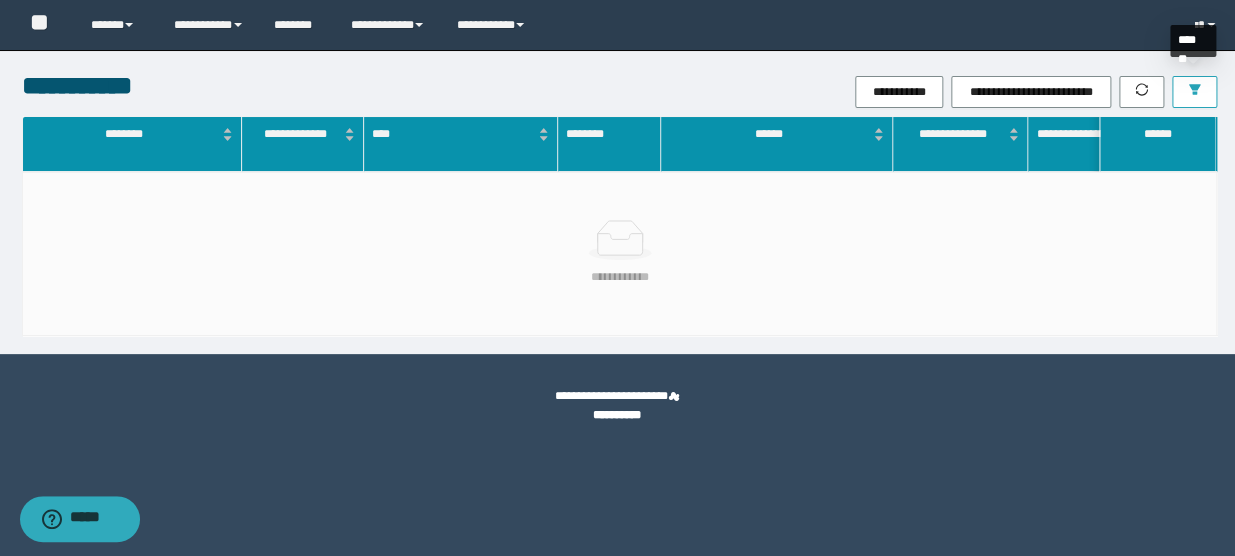 click at bounding box center (1194, 92) 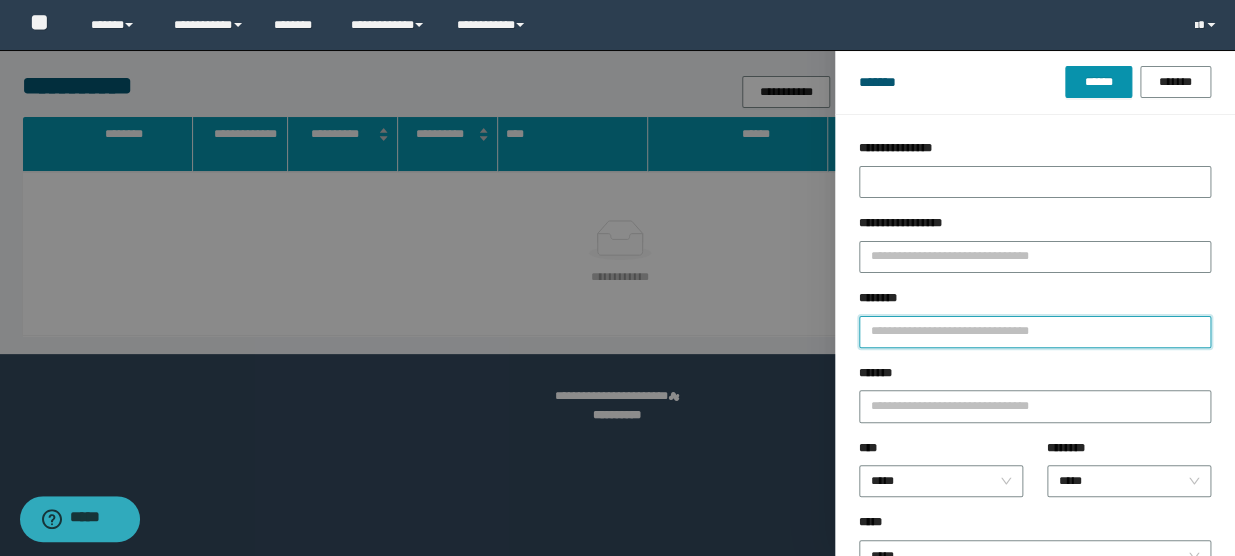 click on "********" at bounding box center (1035, 332) 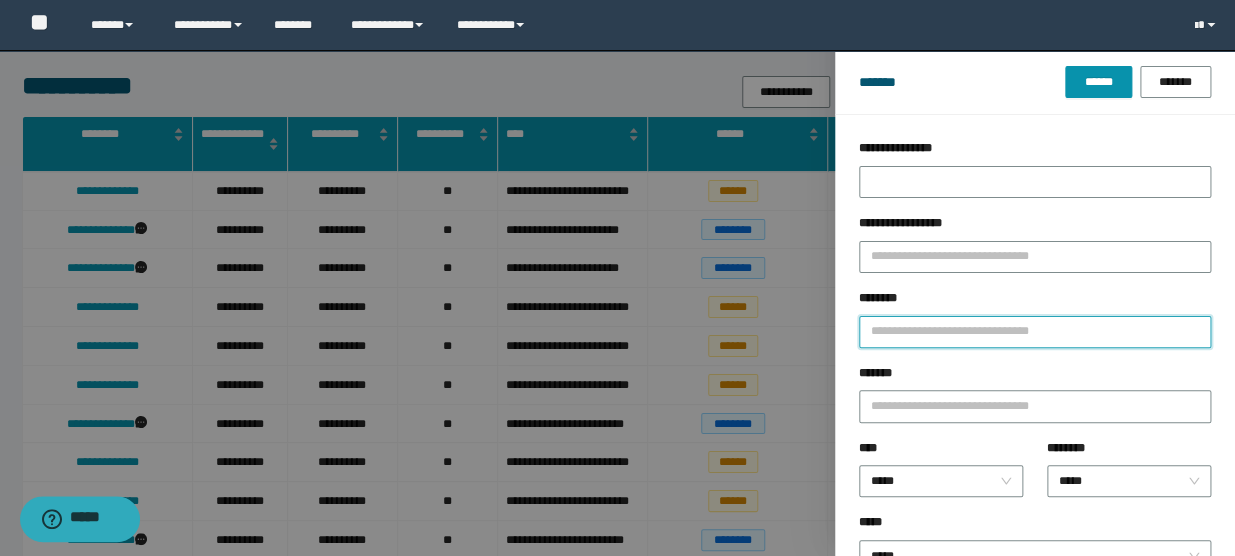 type on "*" 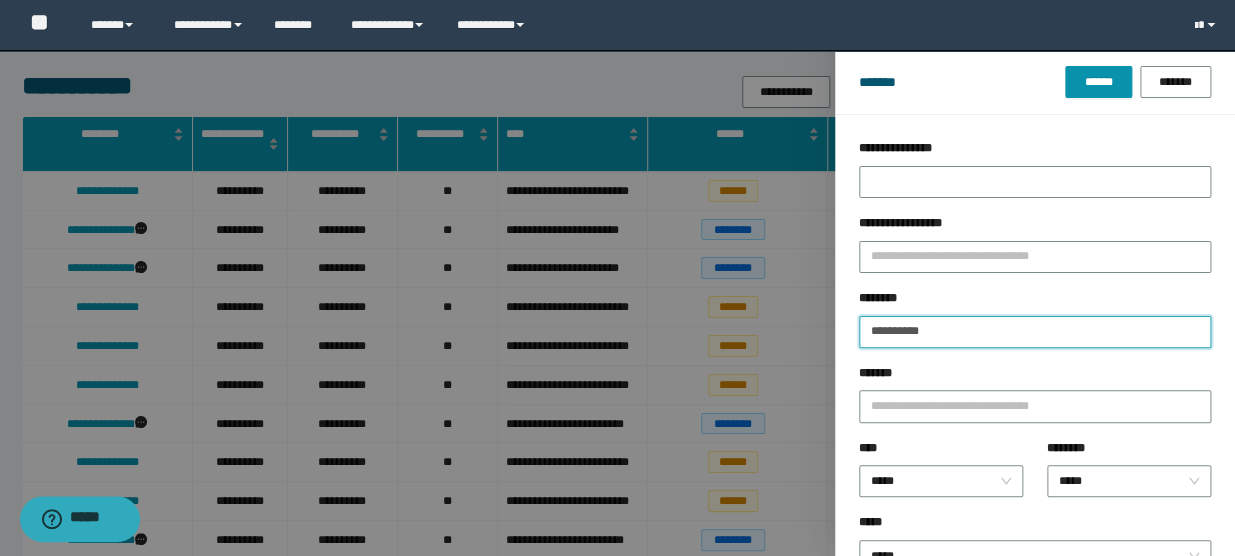 type on "**********" 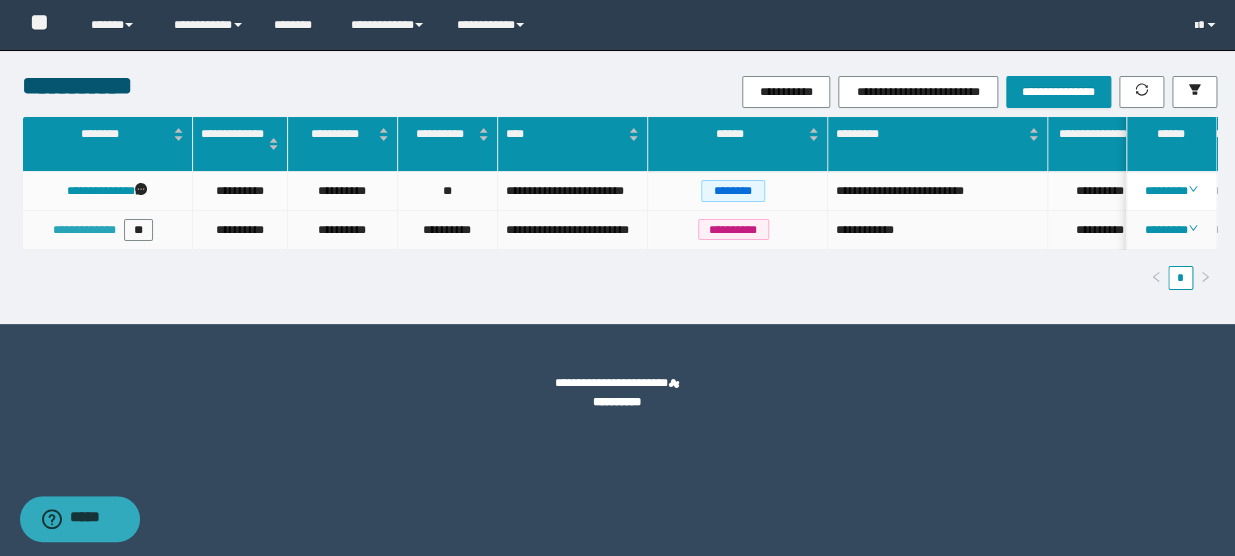 click on "**********" at bounding box center [84, 230] 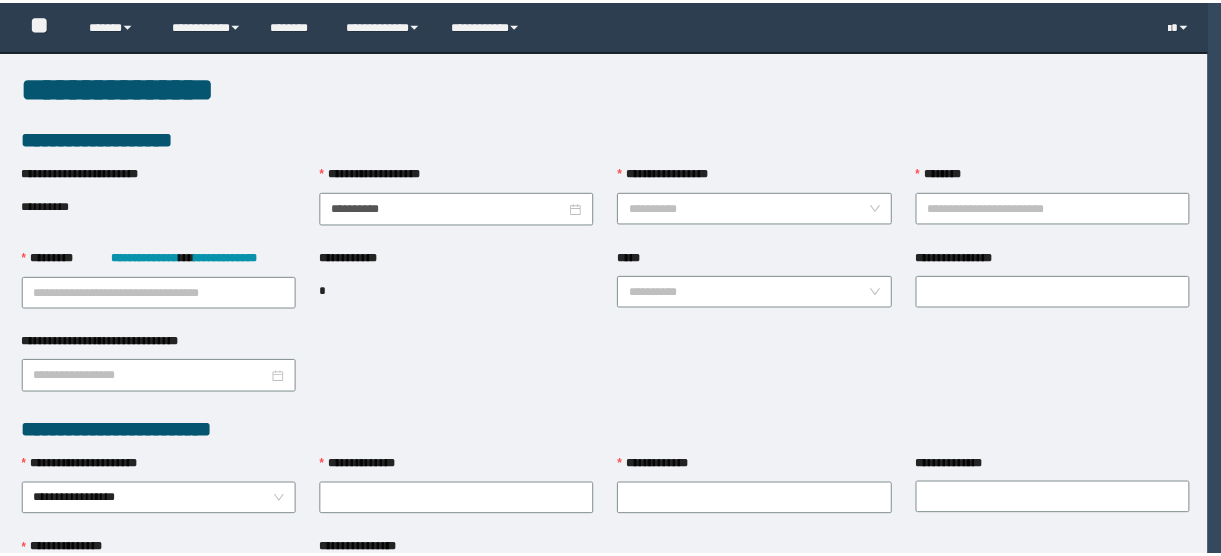 scroll, scrollTop: 0, scrollLeft: 0, axis: both 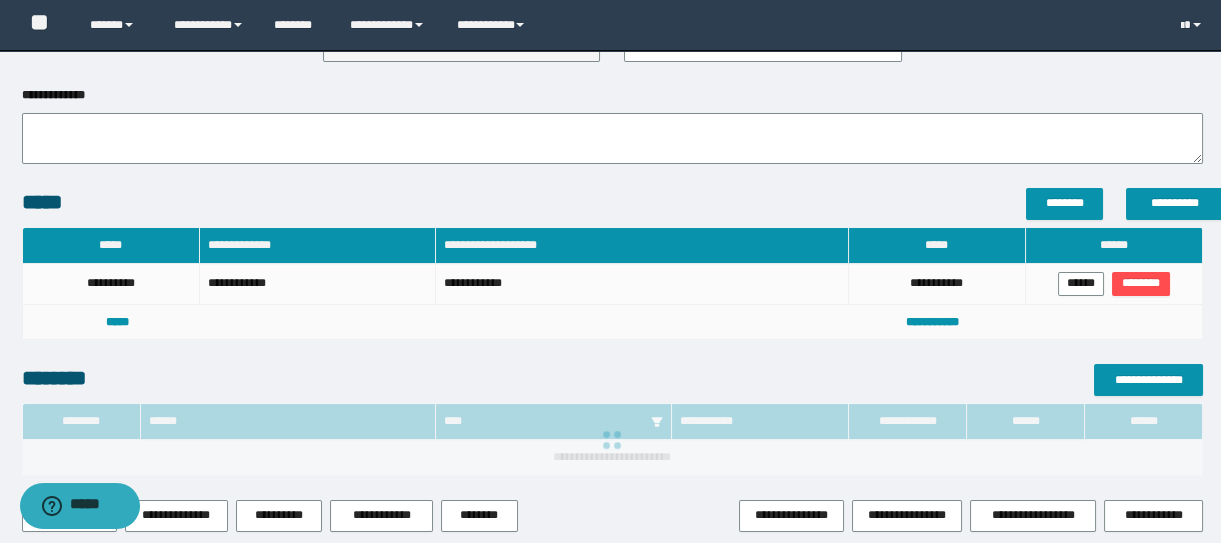type on "**********" 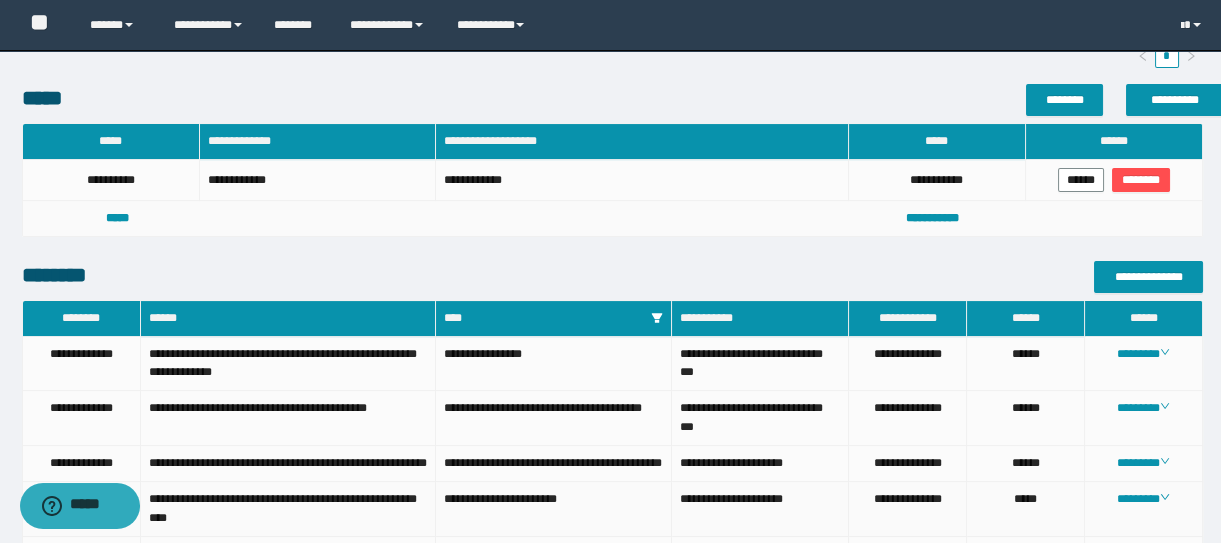 scroll, scrollTop: 935, scrollLeft: 0, axis: vertical 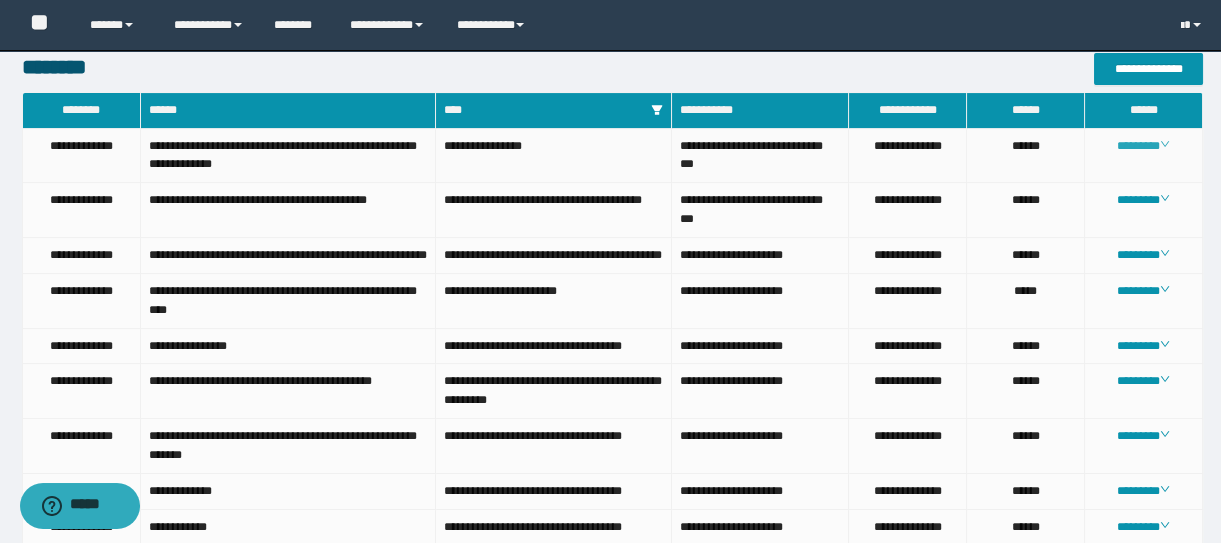 click on "********" at bounding box center (1143, 146) 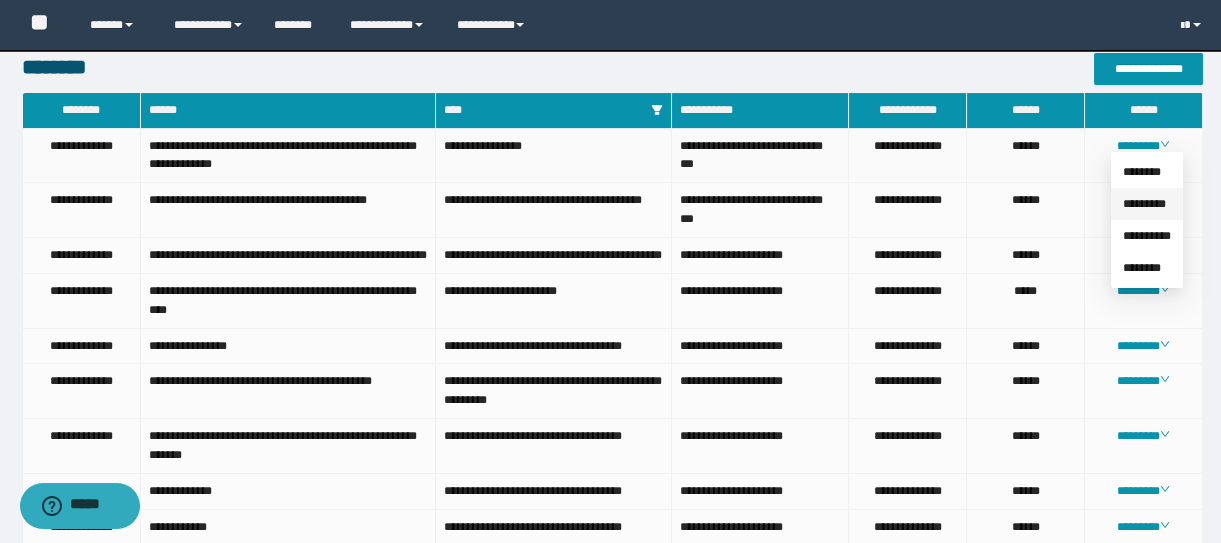 click on "*********" at bounding box center (1144, 204) 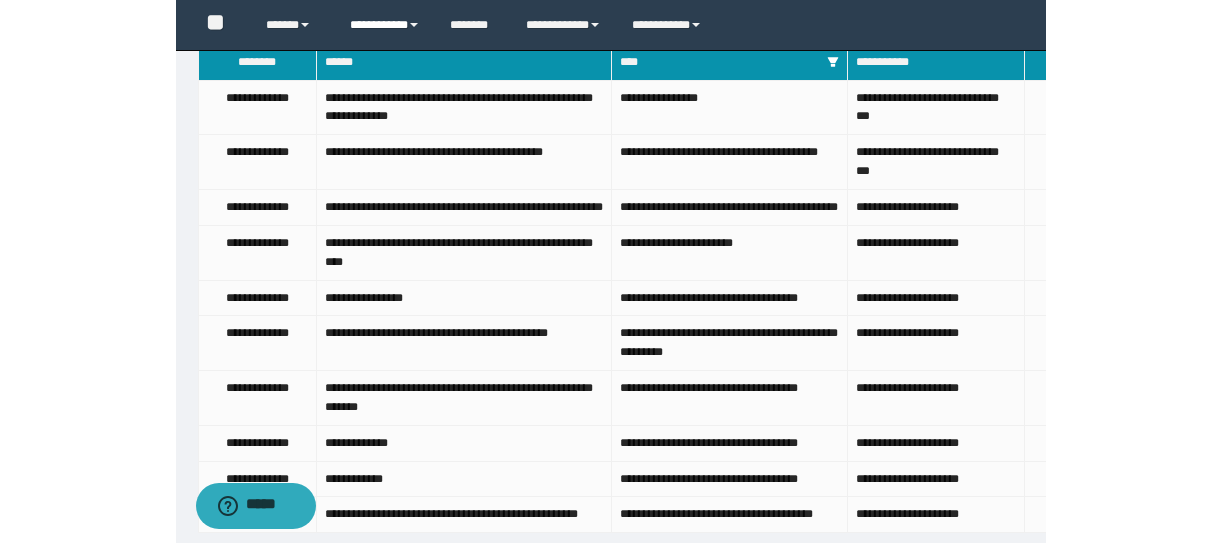 scroll, scrollTop: 935, scrollLeft: 0, axis: vertical 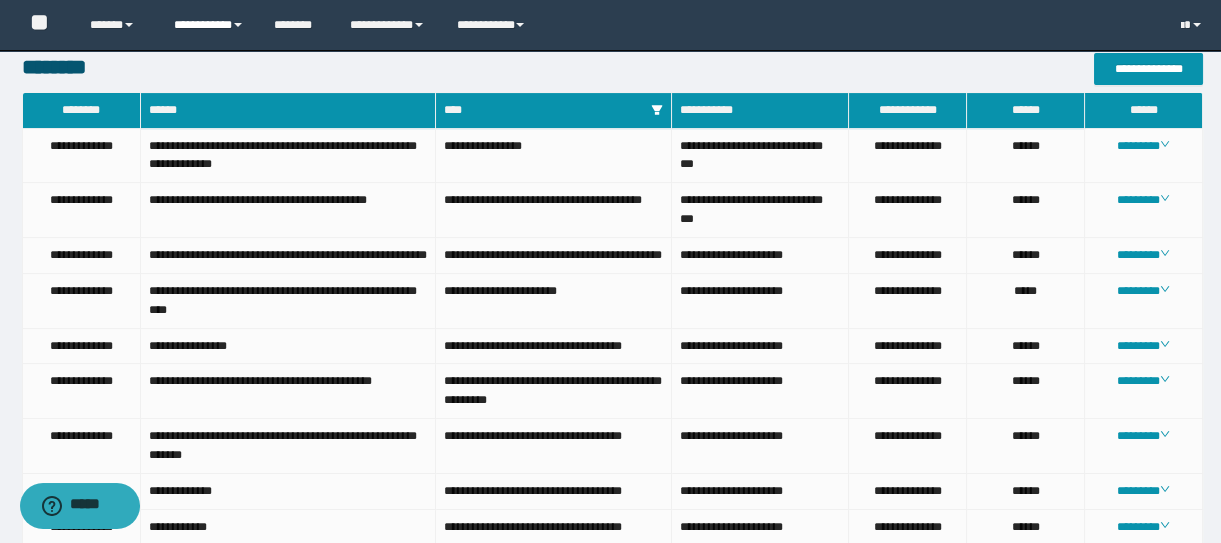 click on "**********" at bounding box center [209, 25] 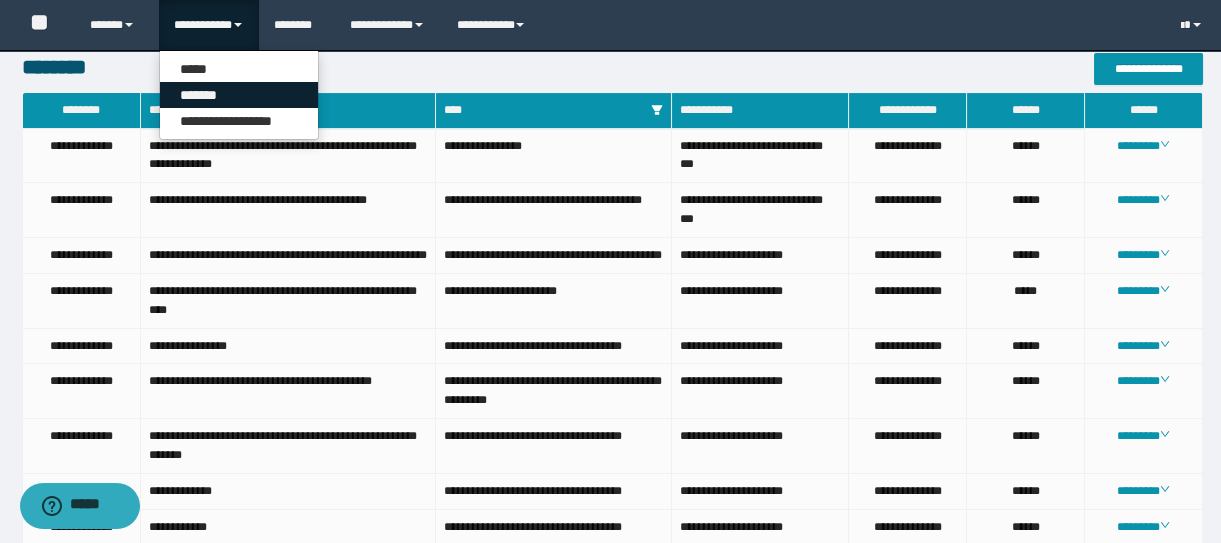 click on "*******" at bounding box center [239, 95] 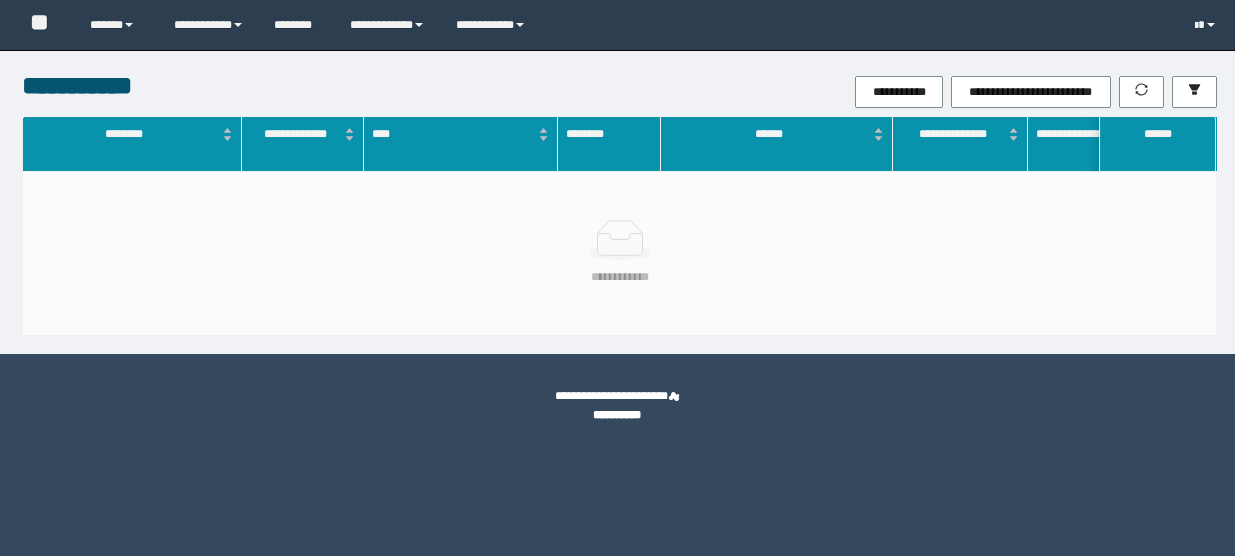 scroll, scrollTop: 0, scrollLeft: 0, axis: both 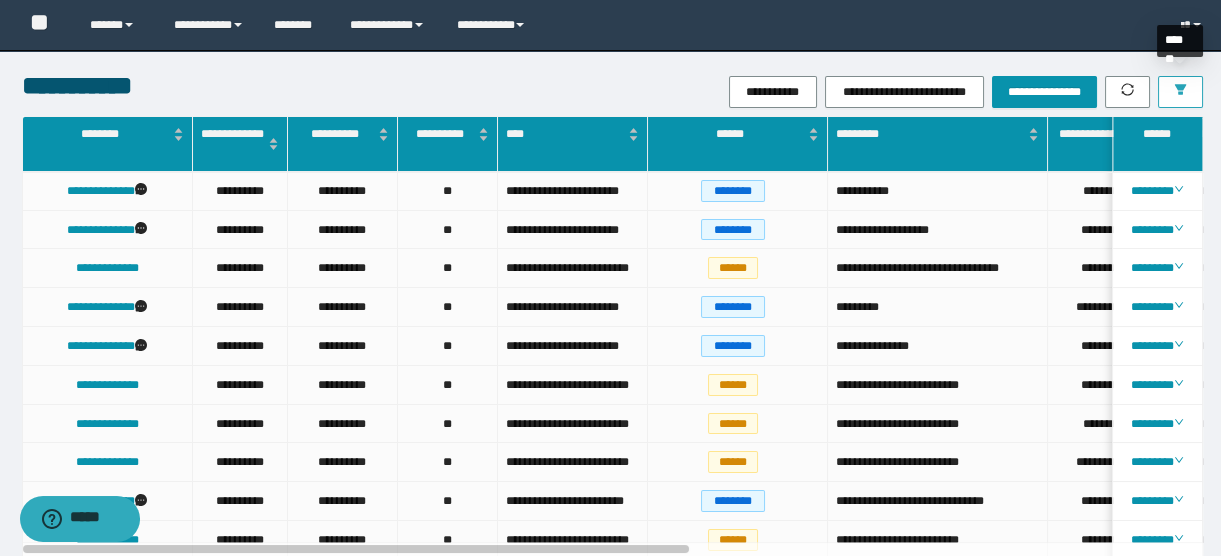 click 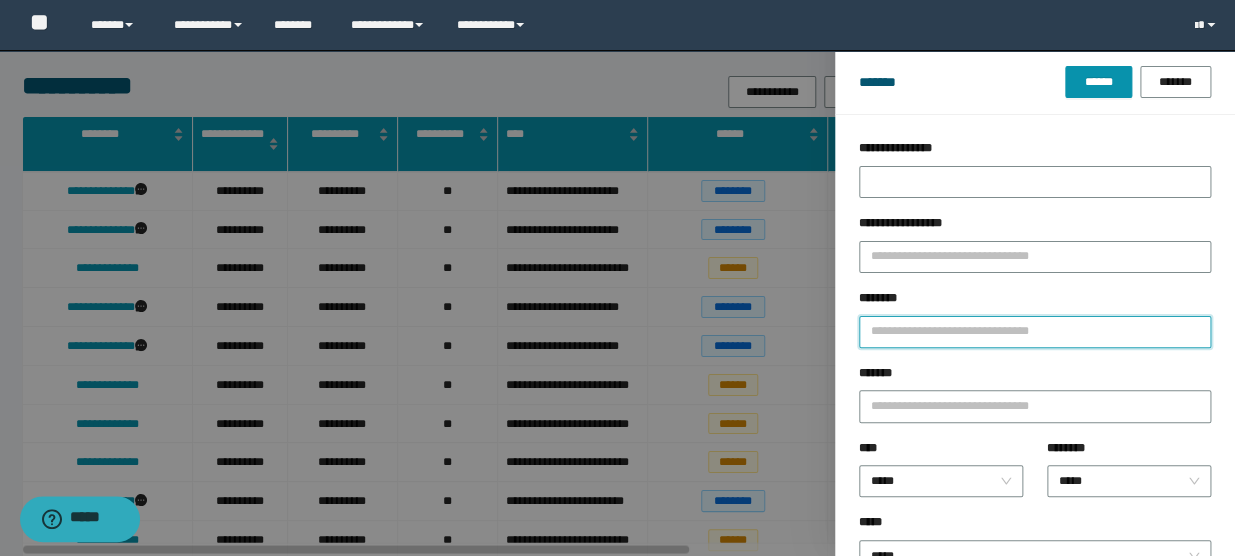 drag, startPoint x: 960, startPoint y: 337, endPoint x: 998, endPoint y: 332, distance: 38.327538 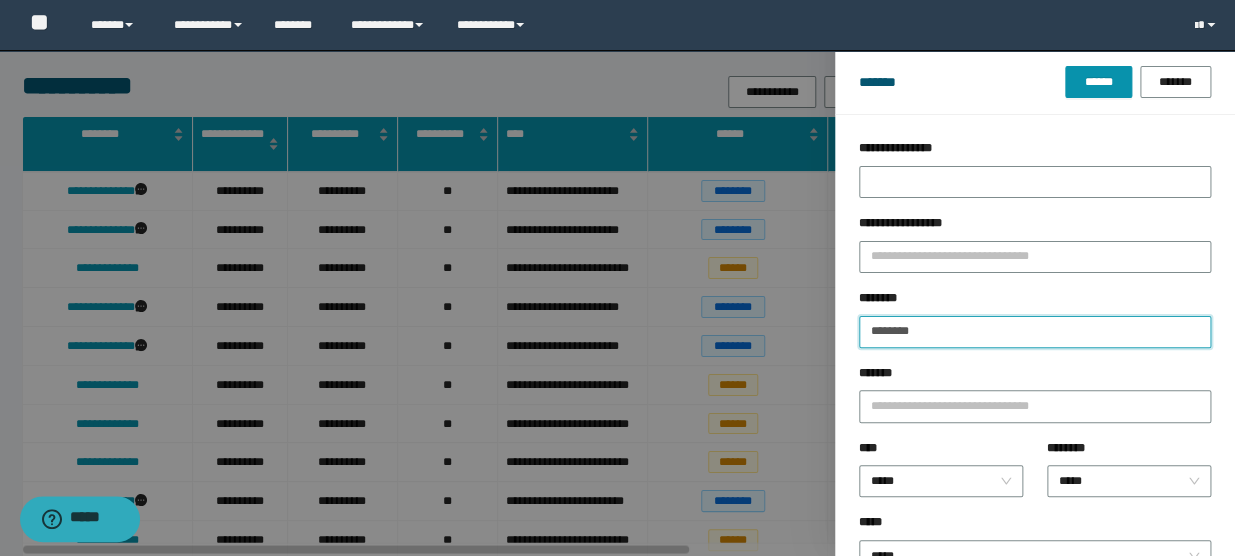 type on "********" 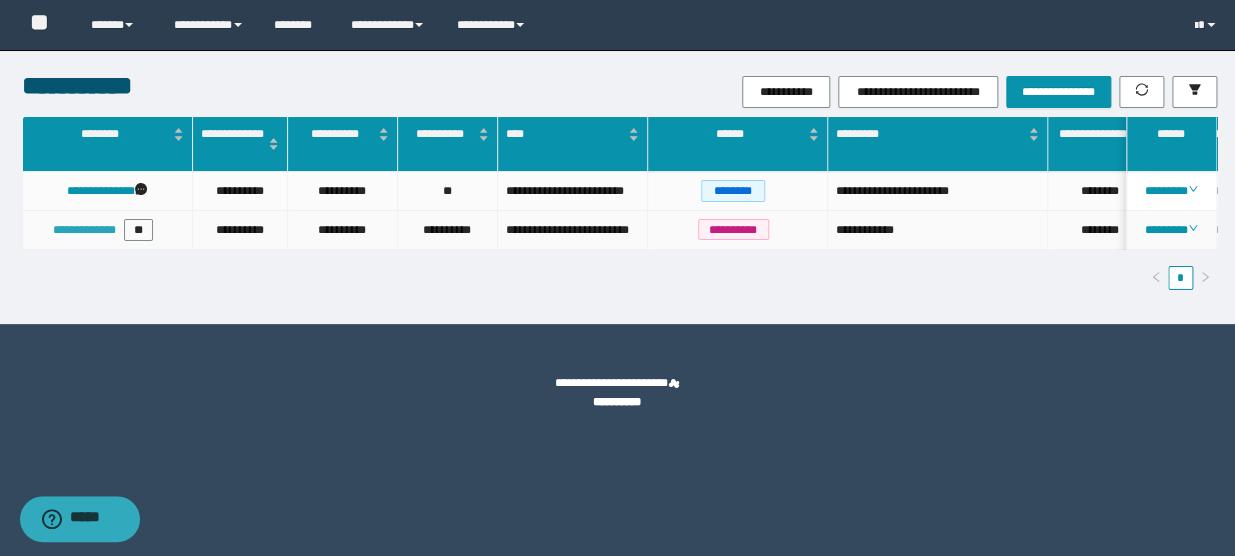click on "**********" at bounding box center [84, 230] 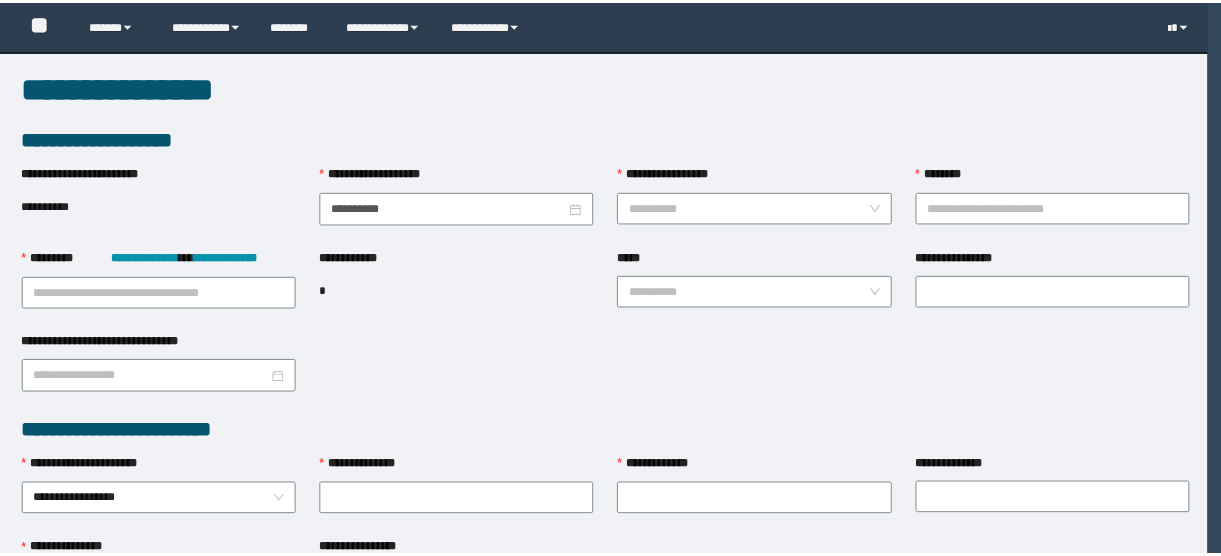 scroll, scrollTop: 0, scrollLeft: 0, axis: both 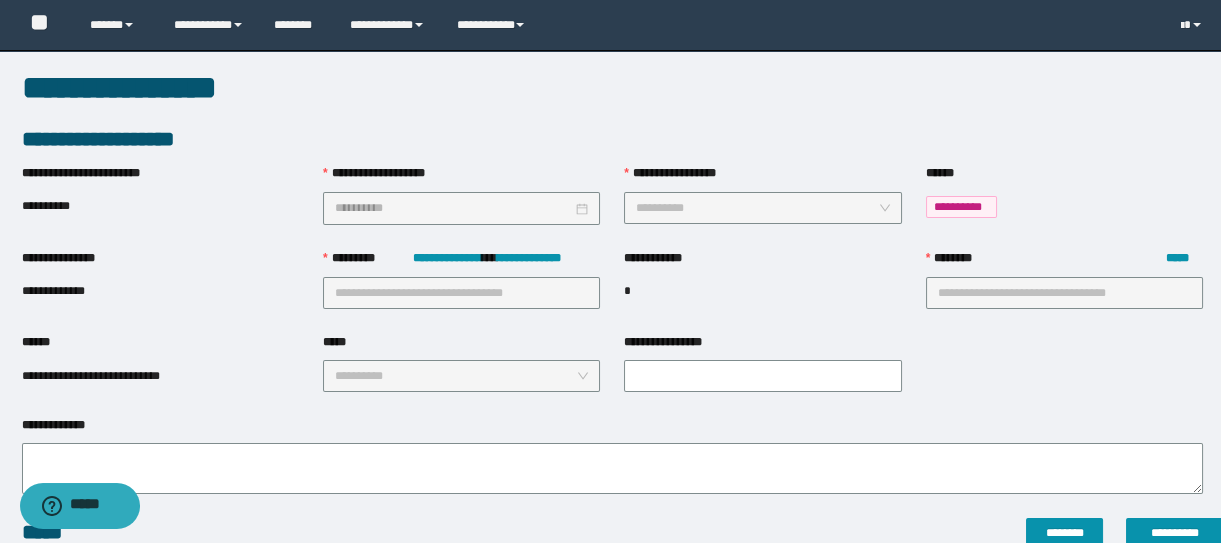type on "**********" 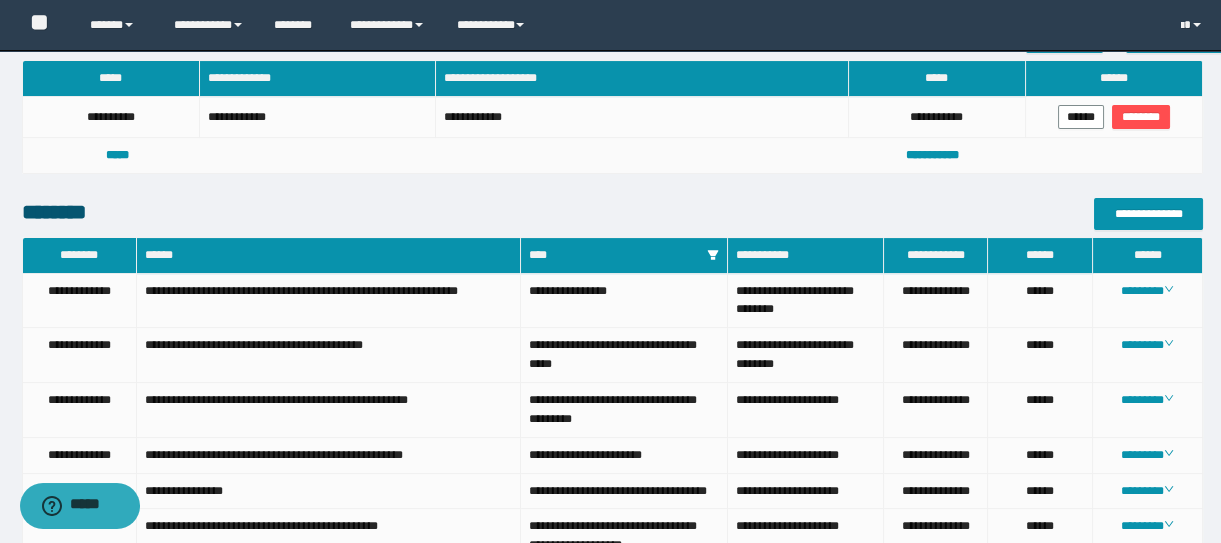 scroll, scrollTop: 818, scrollLeft: 0, axis: vertical 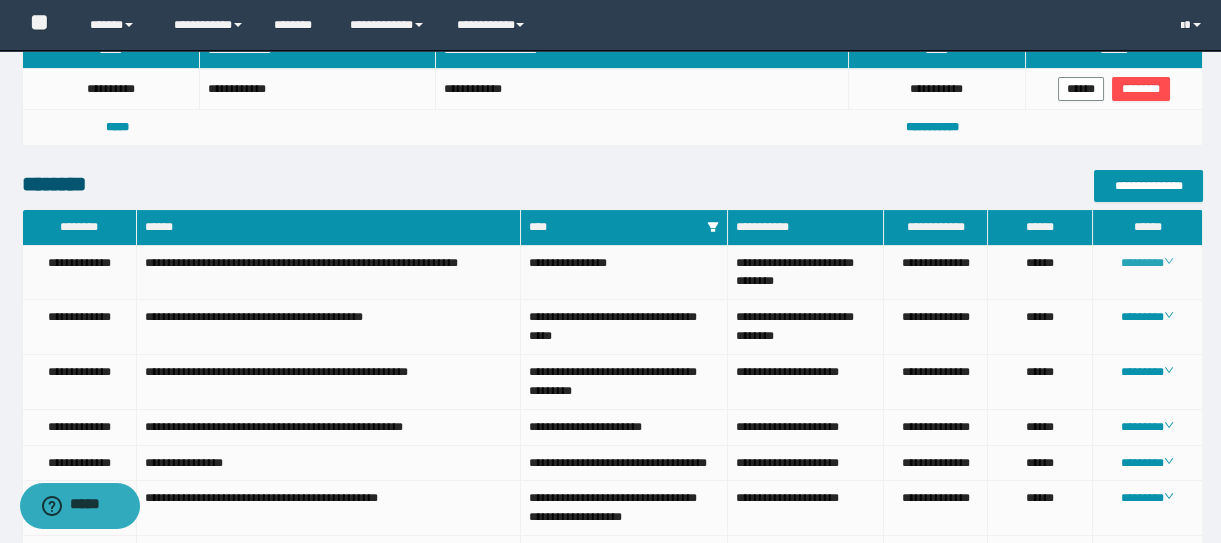 click on "********" at bounding box center [1147, 263] 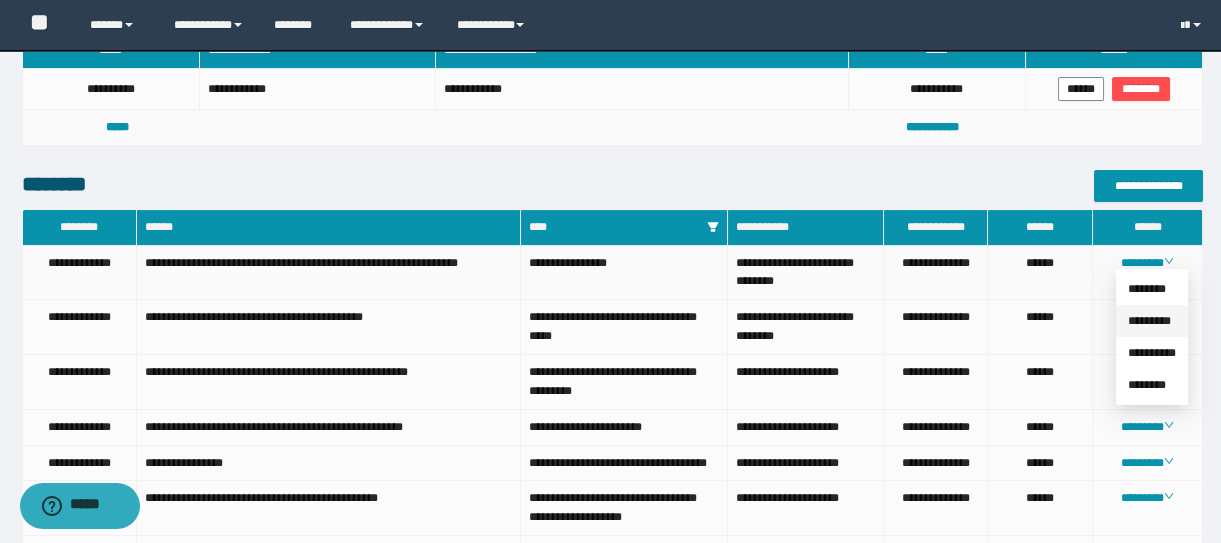 click on "*********" at bounding box center [1149, 321] 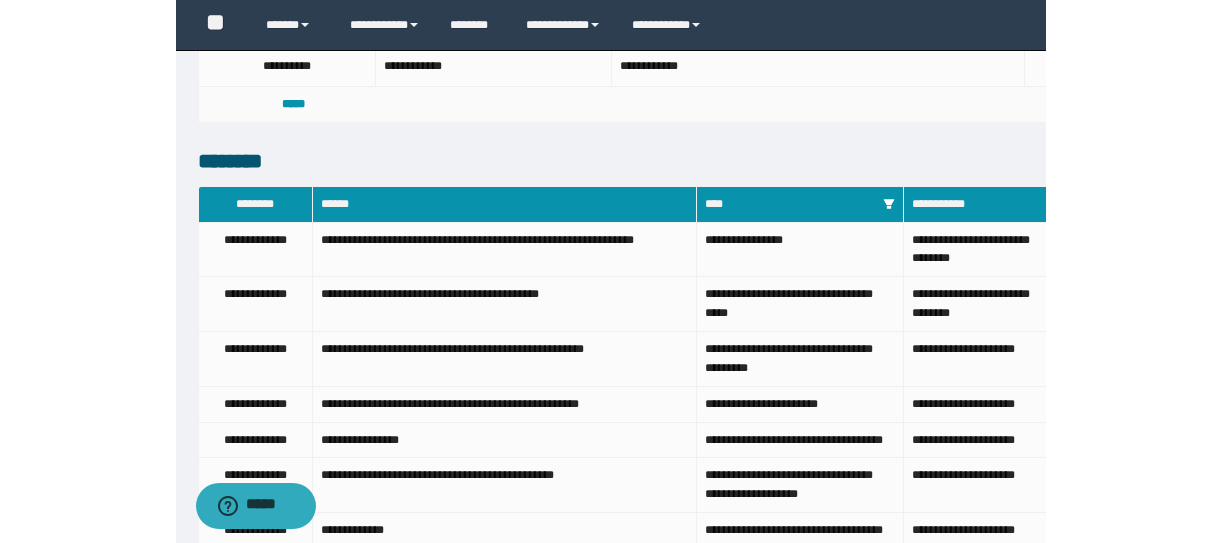scroll, scrollTop: 818, scrollLeft: 0, axis: vertical 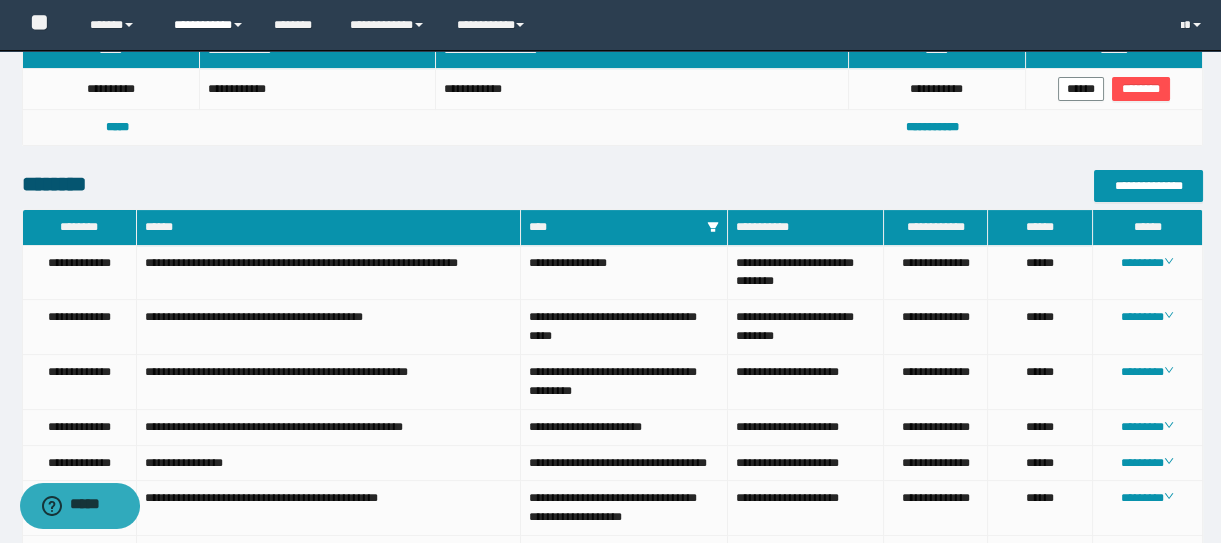 click on "**********" at bounding box center [209, 25] 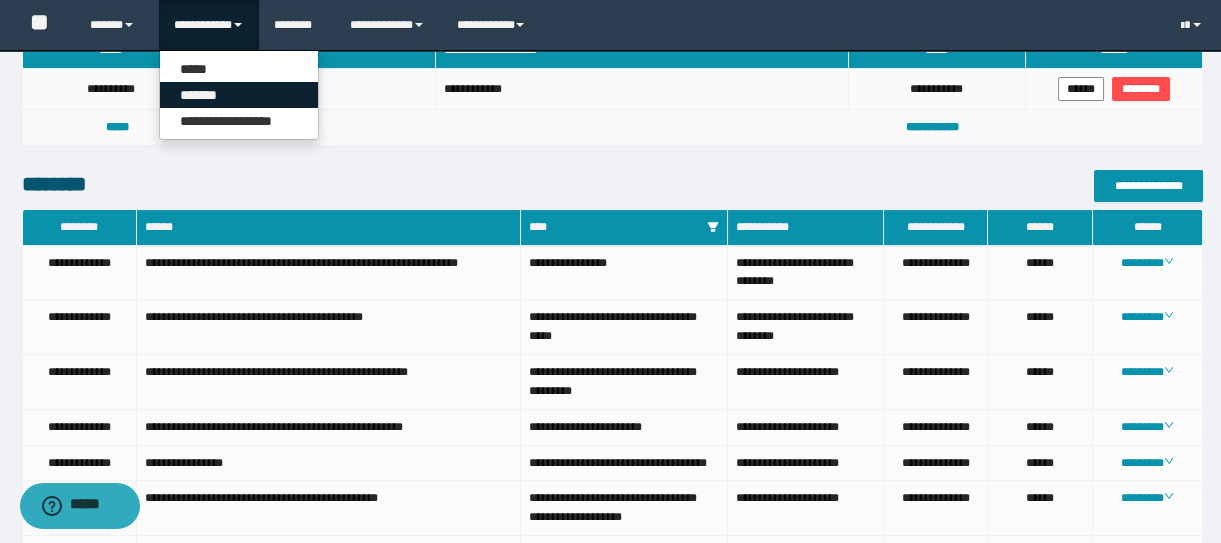 drag, startPoint x: 215, startPoint y: 84, endPoint x: 229, endPoint y: 90, distance: 15.231546 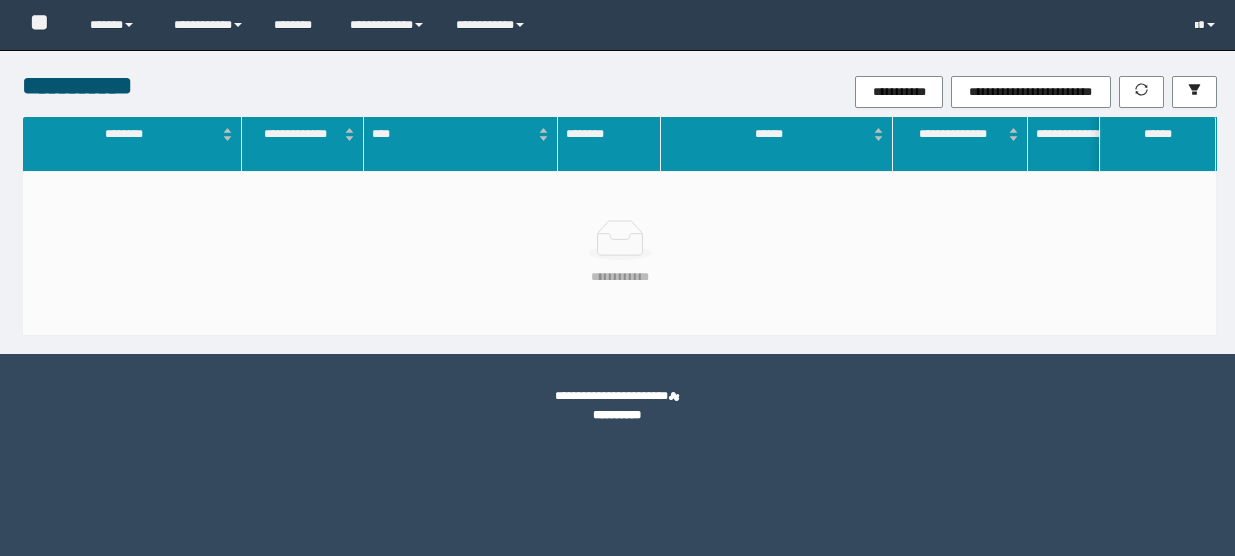 scroll, scrollTop: 0, scrollLeft: 0, axis: both 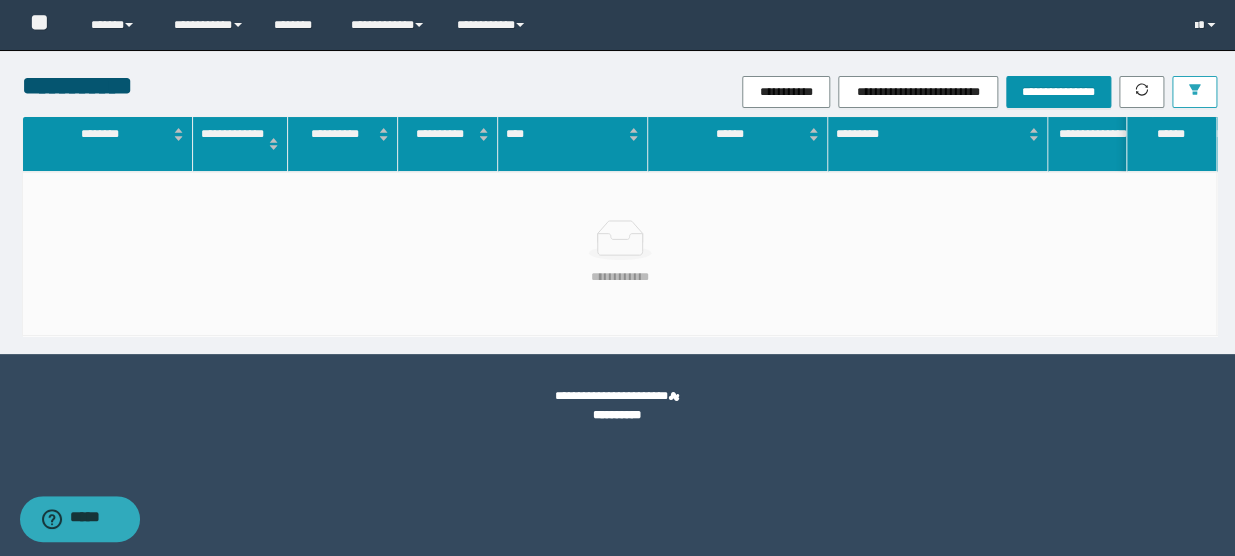 click at bounding box center (1194, 92) 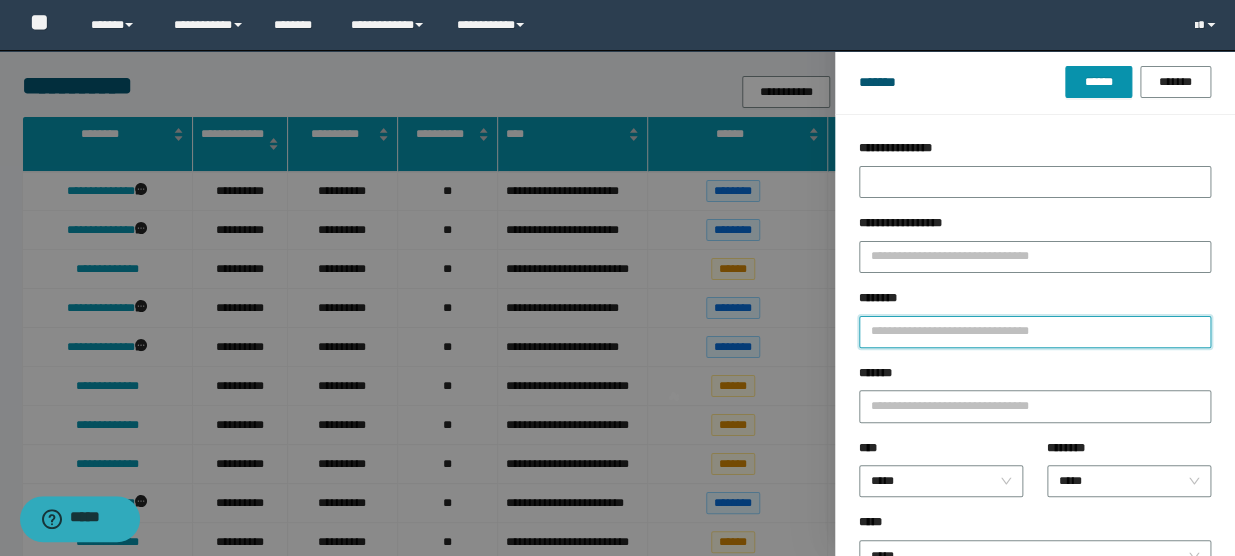 drag, startPoint x: 919, startPoint y: 335, endPoint x: 1159, endPoint y: 335, distance: 240 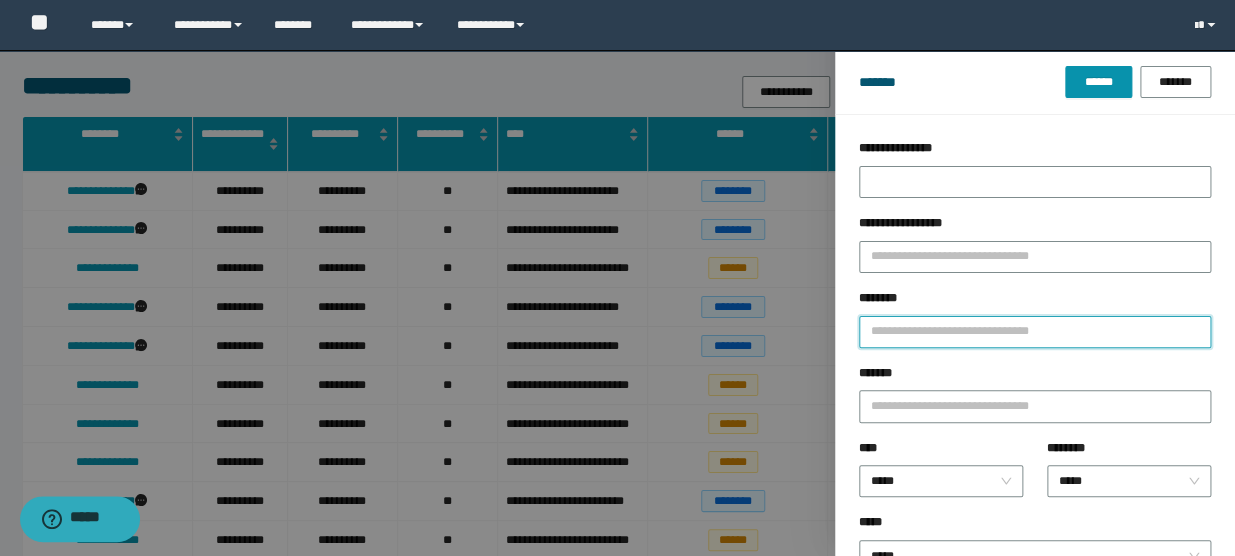type on "*" 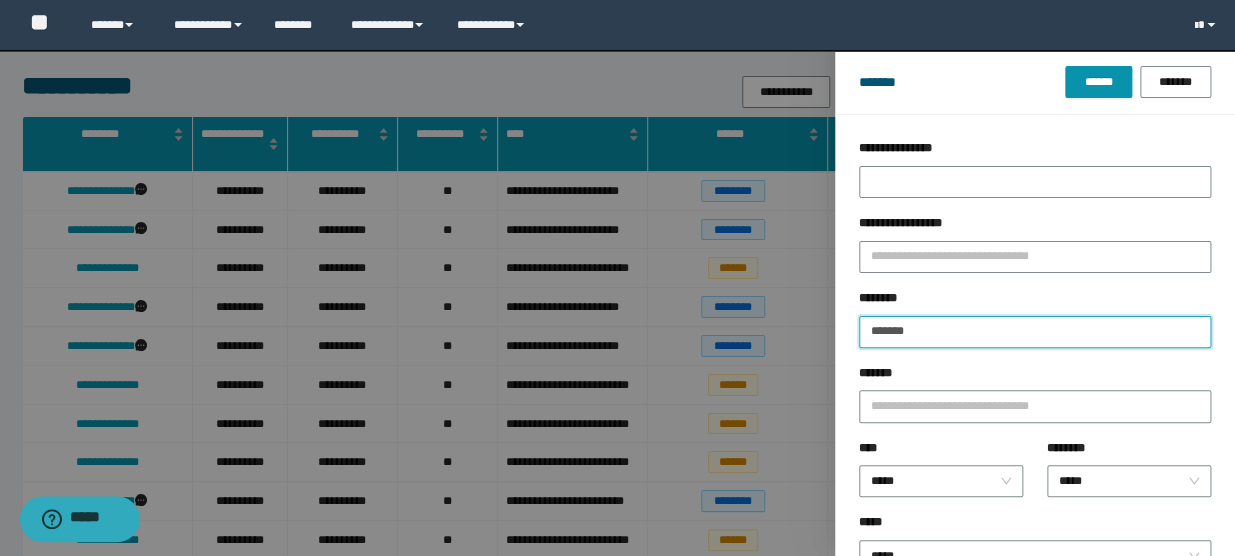 type on "*******" 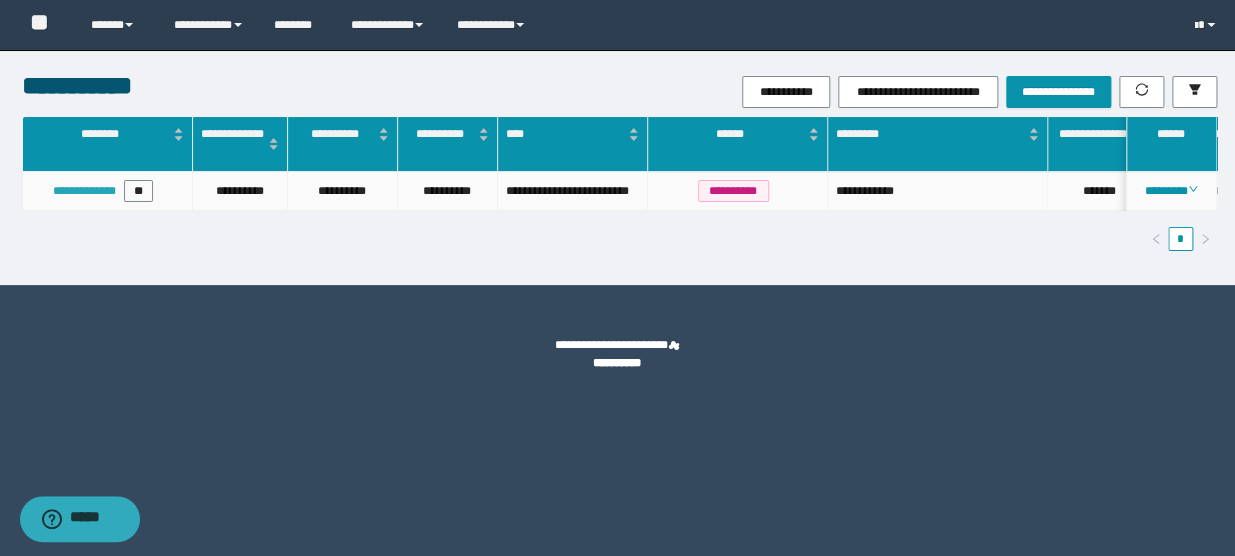 click on "**********" at bounding box center [84, 191] 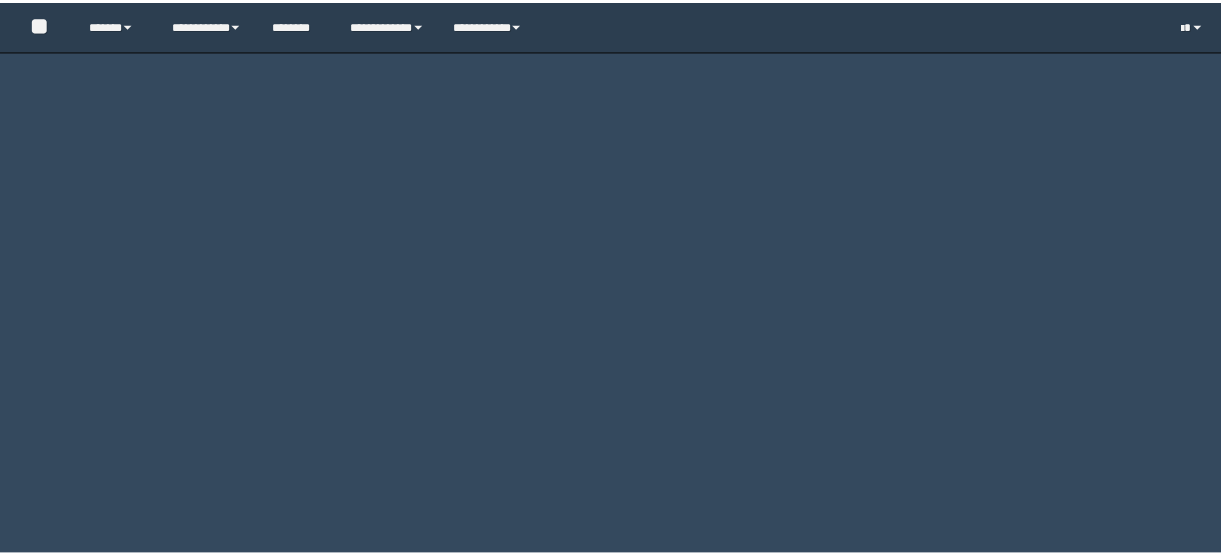 scroll, scrollTop: 0, scrollLeft: 0, axis: both 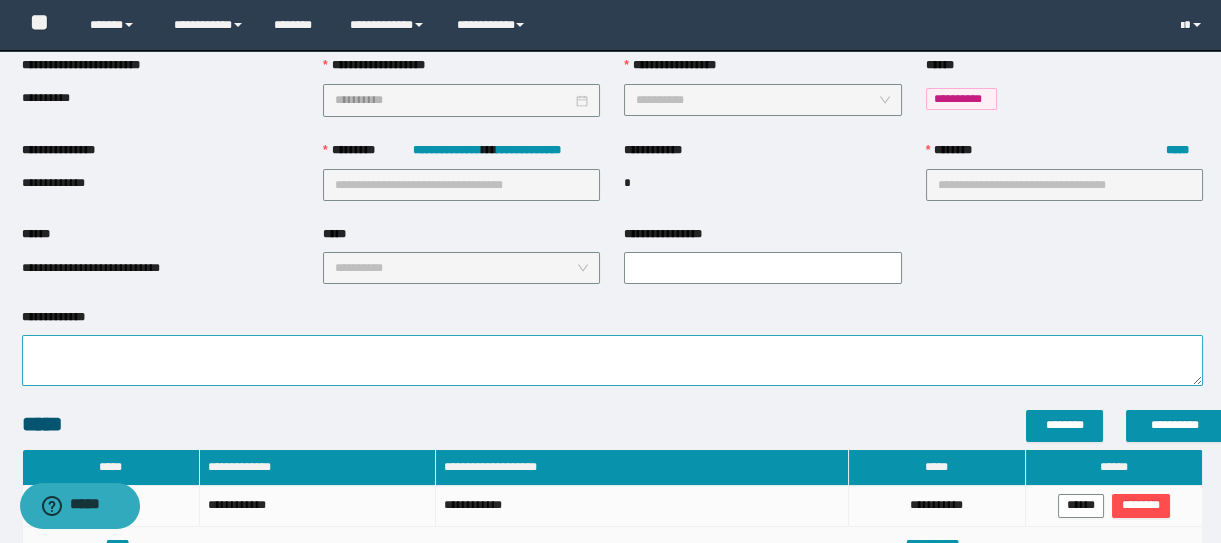 type on "**********" 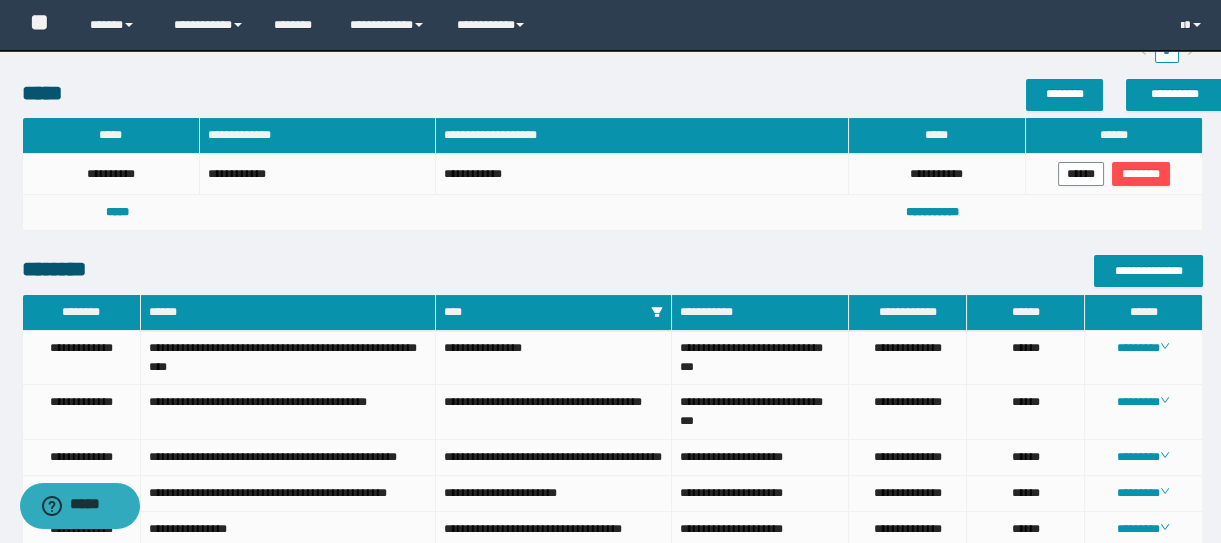 scroll, scrollTop: 744, scrollLeft: 0, axis: vertical 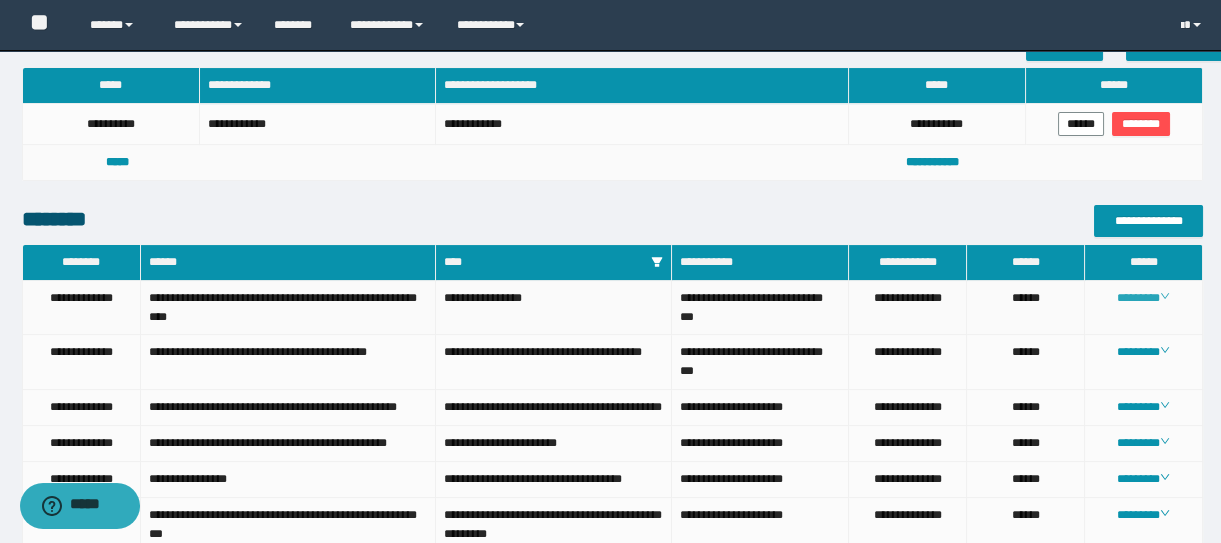 click on "********" at bounding box center [1143, 298] 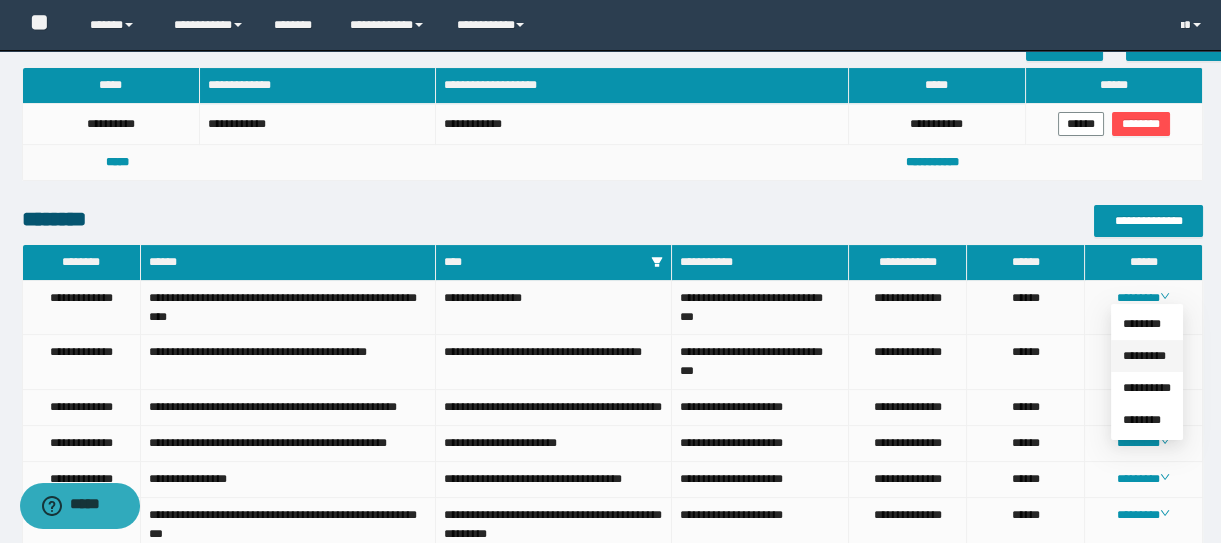 click on "*********" at bounding box center (1144, 356) 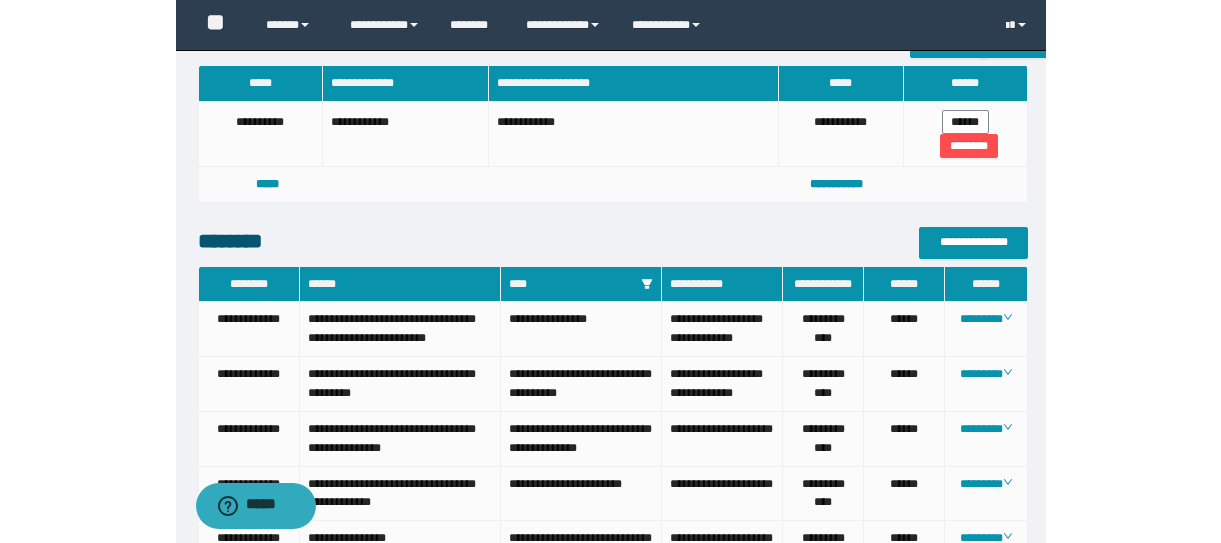 scroll, scrollTop: 744, scrollLeft: 0, axis: vertical 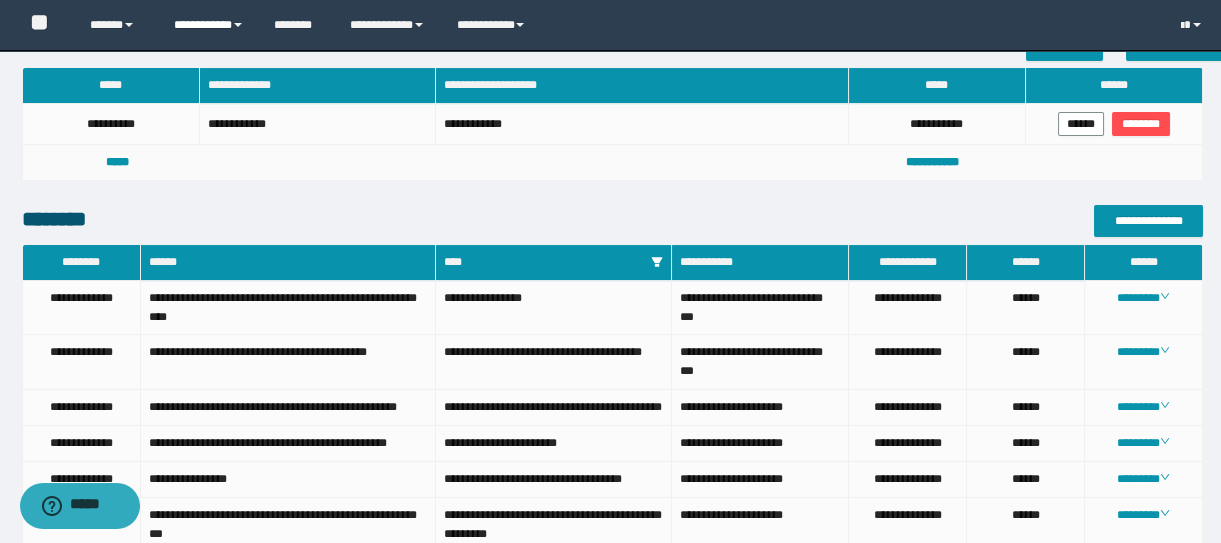 drag, startPoint x: 219, startPoint y: 23, endPoint x: 242, endPoint y: 51, distance: 36.23534 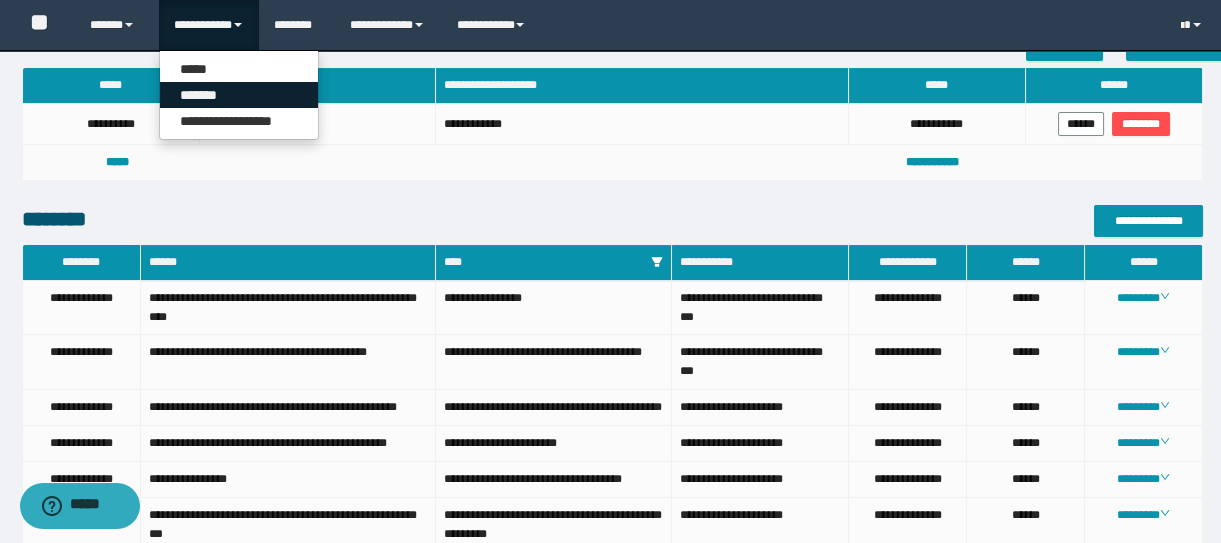 click on "*******" at bounding box center (239, 95) 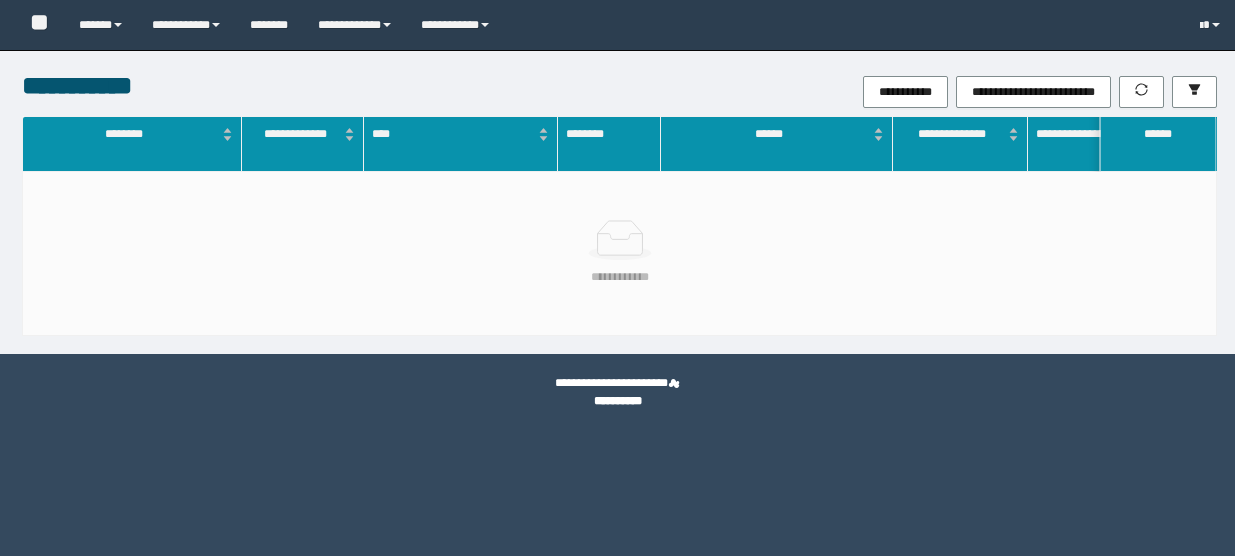 scroll, scrollTop: 0, scrollLeft: 0, axis: both 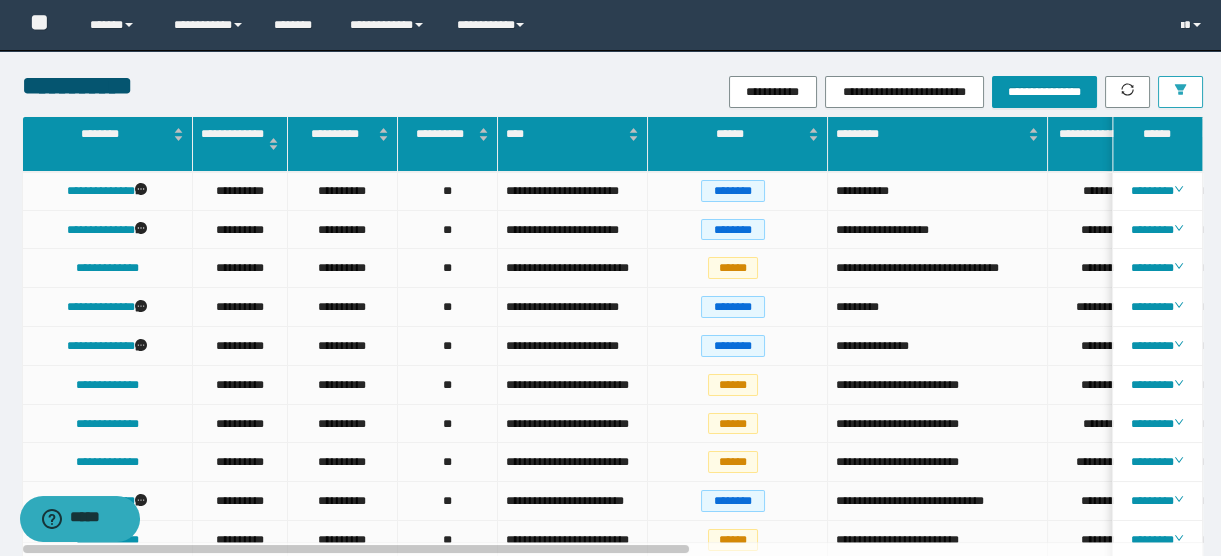click at bounding box center [1180, 92] 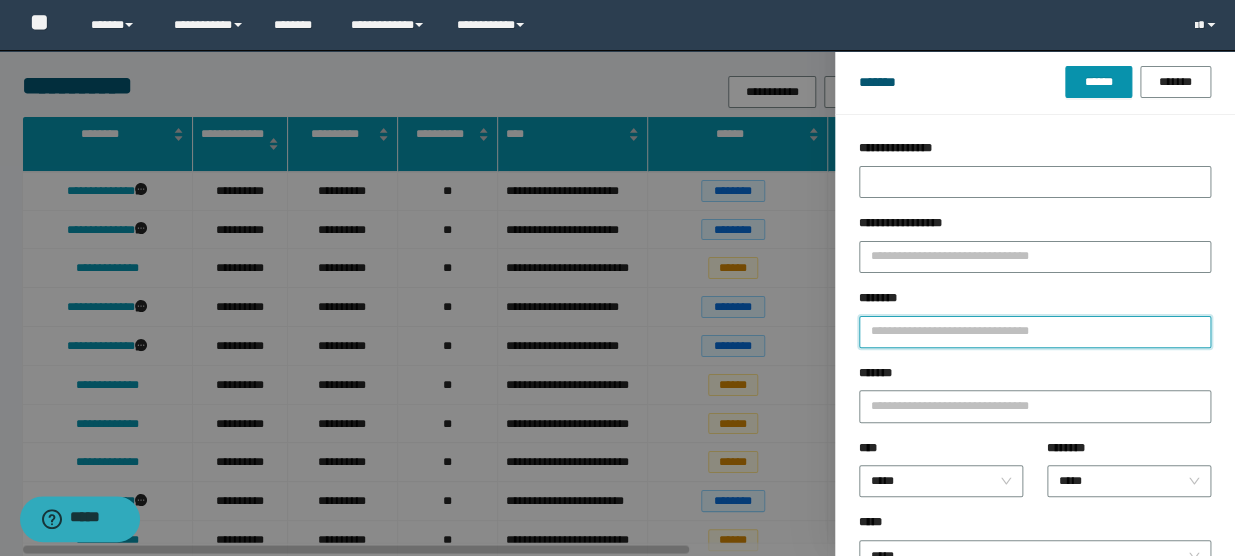 click on "********" at bounding box center [1035, 332] 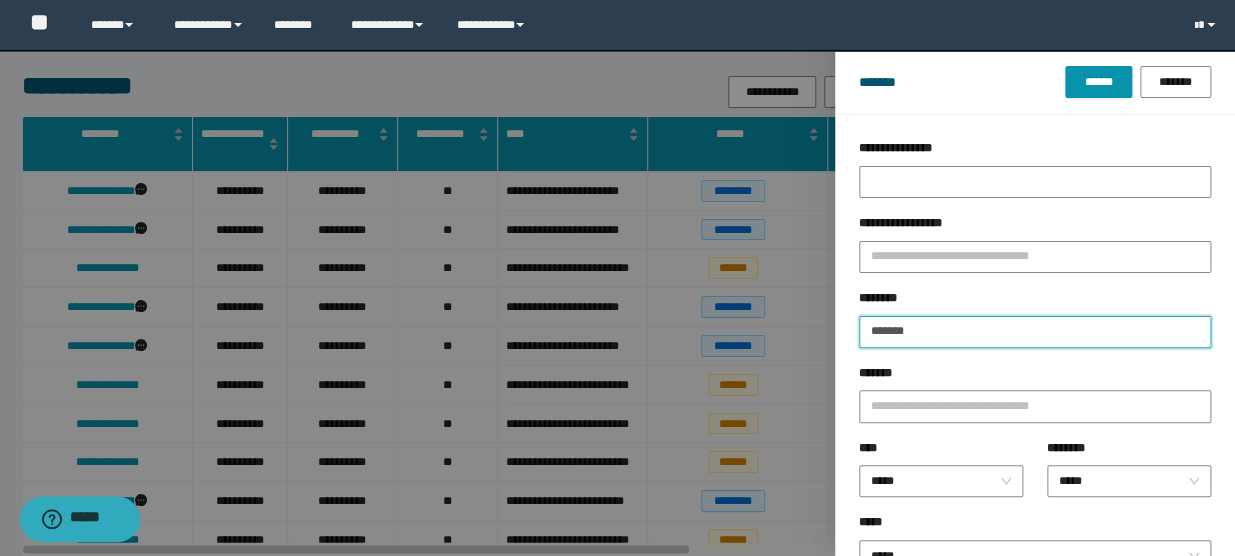 type on "*******" 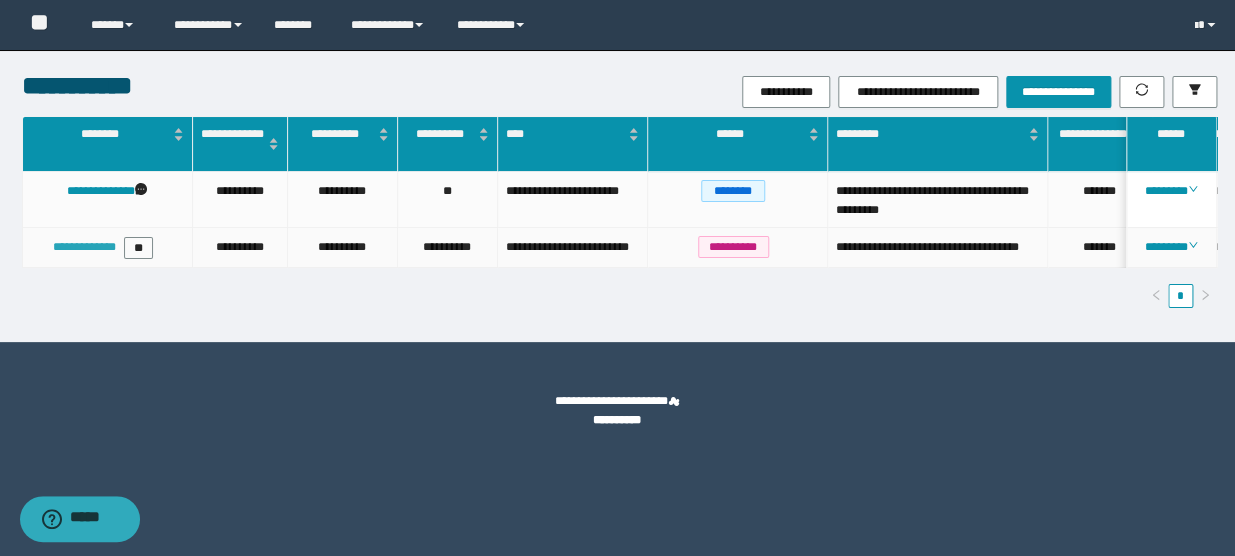 click on "**********" at bounding box center (84, 247) 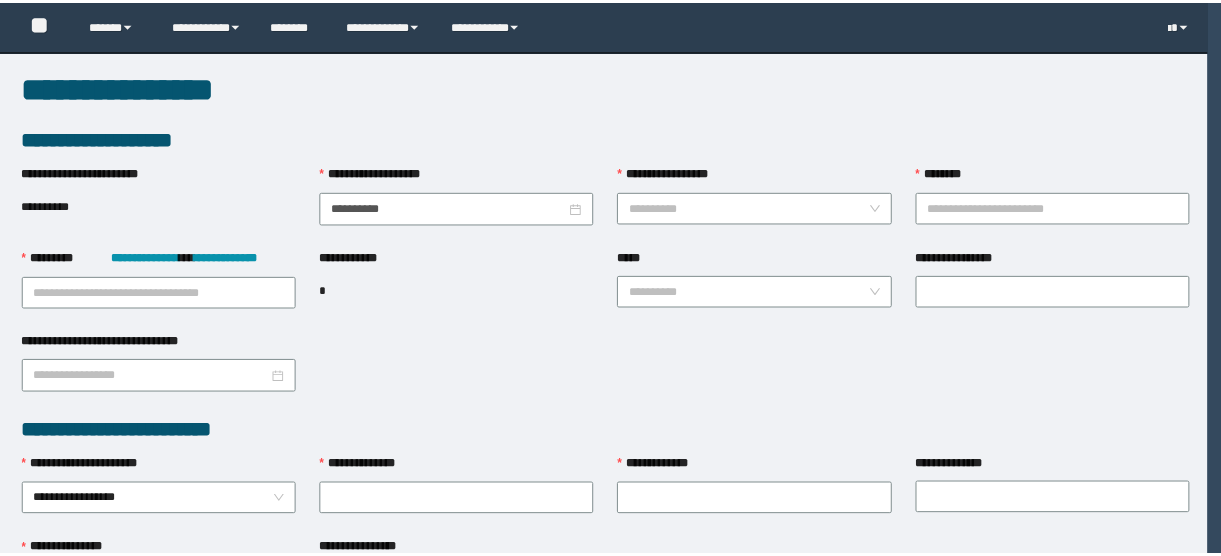 scroll, scrollTop: 0, scrollLeft: 0, axis: both 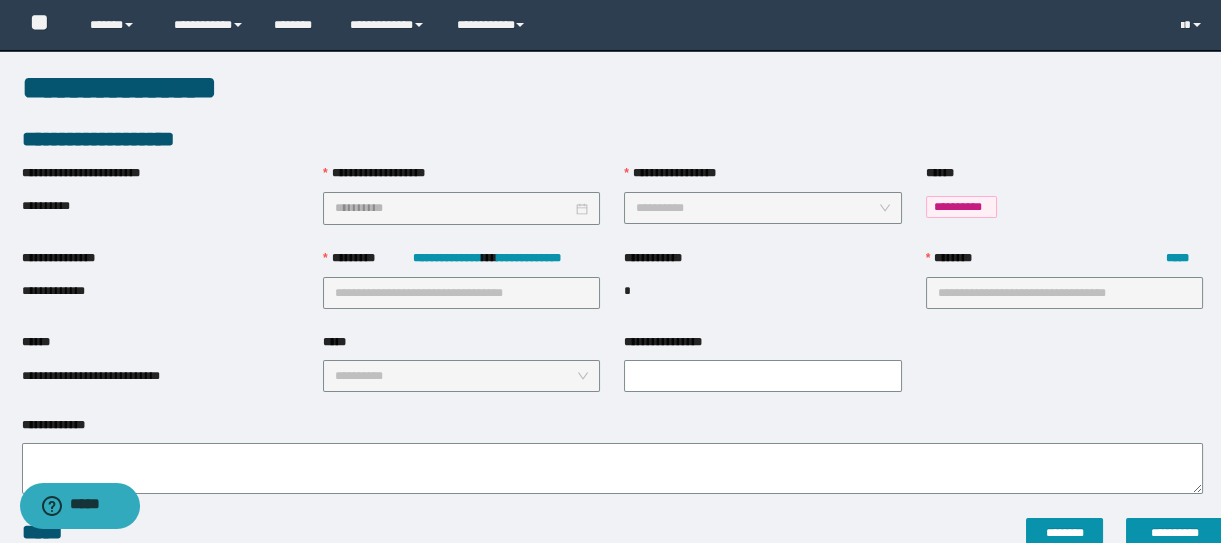 type on "**********" 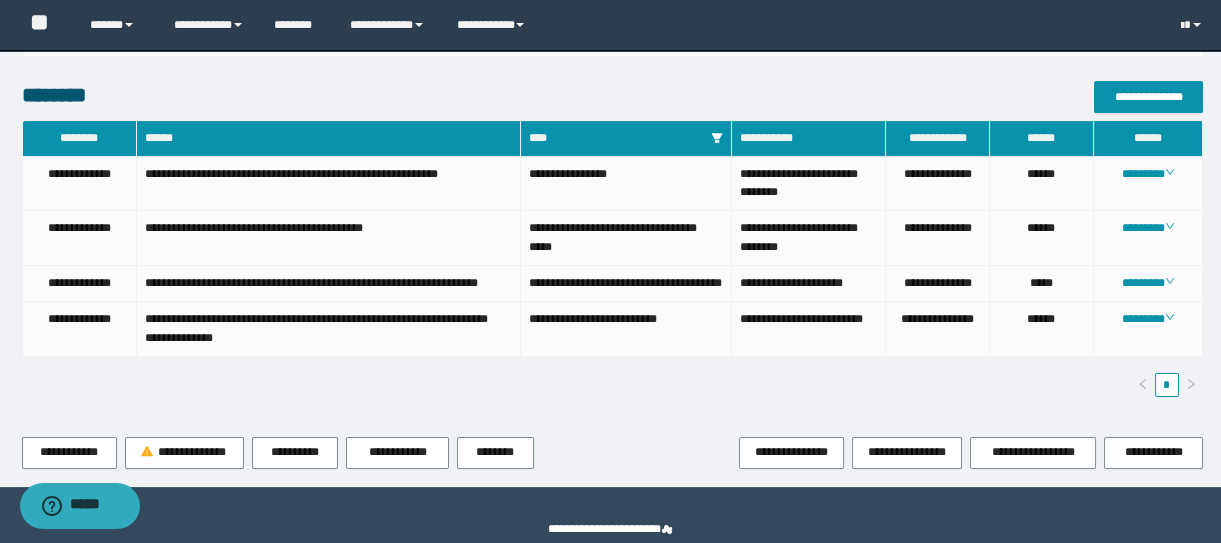 scroll, scrollTop: 909, scrollLeft: 0, axis: vertical 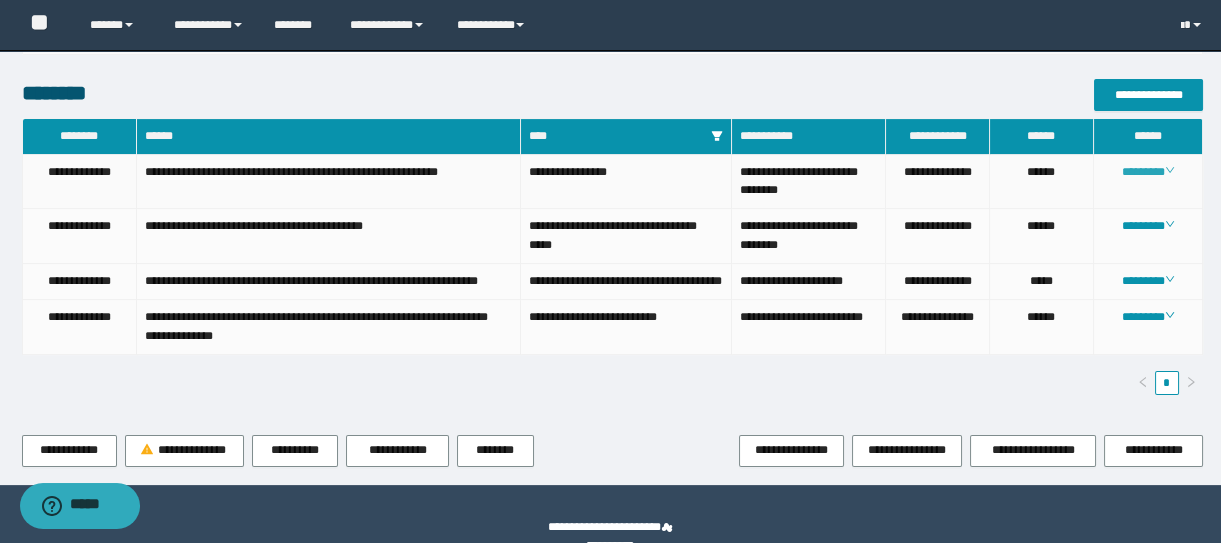 click on "********" at bounding box center (1148, 172) 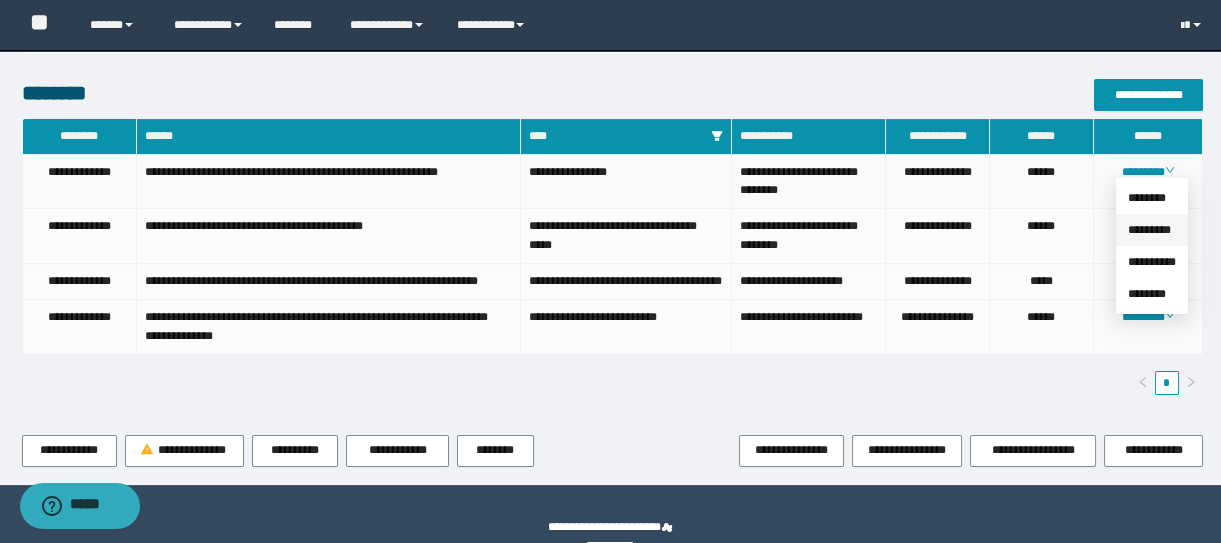 click on "*********" at bounding box center (1149, 230) 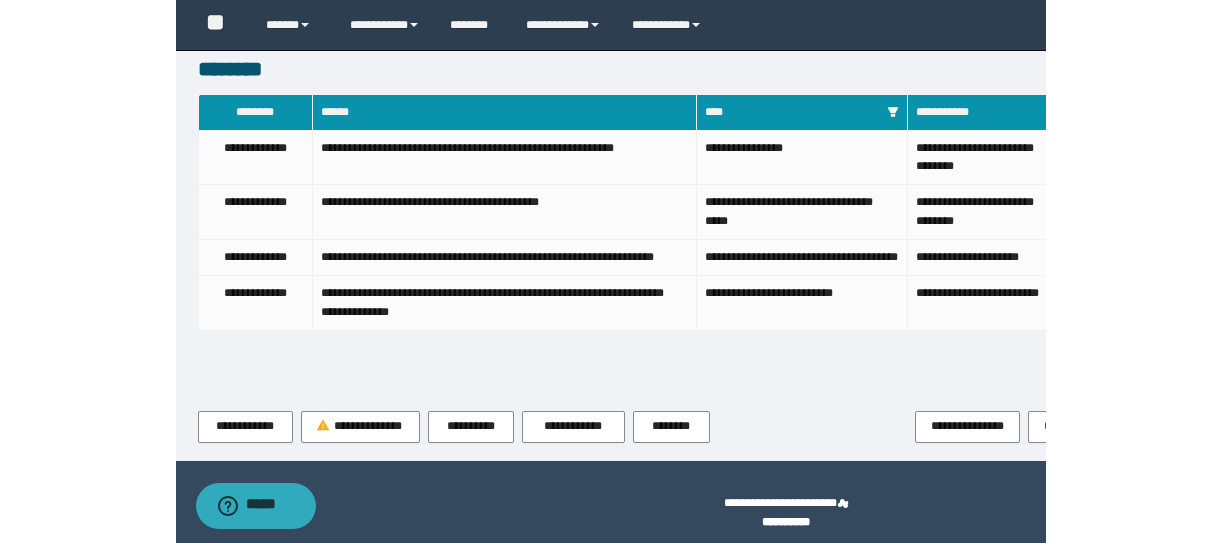 scroll, scrollTop: 909, scrollLeft: 0, axis: vertical 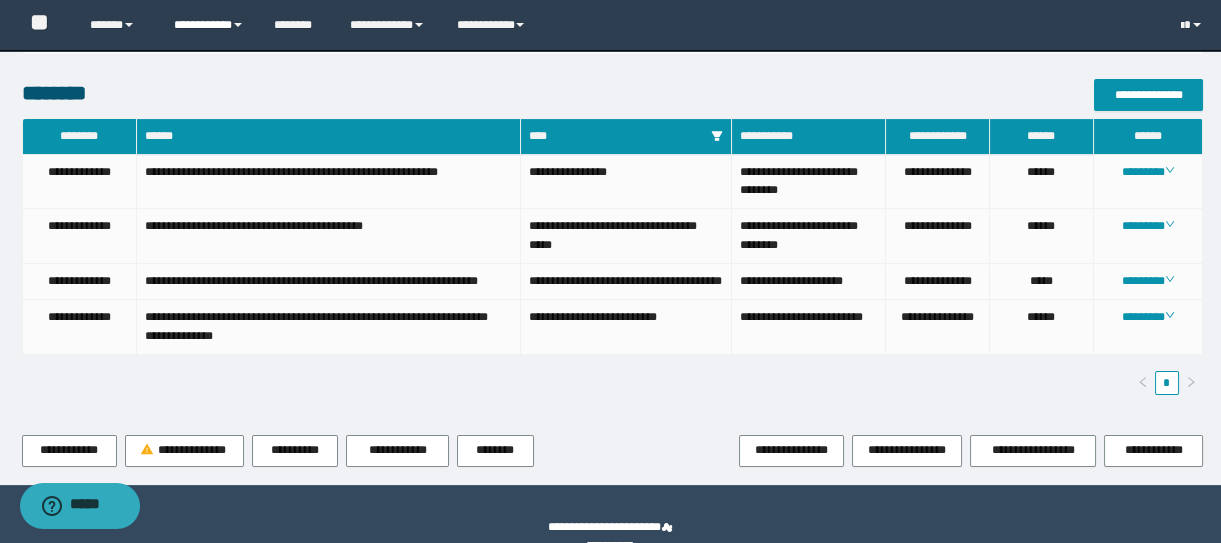 click on "**********" at bounding box center [209, 25] 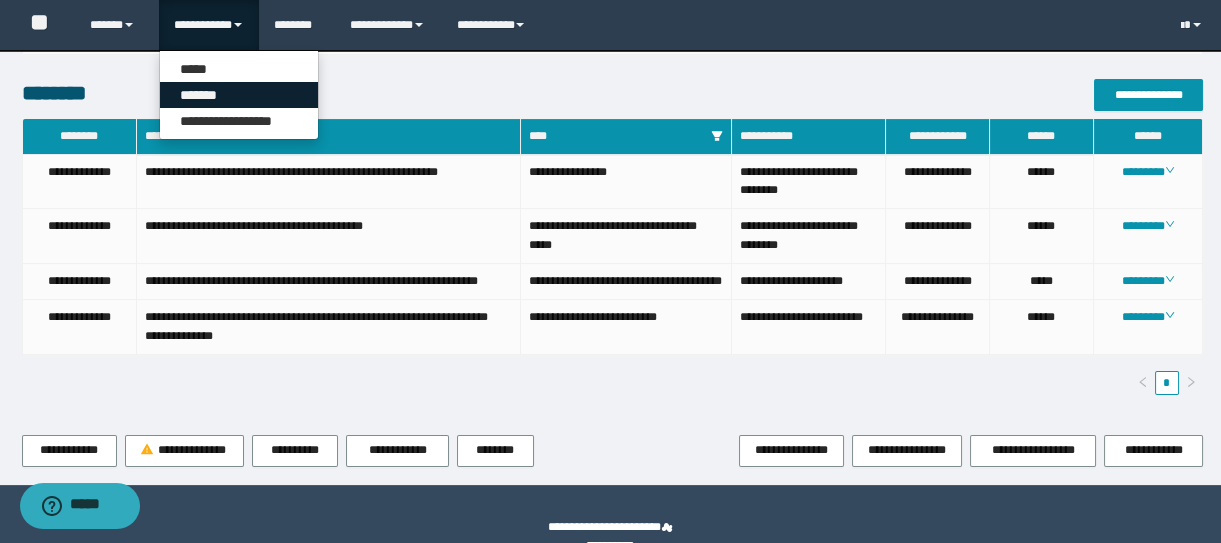 click on "*******" at bounding box center [239, 95] 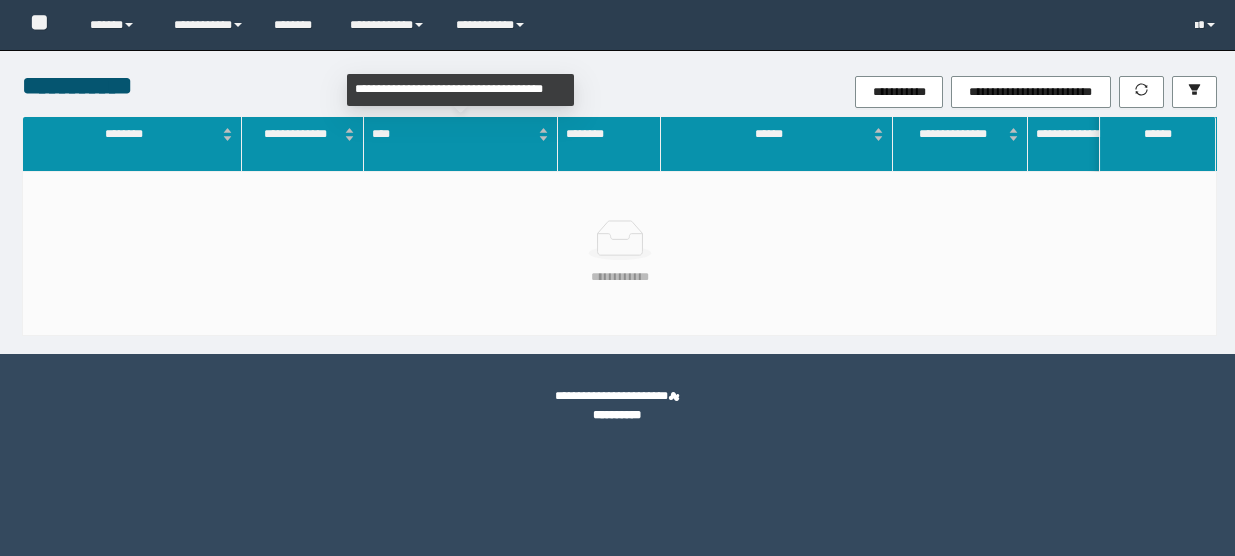 scroll, scrollTop: 0, scrollLeft: 0, axis: both 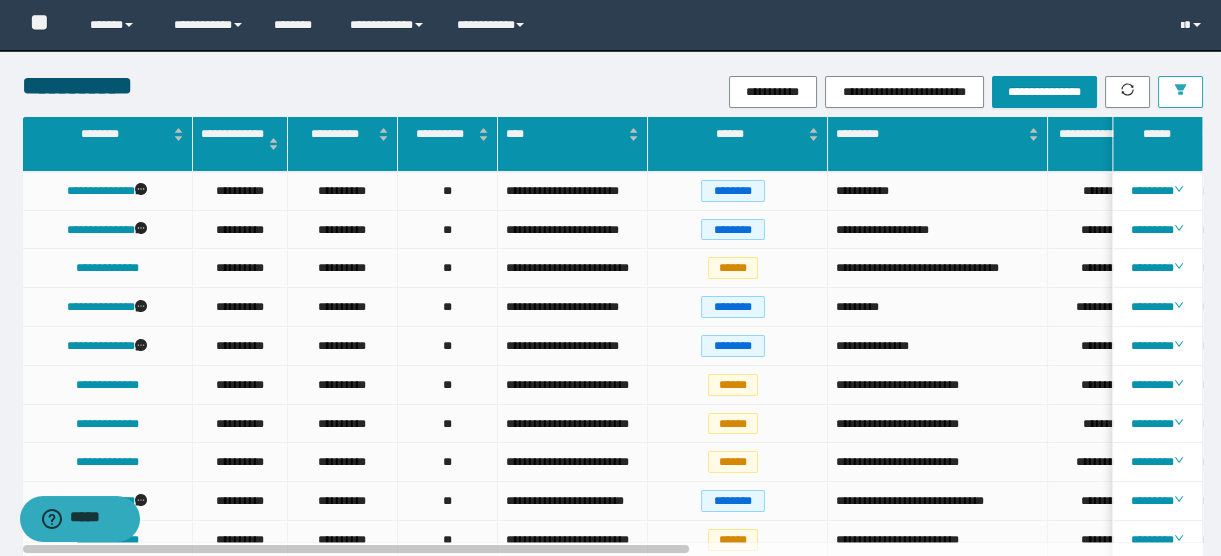 click 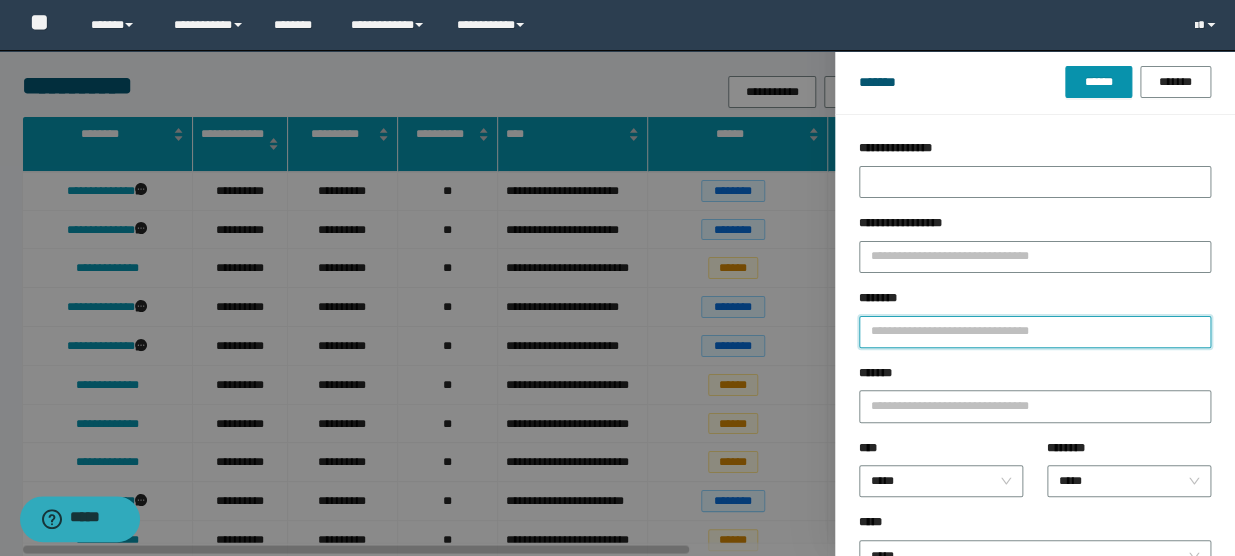click on "********" at bounding box center [1035, 332] 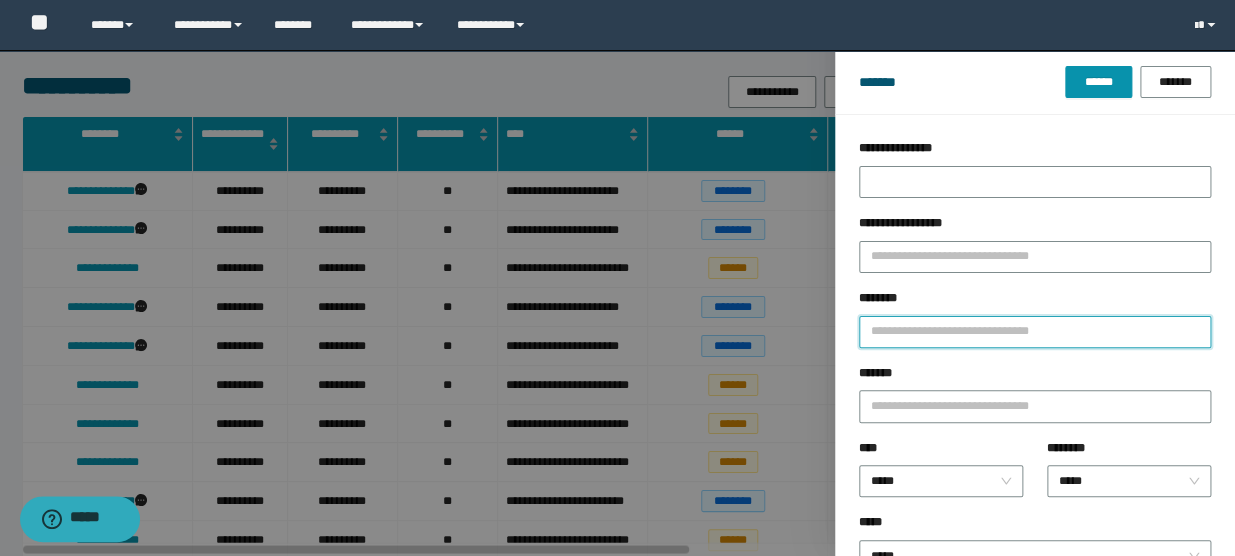 type on "*" 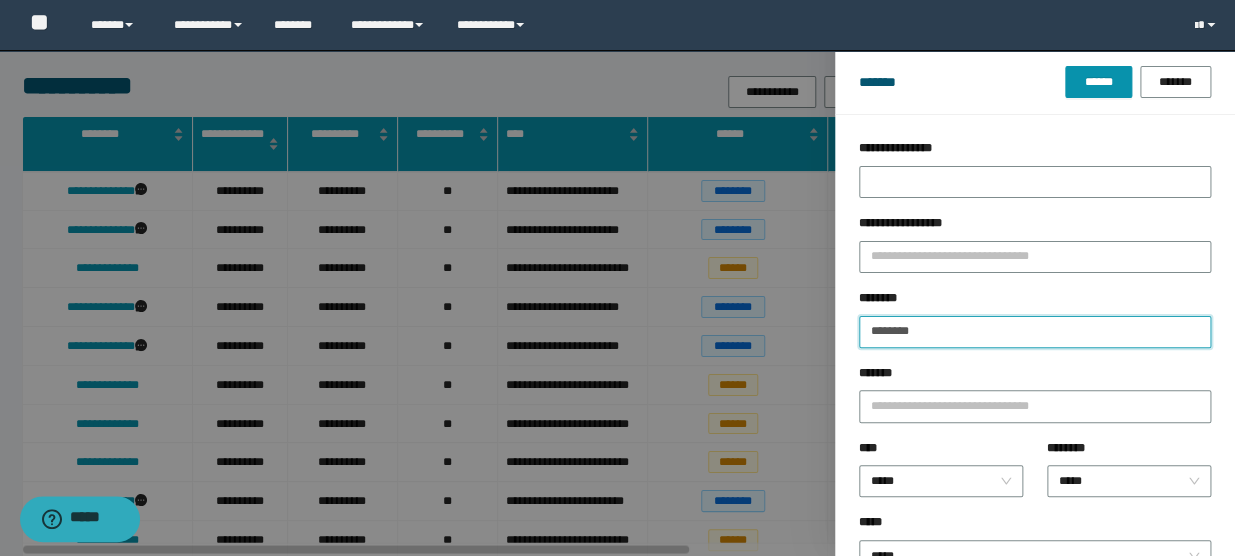 type on "********" 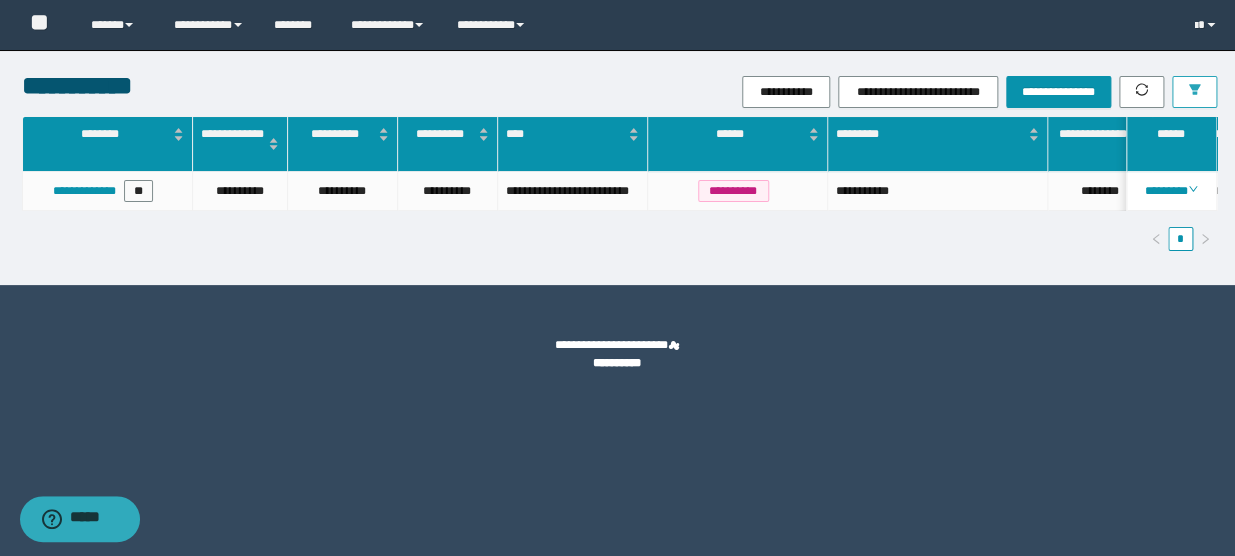 scroll, scrollTop: 0, scrollLeft: 140, axis: horizontal 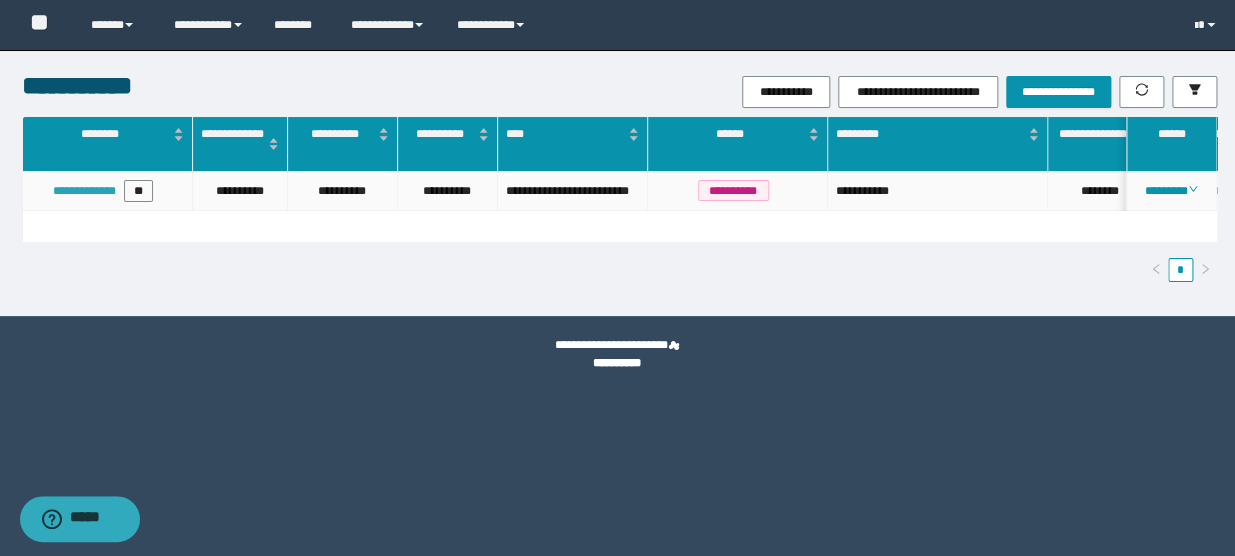 click on "**********" at bounding box center (84, 191) 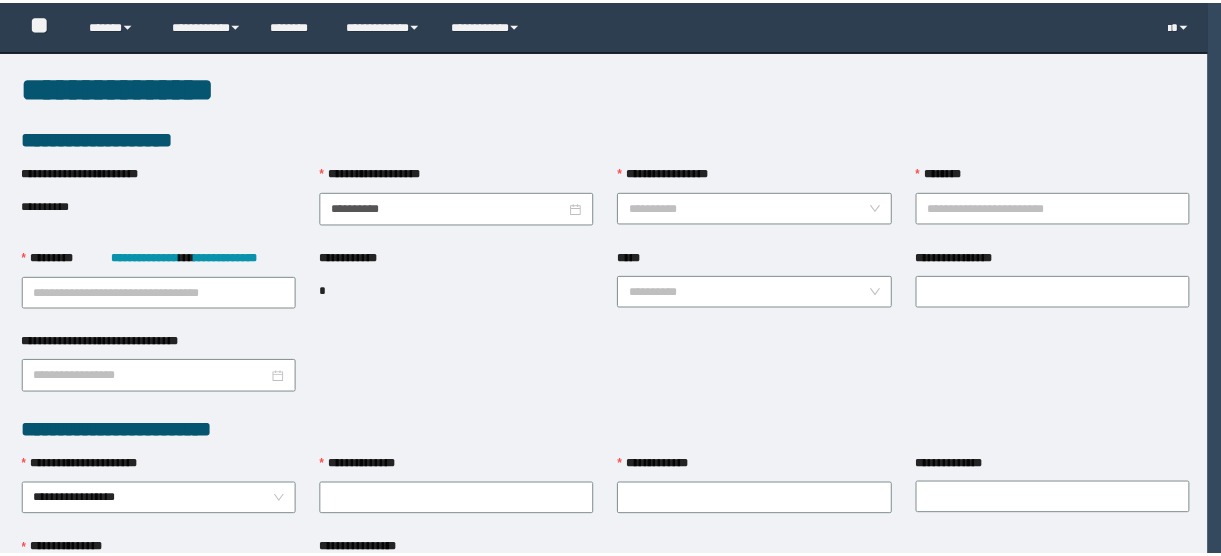 scroll, scrollTop: 0, scrollLeft: 0, axis: both 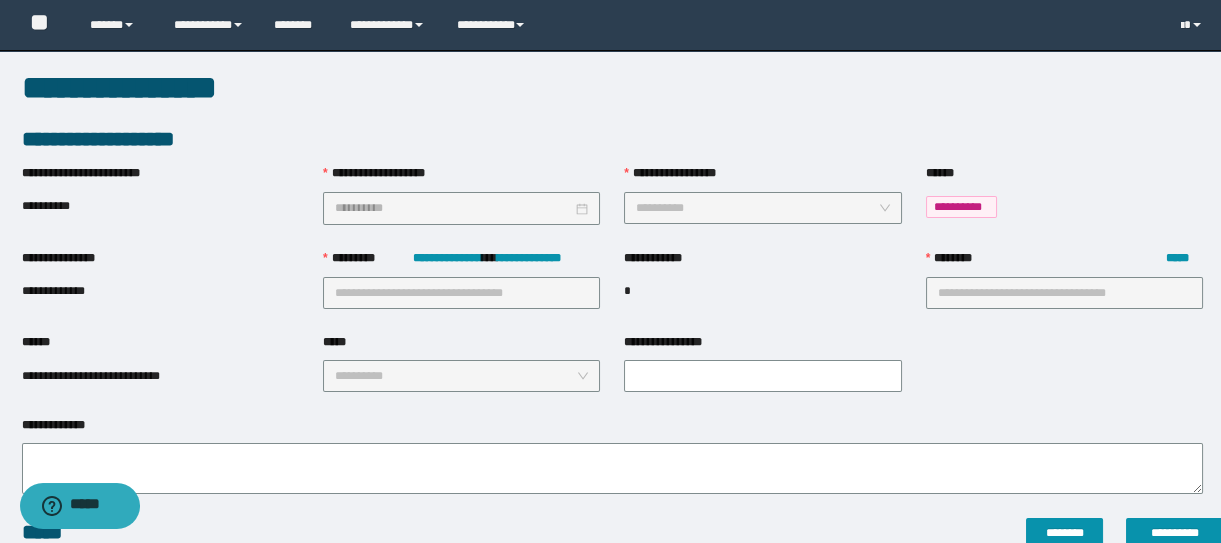 type on "**********" 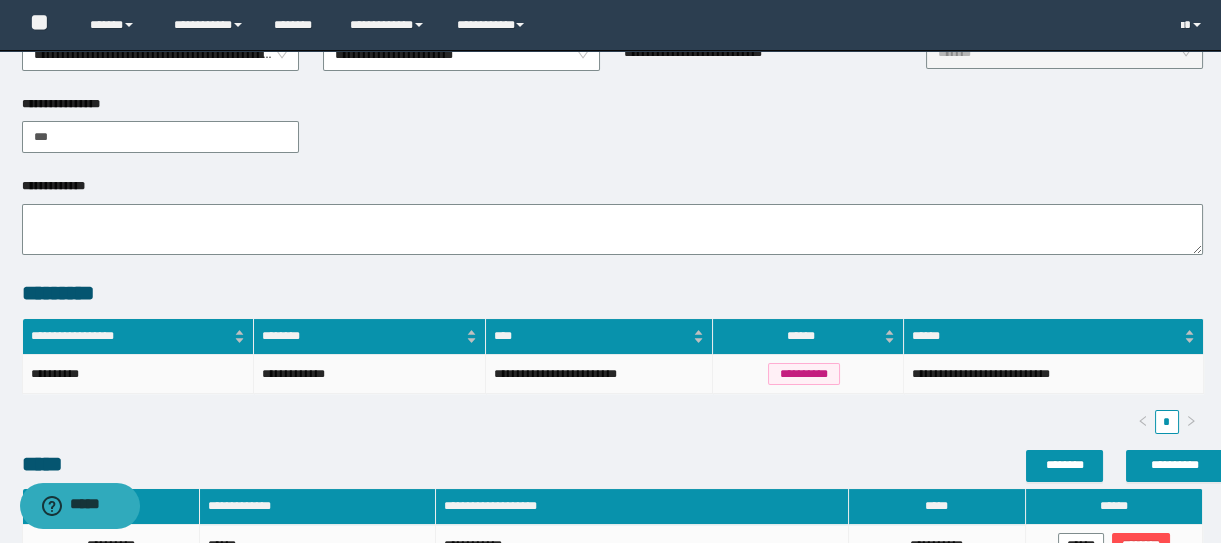 scroll, scrollTop: 363, scrollLeft: 0, axis: vertical 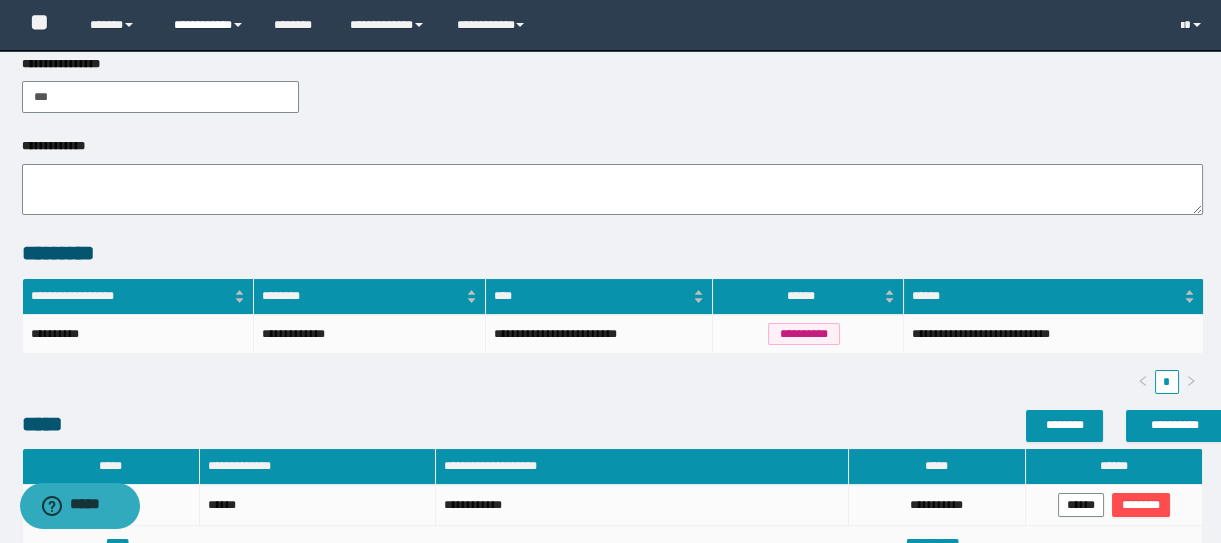 click on "**********" at bounding box center (209, 25) 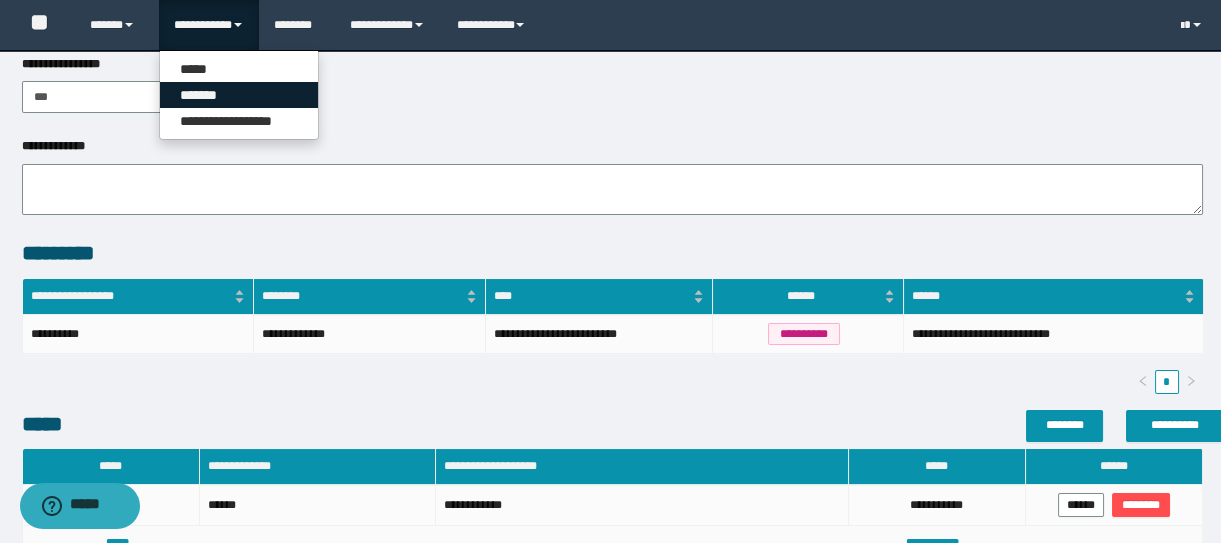 click on "*******" at bounding box center [239, 95] 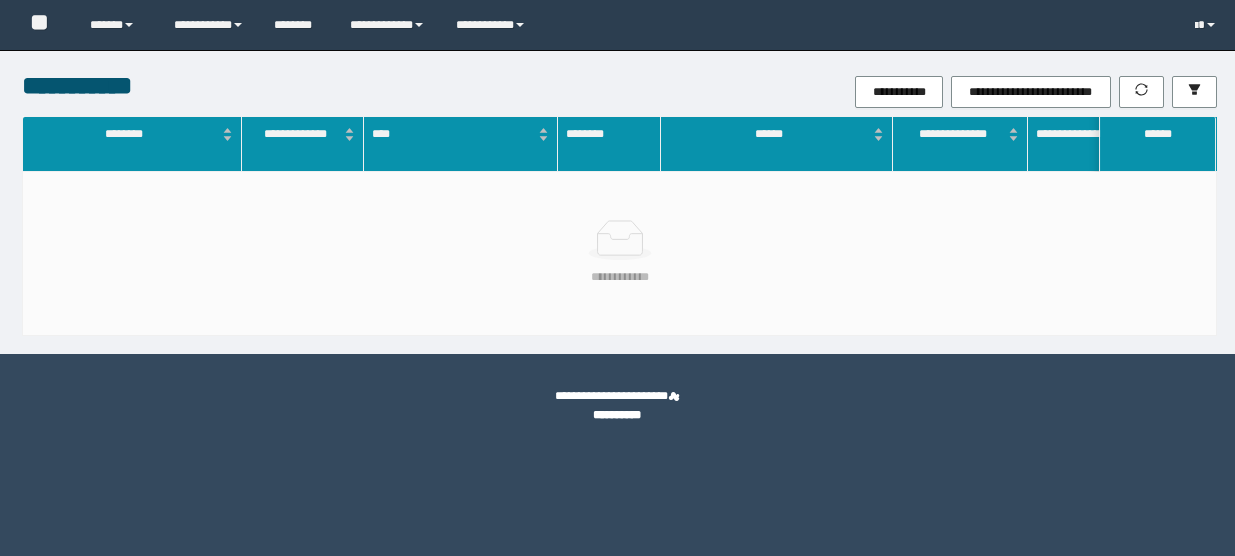 scroll, scrollTop: 0, scrollLeft: 0, axis: both 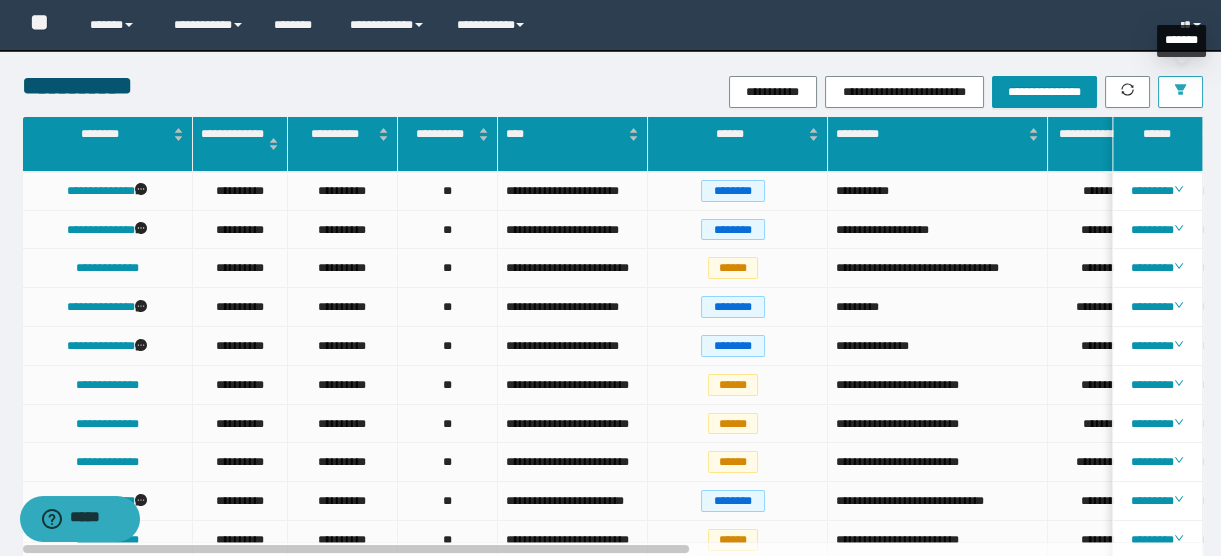 click 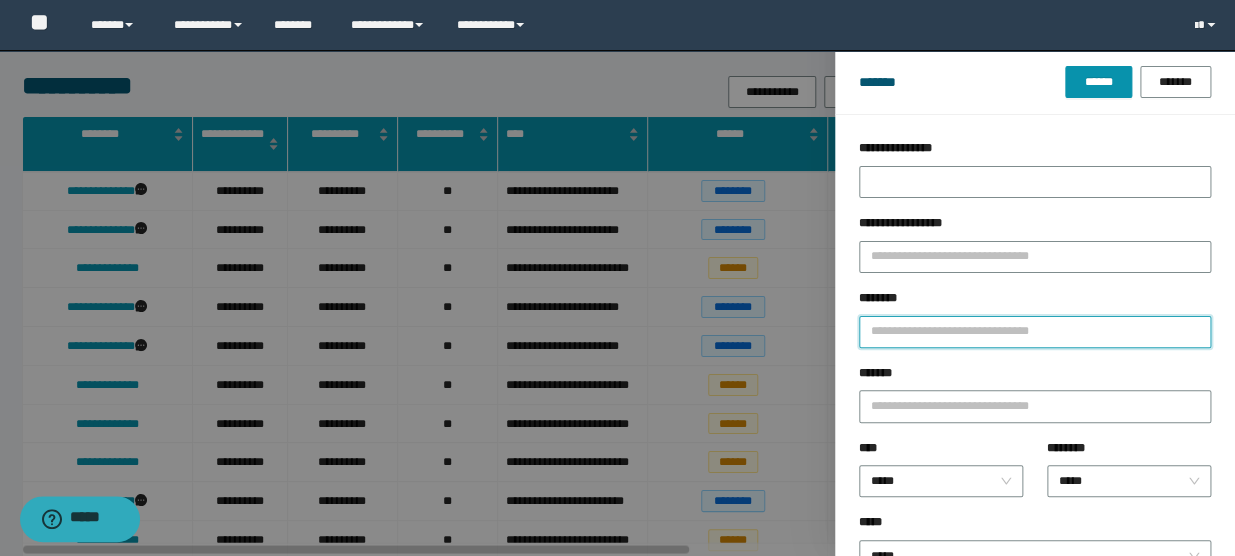 click on "********" at bounding box center (1035, 332) 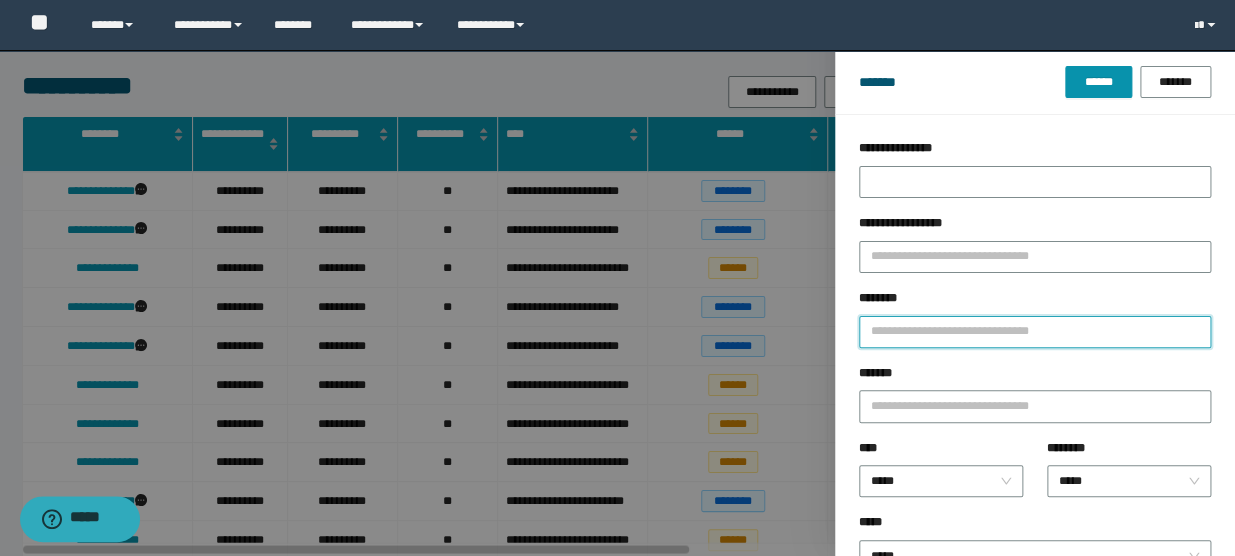type on "*" 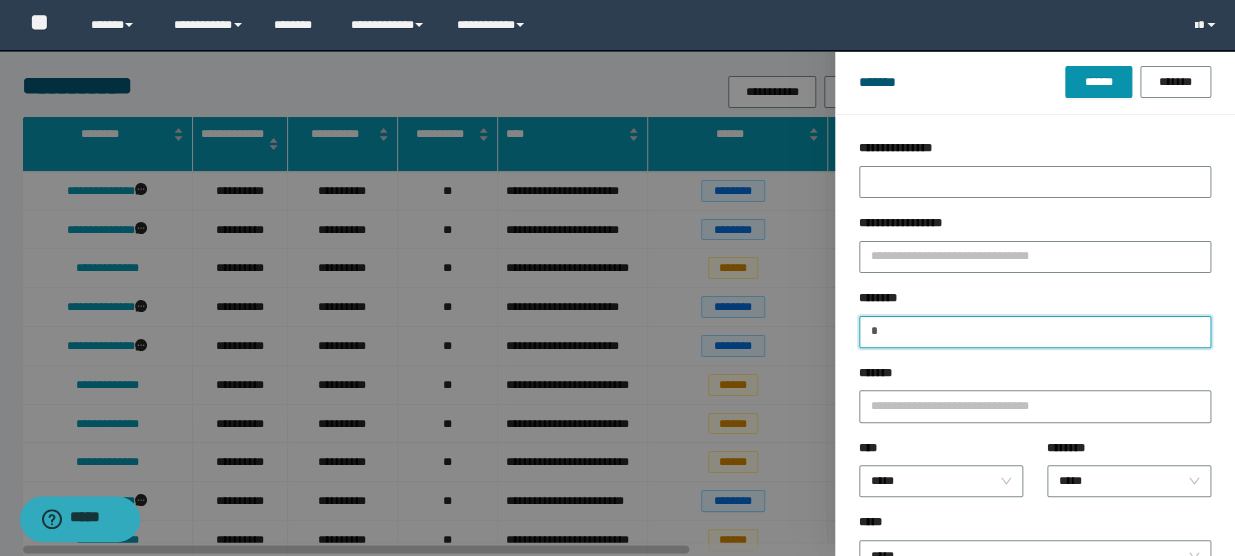 type 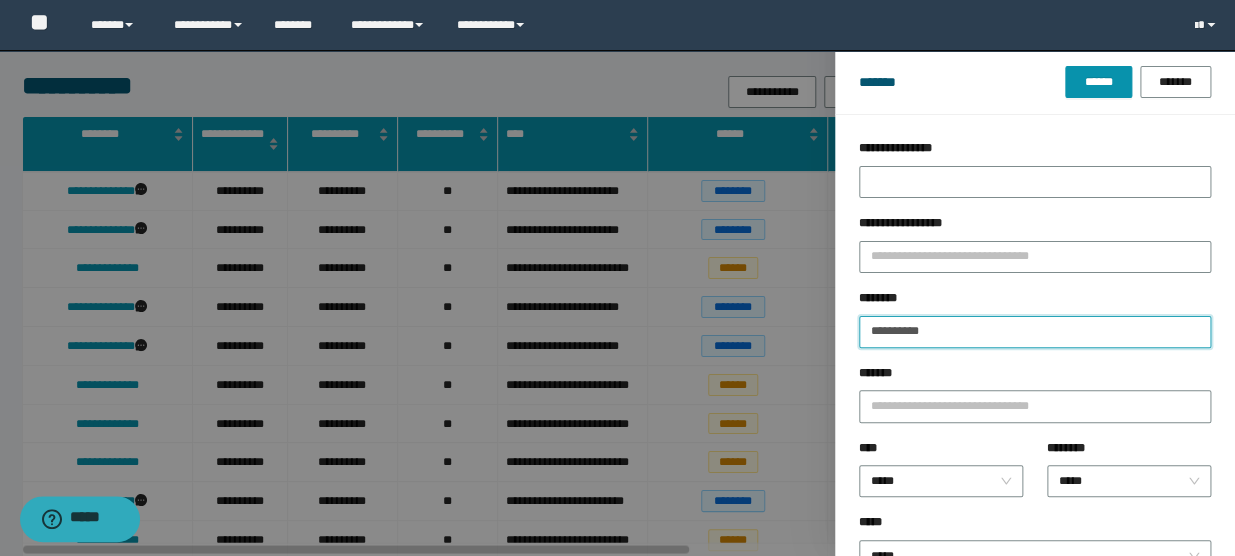 click on "******" at bounding box center [1098, 82] 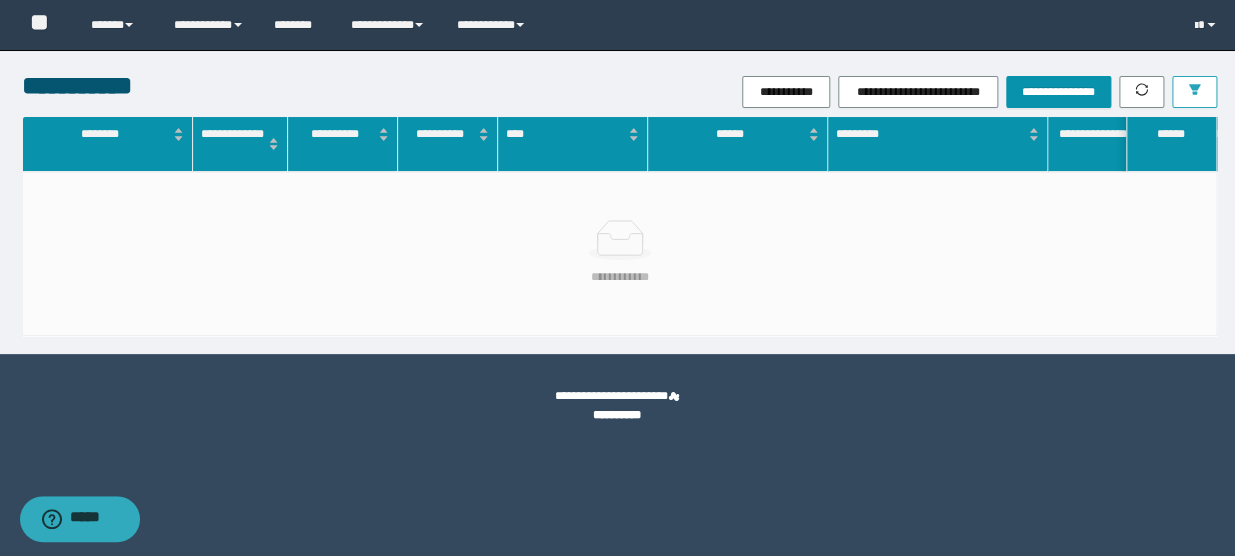 click at bounding box center (1194, 92) 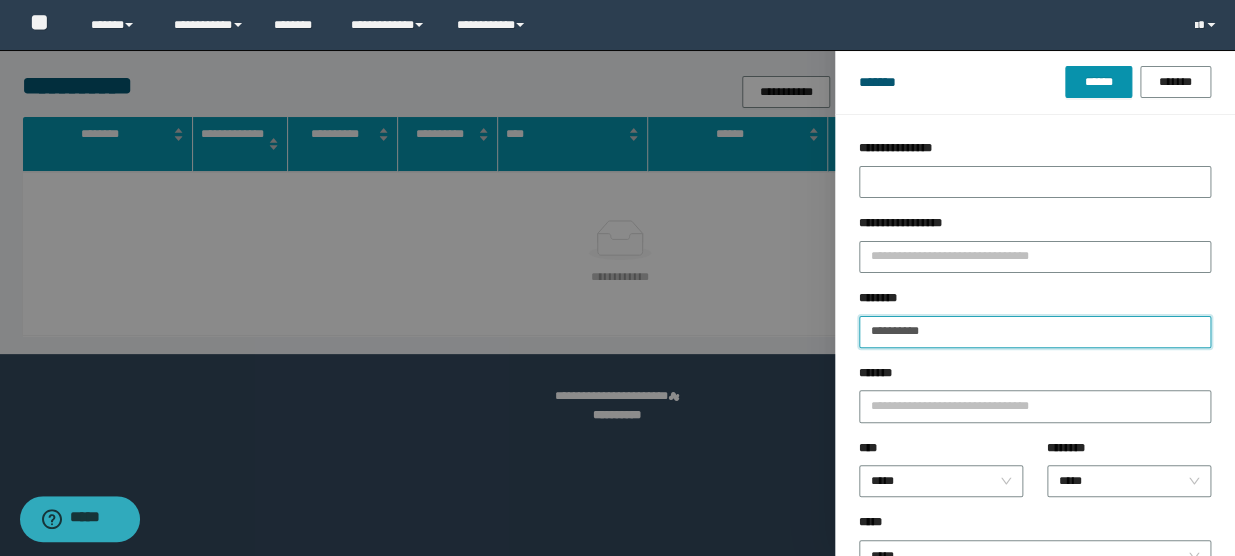 drag, startPoint x: 941, startPoint y: 337, endPoint x: 1194, endPoint y: 369, distance: 255.01569 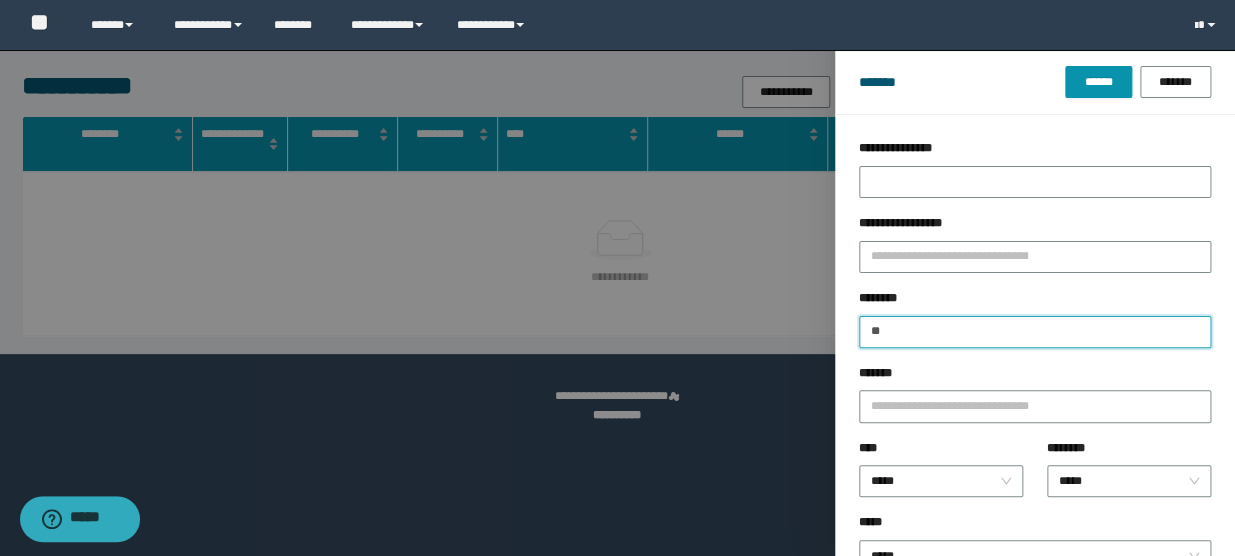 type on "*" 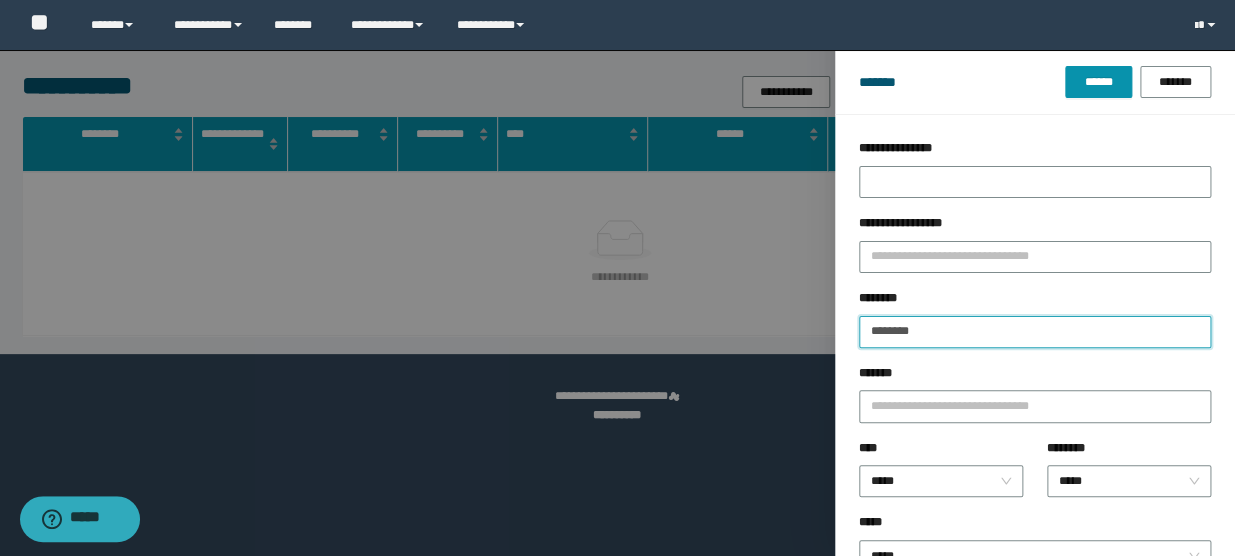 type on "********" 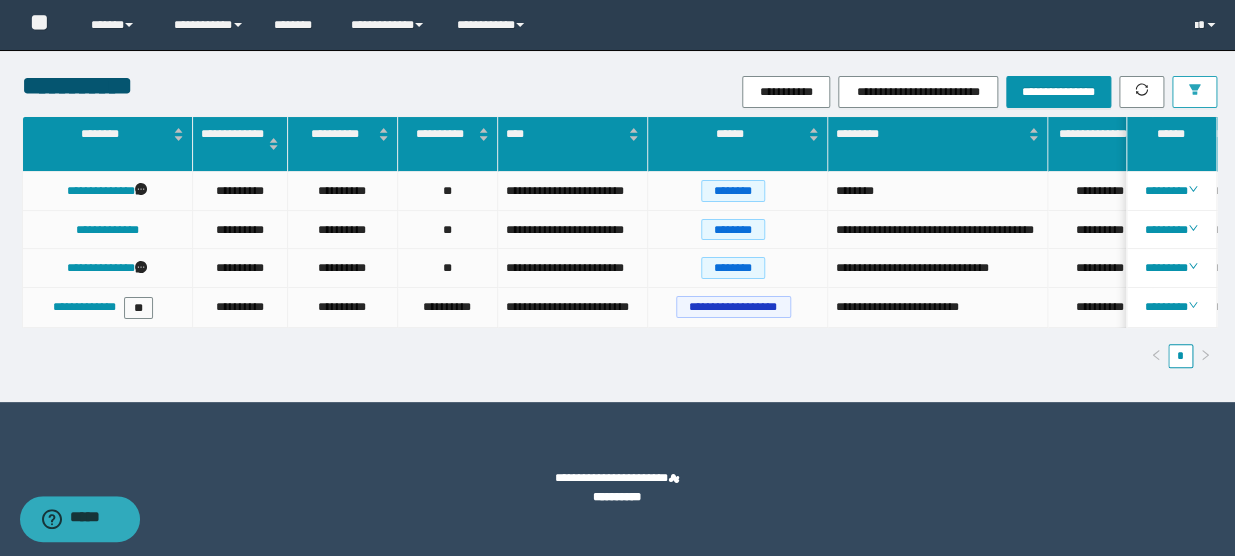 scroll, scrollTop: 0, scrollLeft: 52, axis: horizontal 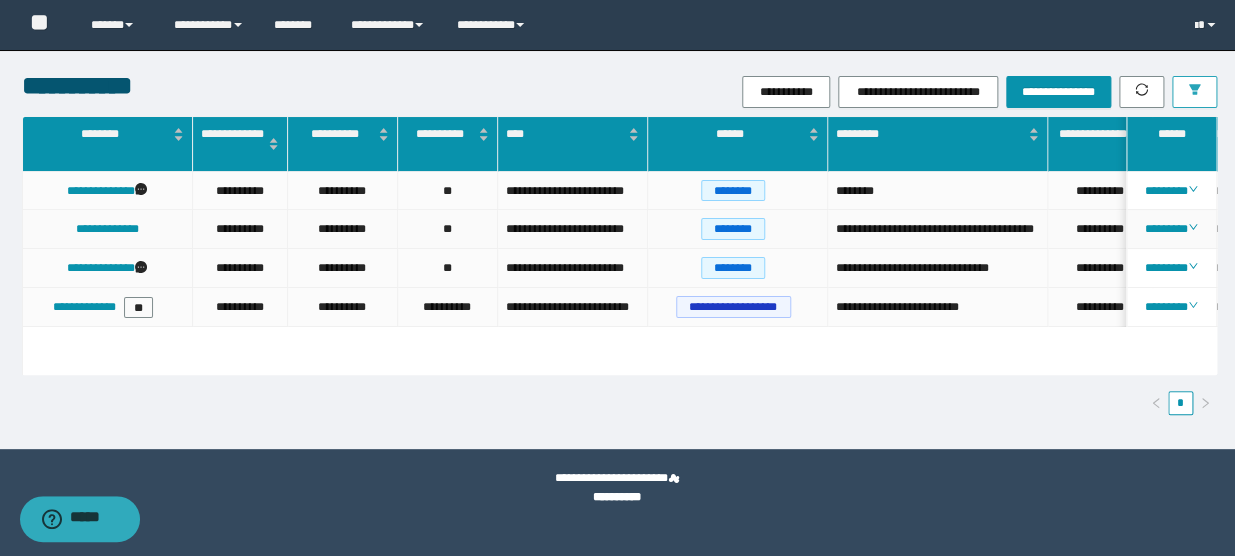 type 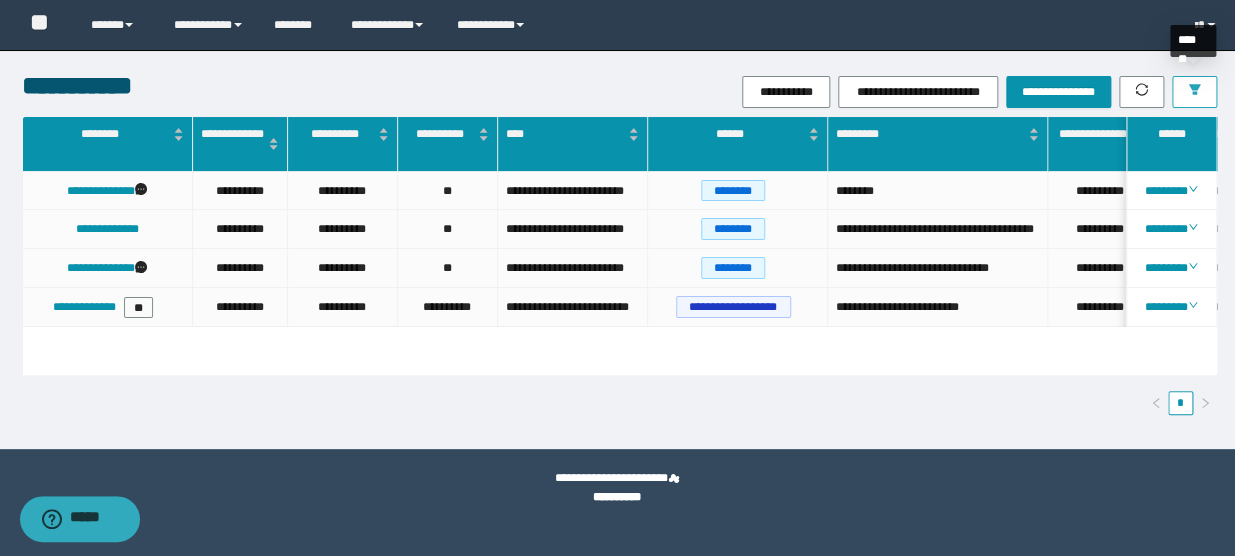 click 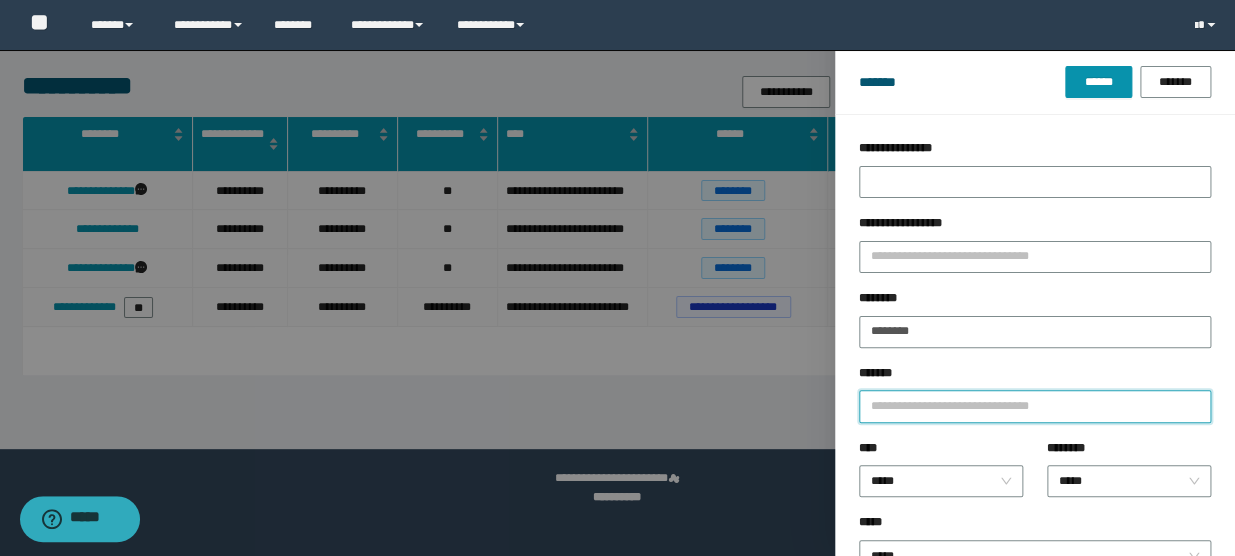 click on "*******" at bounding box center (1035, 406) 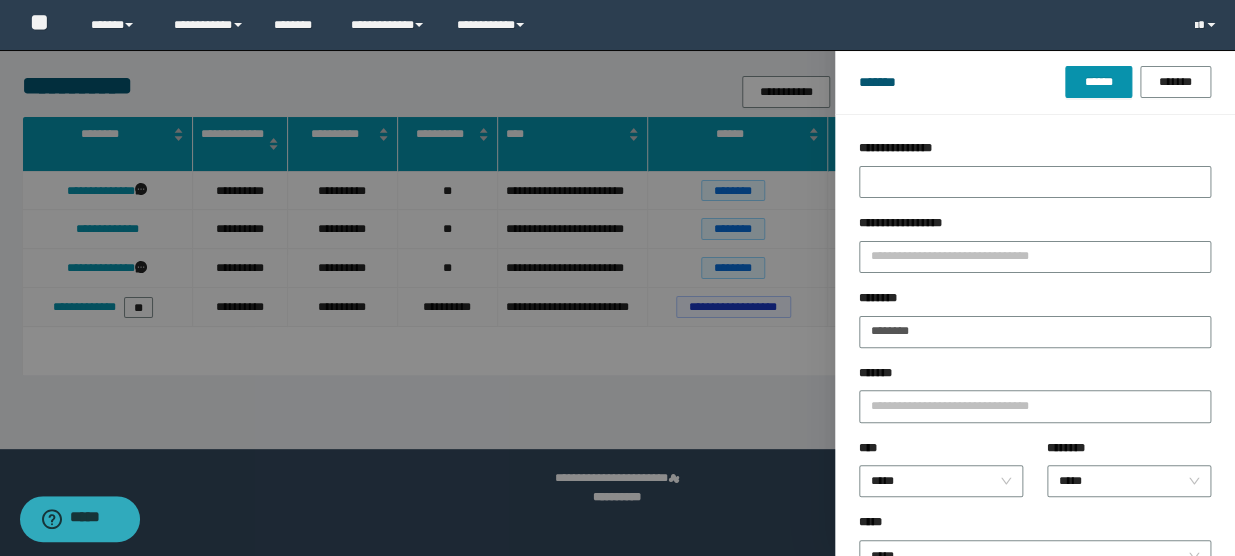 click at bounding box center [617, 278] 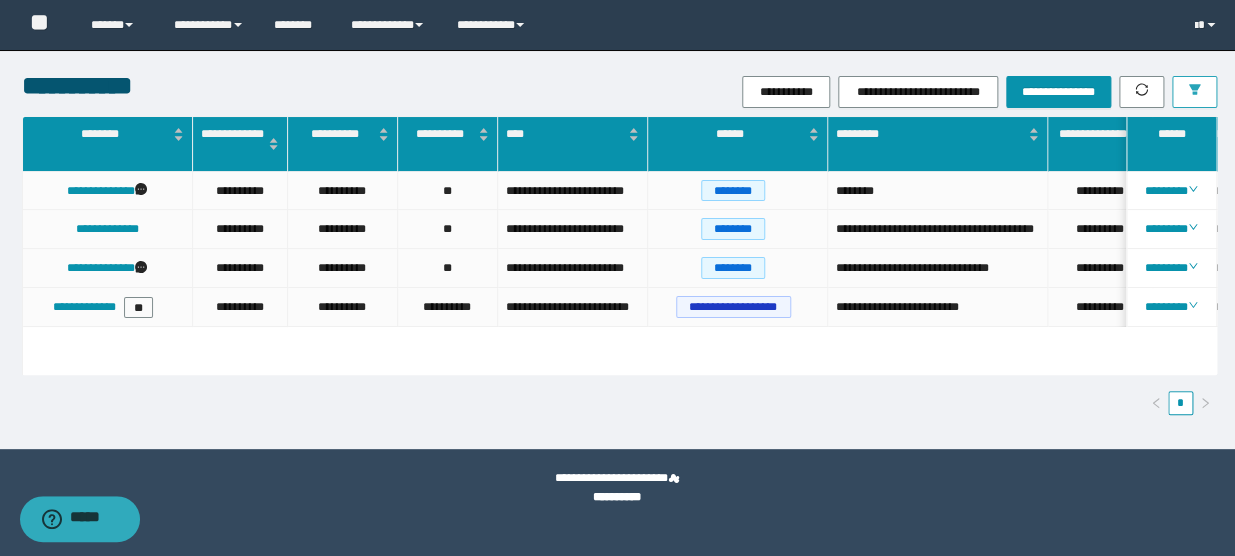 click at bounding box center (1194, 92) 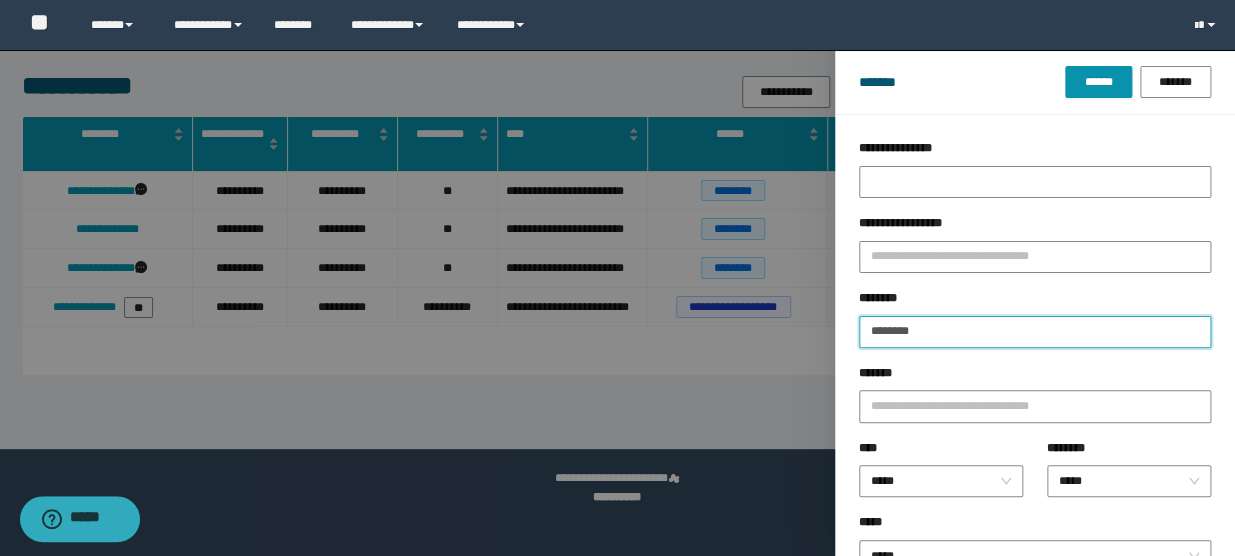 click on "********" at bounding box center (1035, 332) 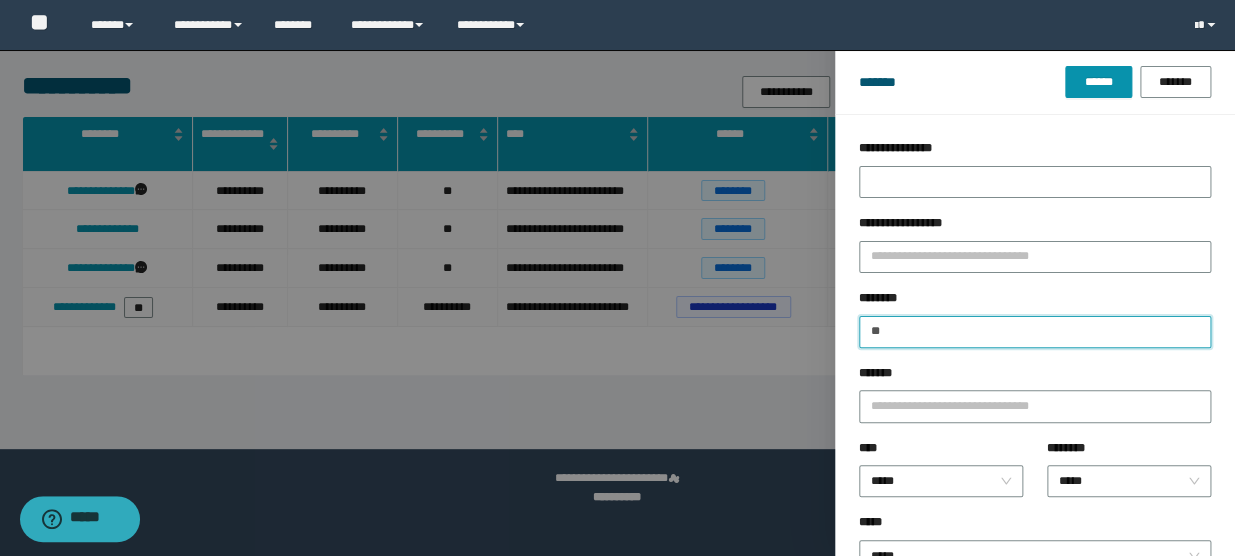 type on "*" 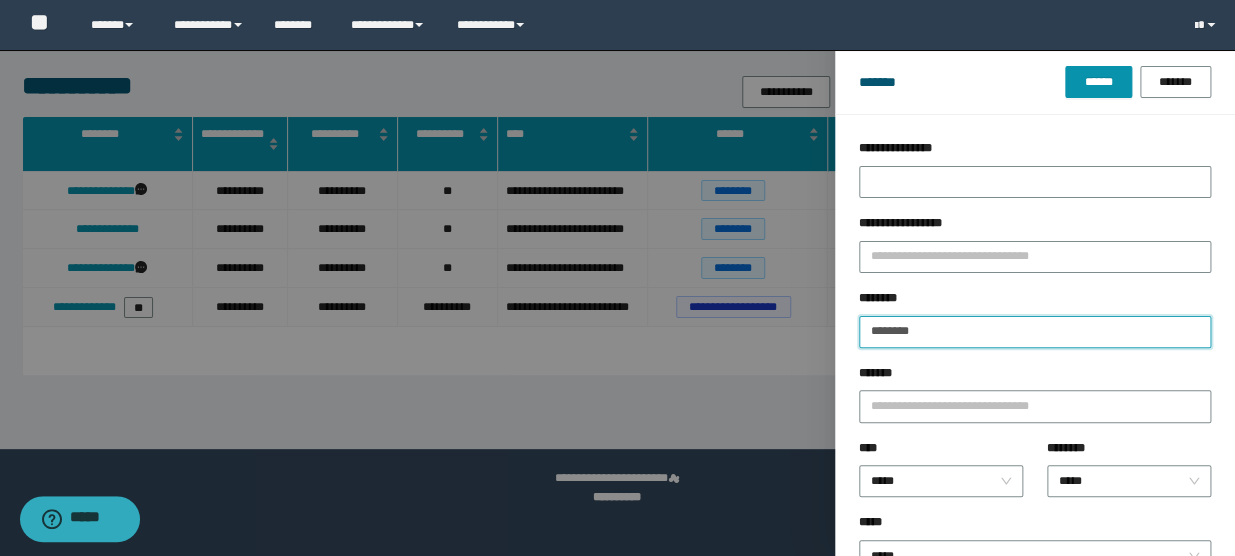 type on "********" 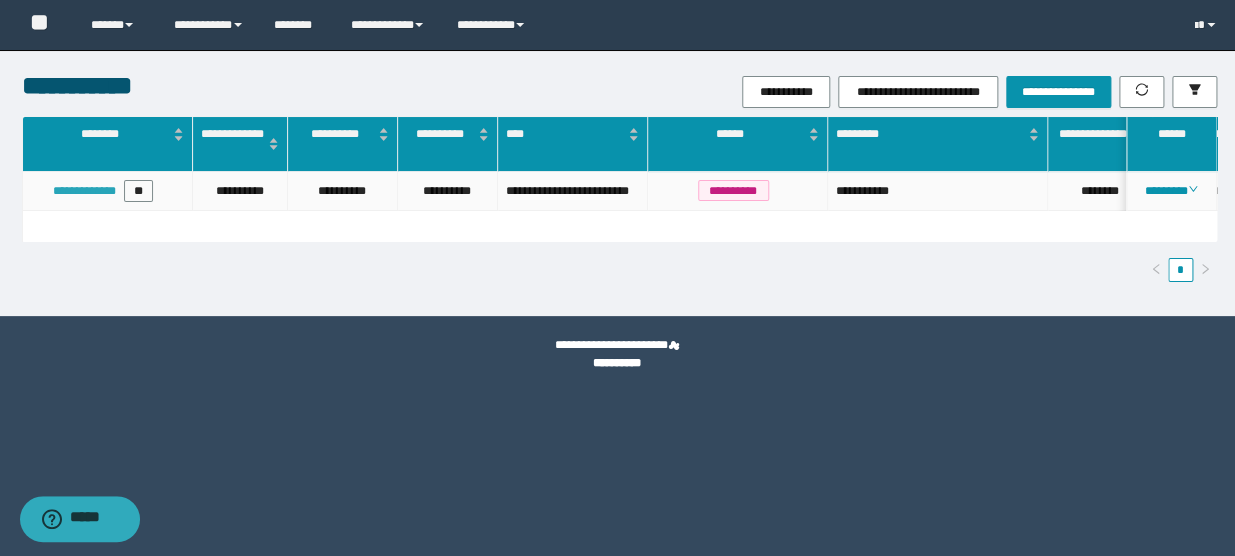 click on "**********" at bounding box center (84, 191) 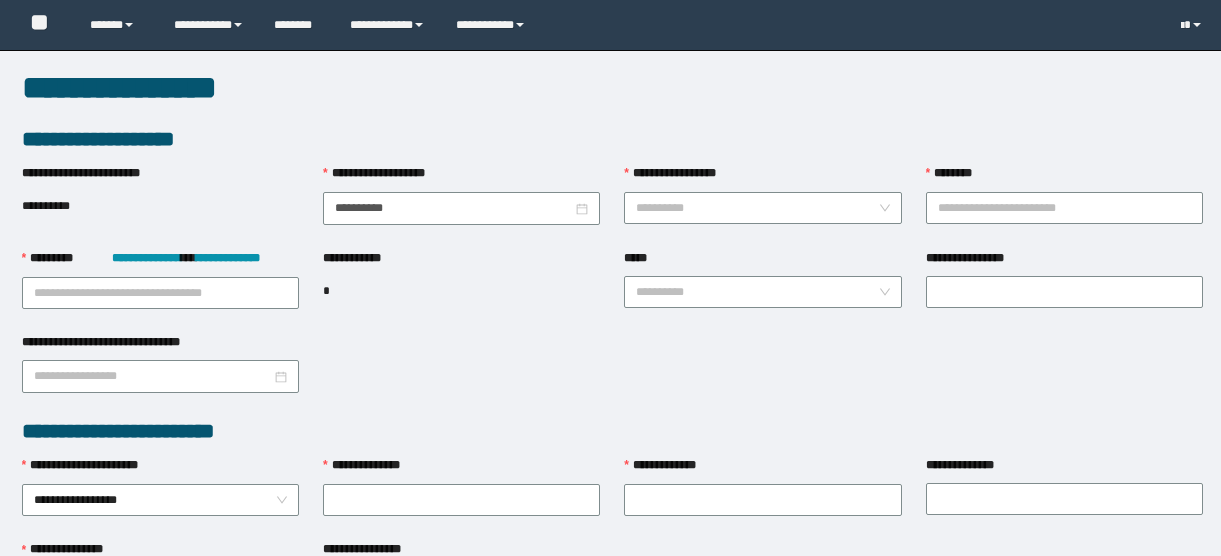 scroll, scrollTop: 0, scrollLeft: 0, axis: both 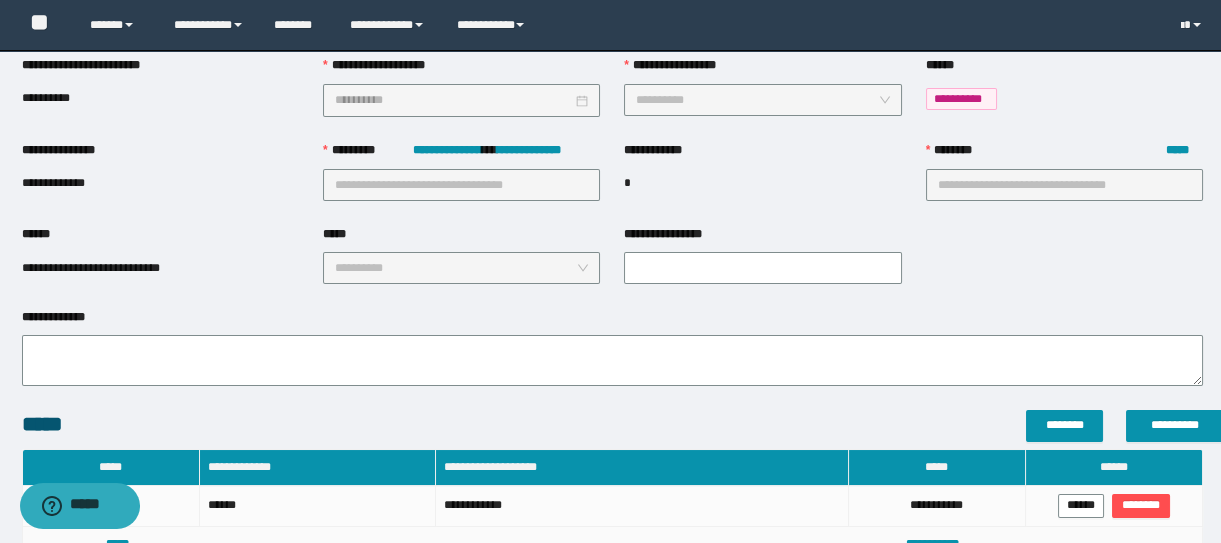 type on "**********" 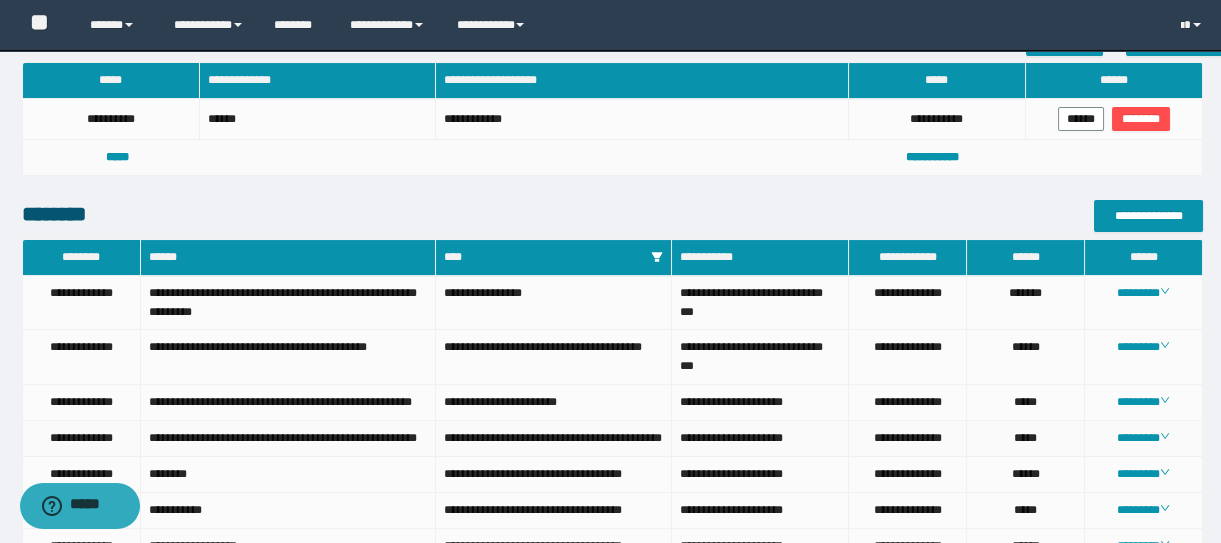 scroll, scrollTop: 744, scrollLeft: 0, axis: vertical 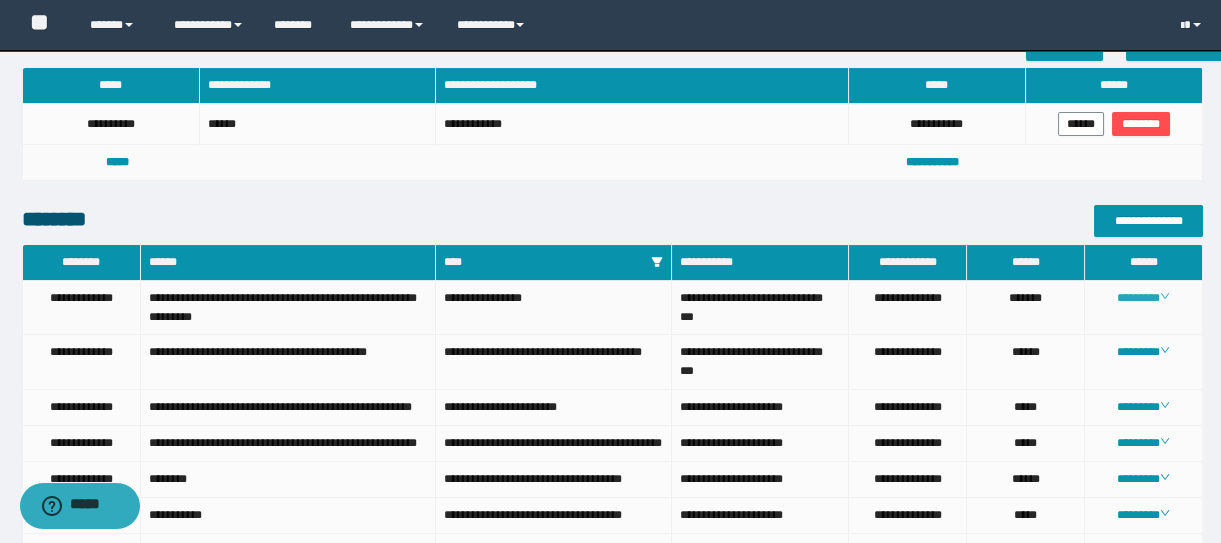 click on "********" at bounding box center [1143, 298] 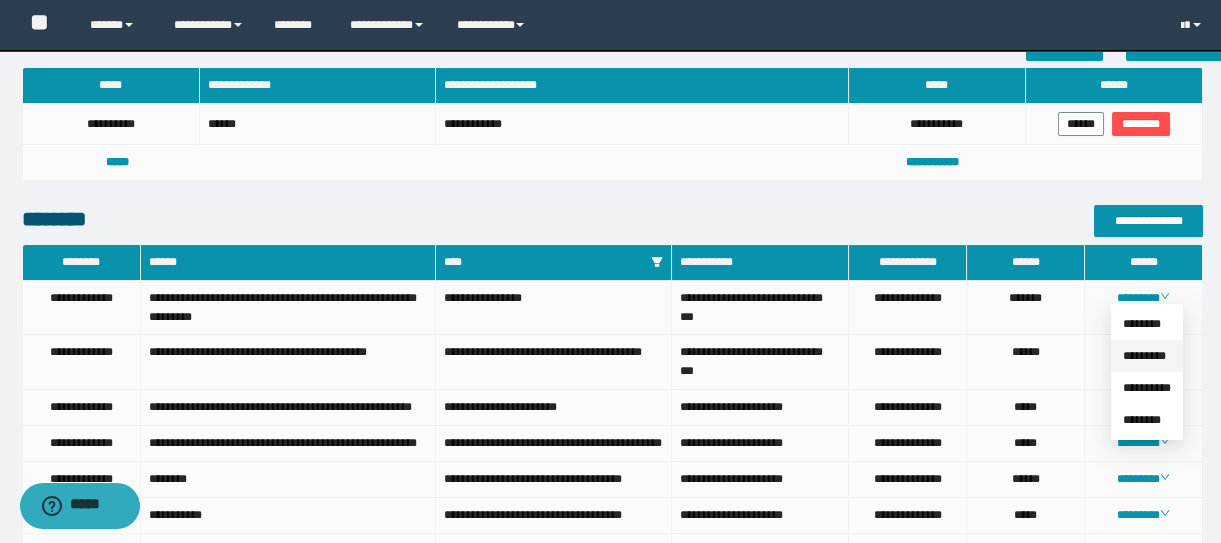 click on "*********" at bounding box center [1144, 356] 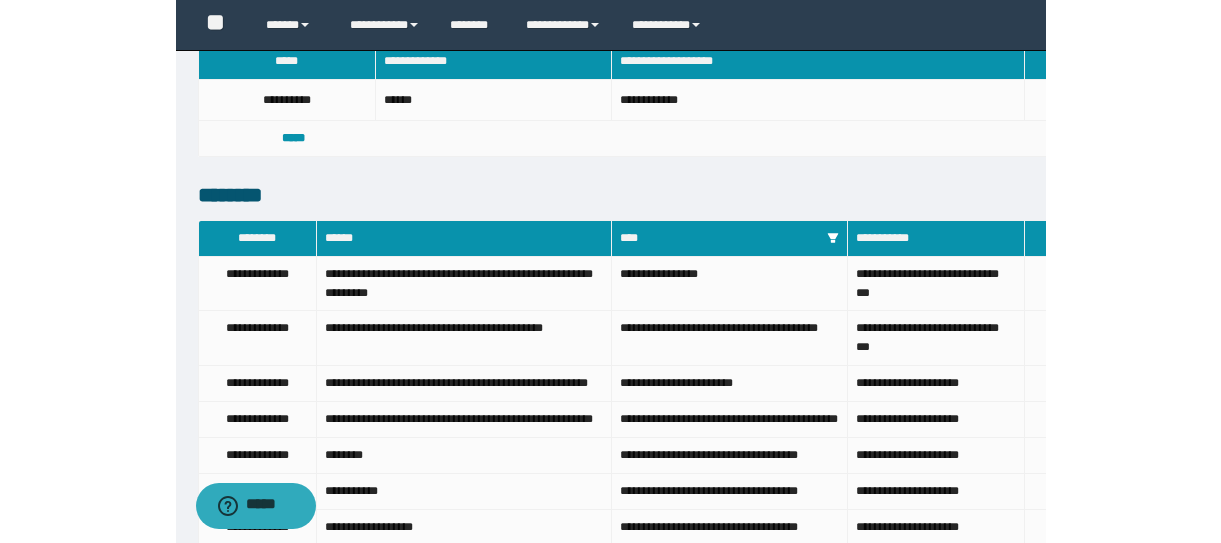 scroll, scrollTop: 744, scrollLeft: 0, axis: vertical 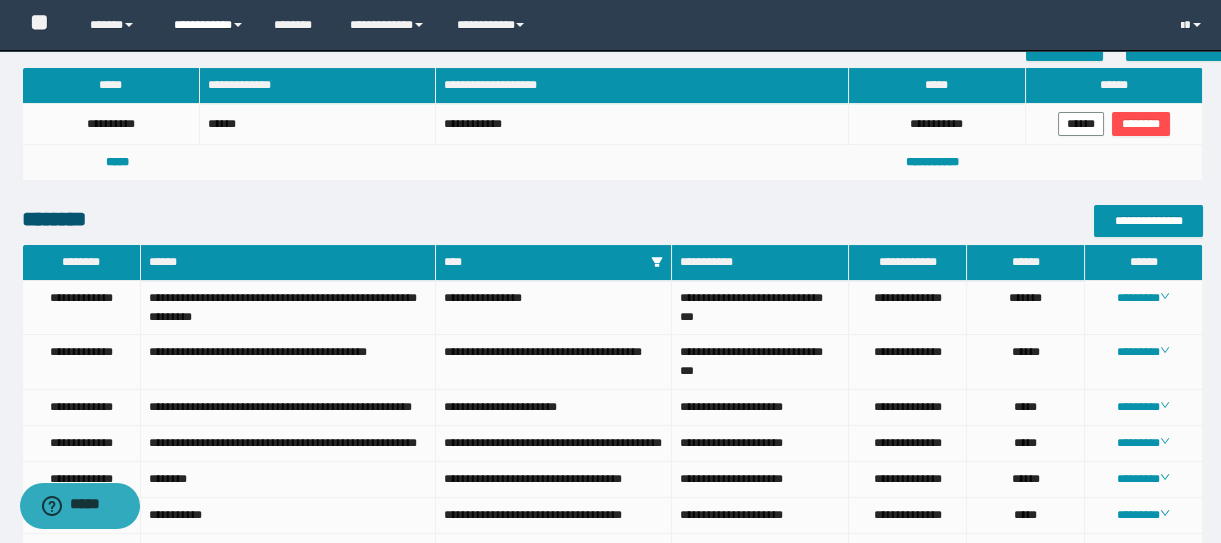 click on "**********" at bounding box center (209, 25) 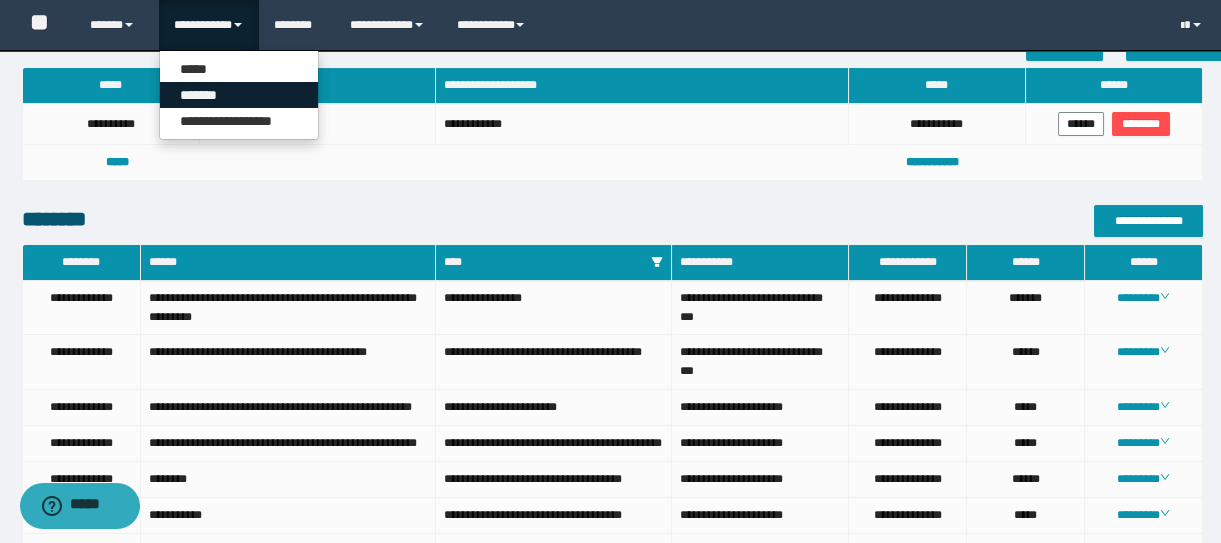 click on "*******" at bounding box center (239, 95) 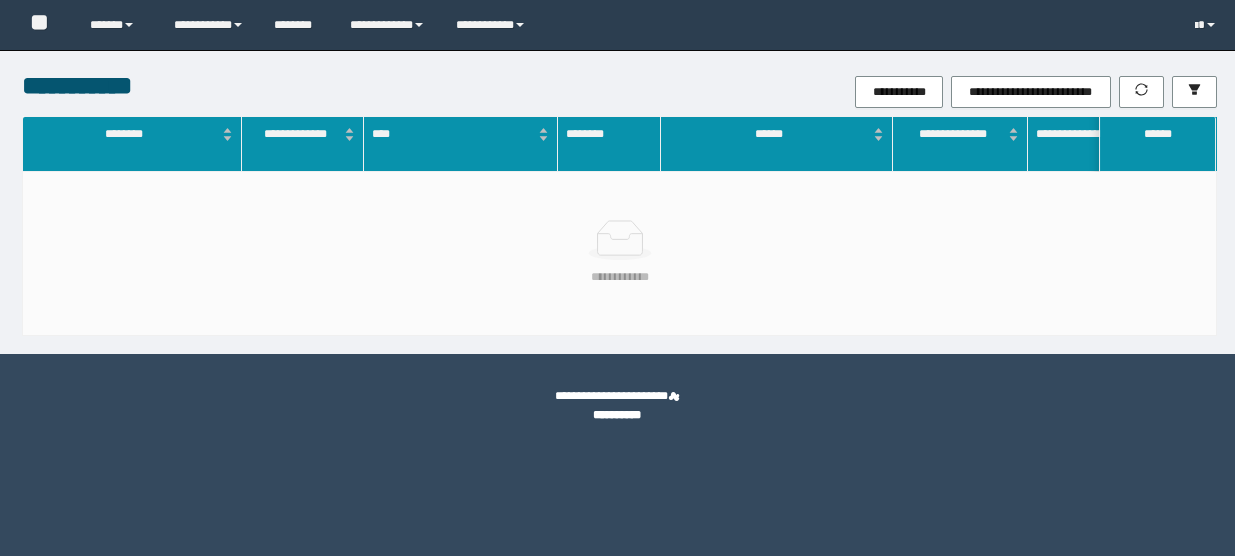 scroll, scrollTop: 0, scrollLeft: 0, axis: both 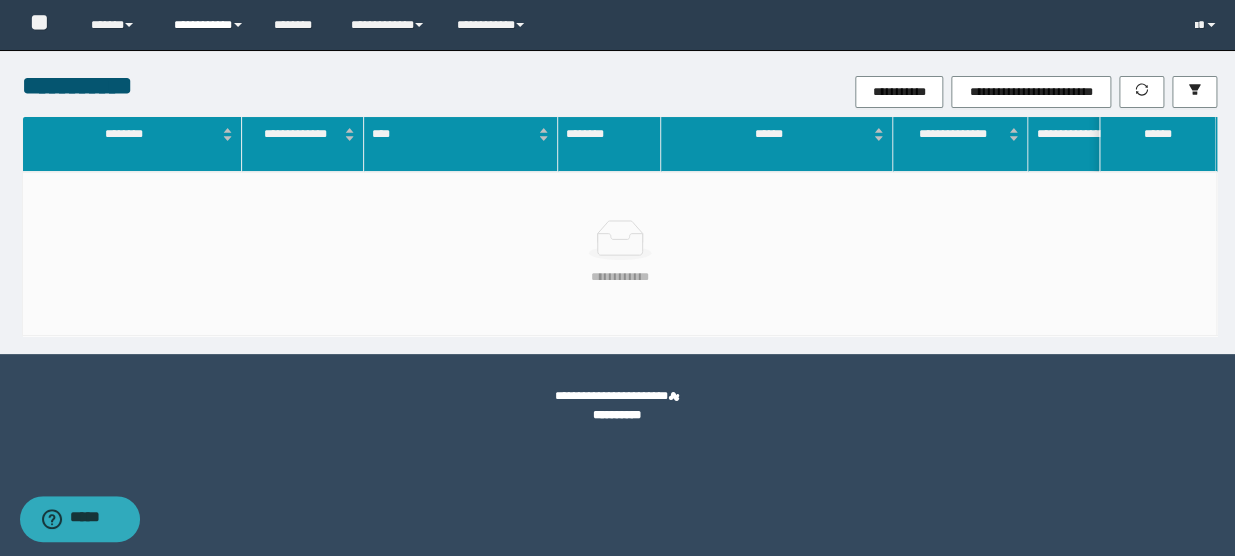 click on "**********" at bounding box center (209, 25) 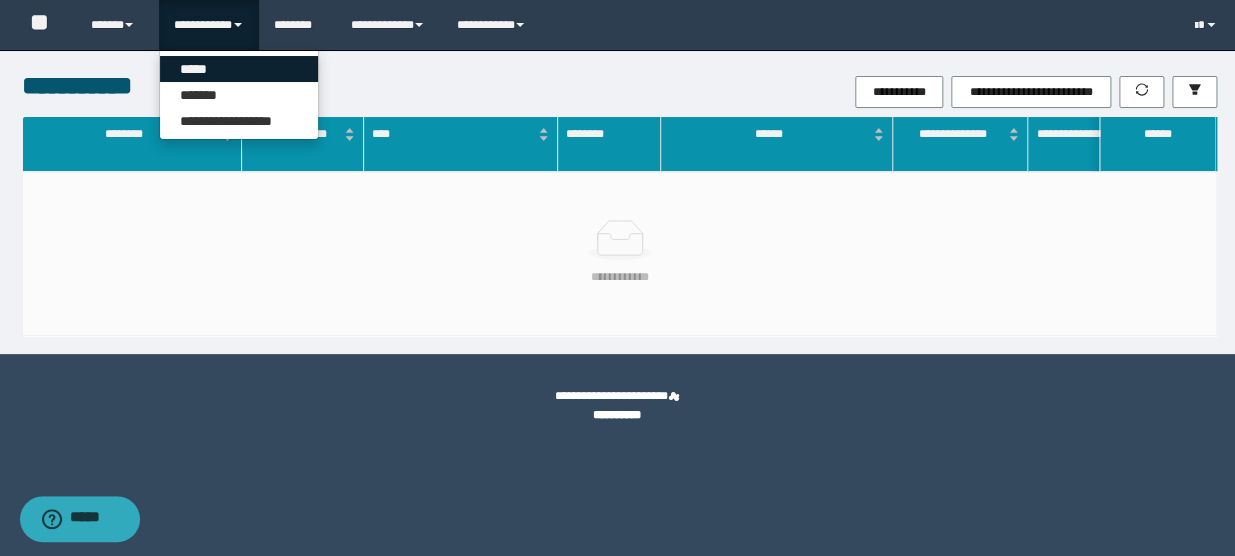 click on "*****" at bounding box center [239, 69] 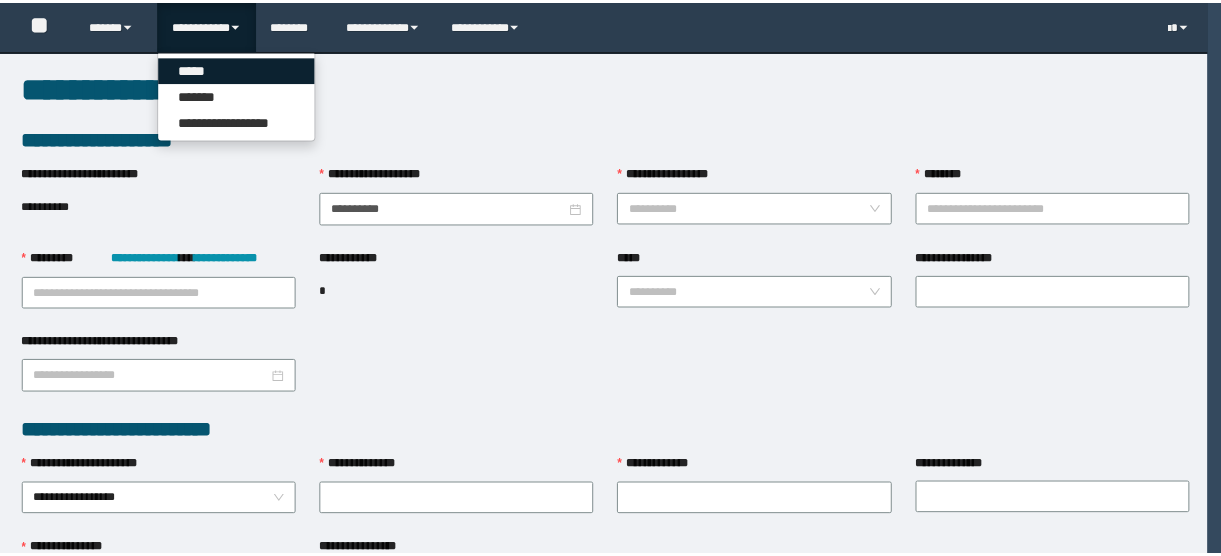 scroll, scrollTop: 0, scrollLeft: 0, axis: both 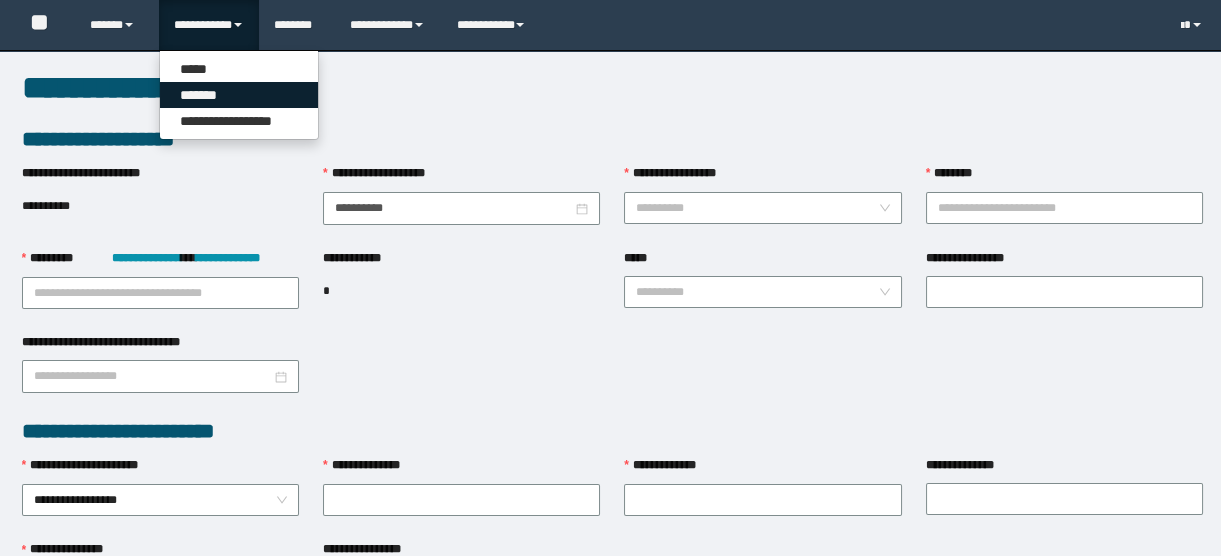 click on "*******" at bounding box center (239, 95) 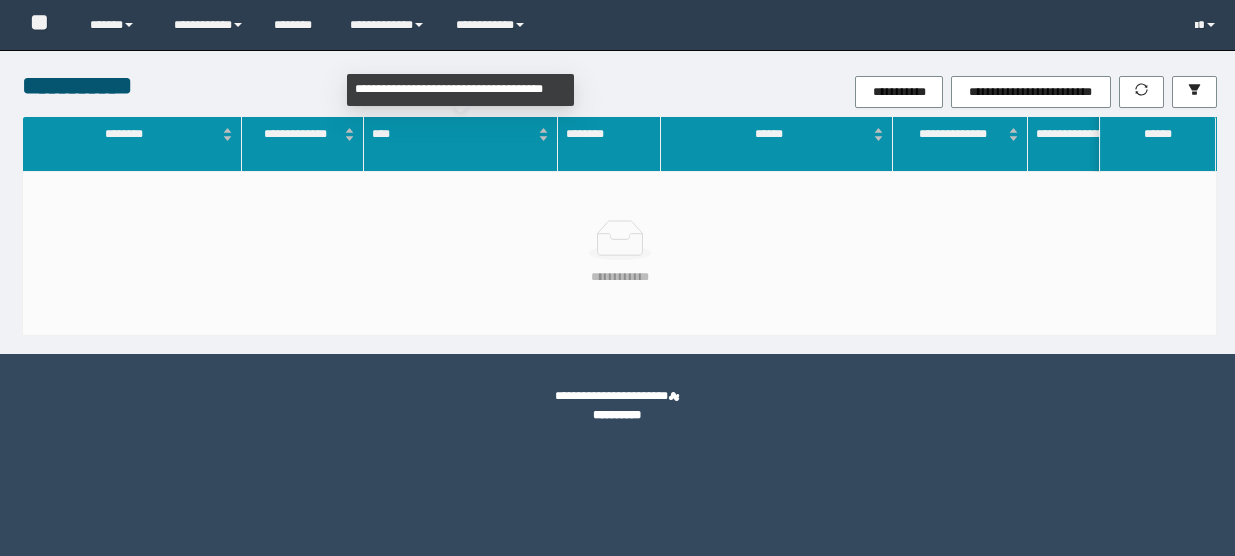 scroll, scrollTop: 0, scrollLeft: 0, axis: both 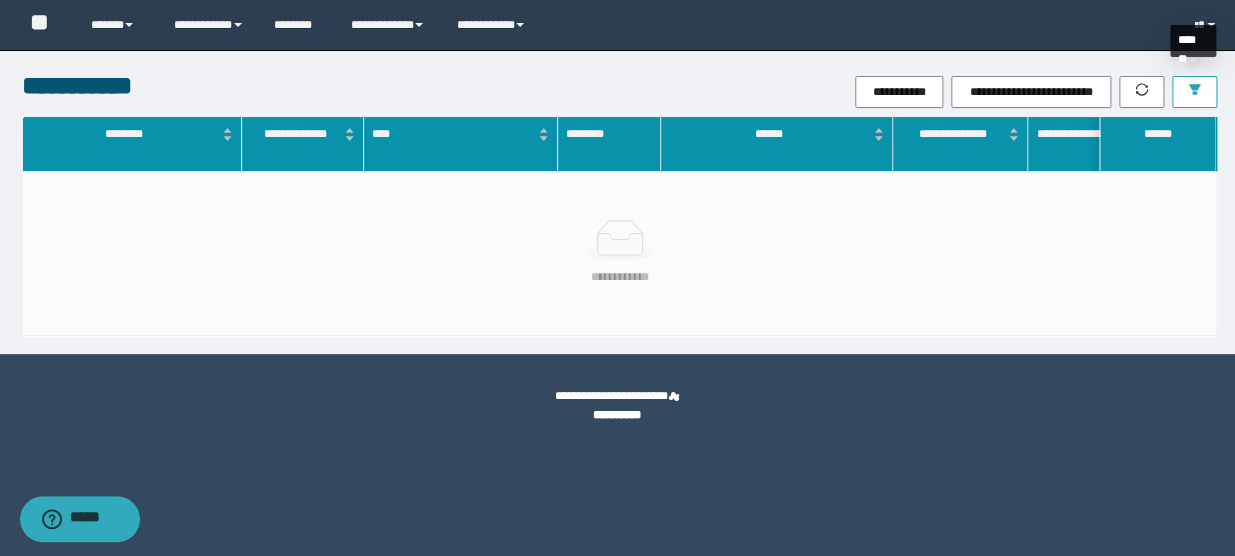 click at bounding box center [1194, 92] 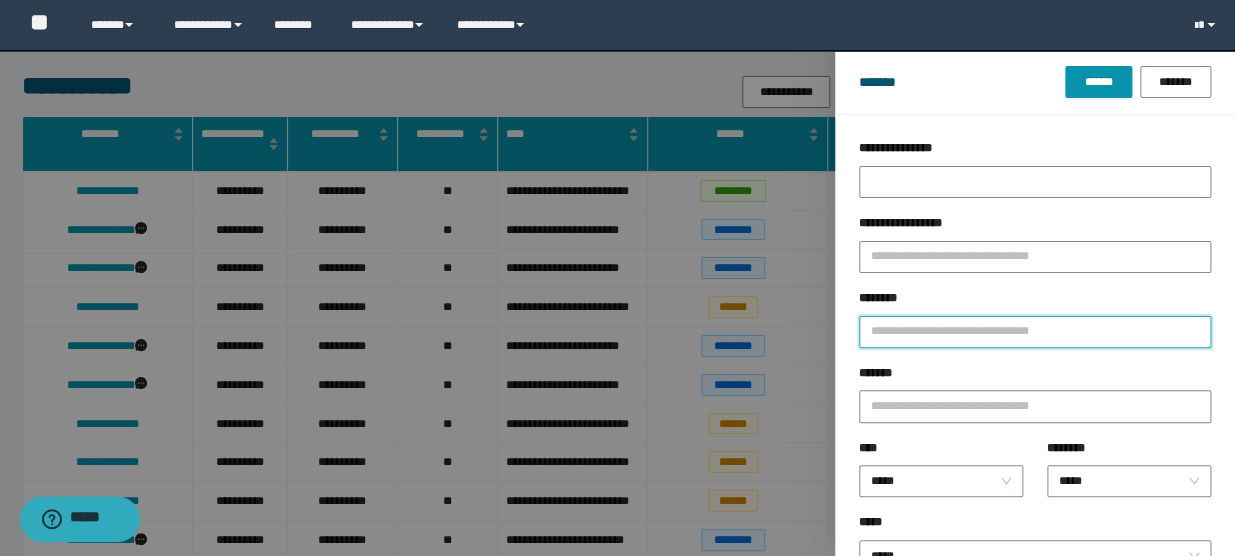 drag, startPoint x: 903, startPoint y: 342, endPoint x: 936, endPoint y: 330, distance: 35.1141 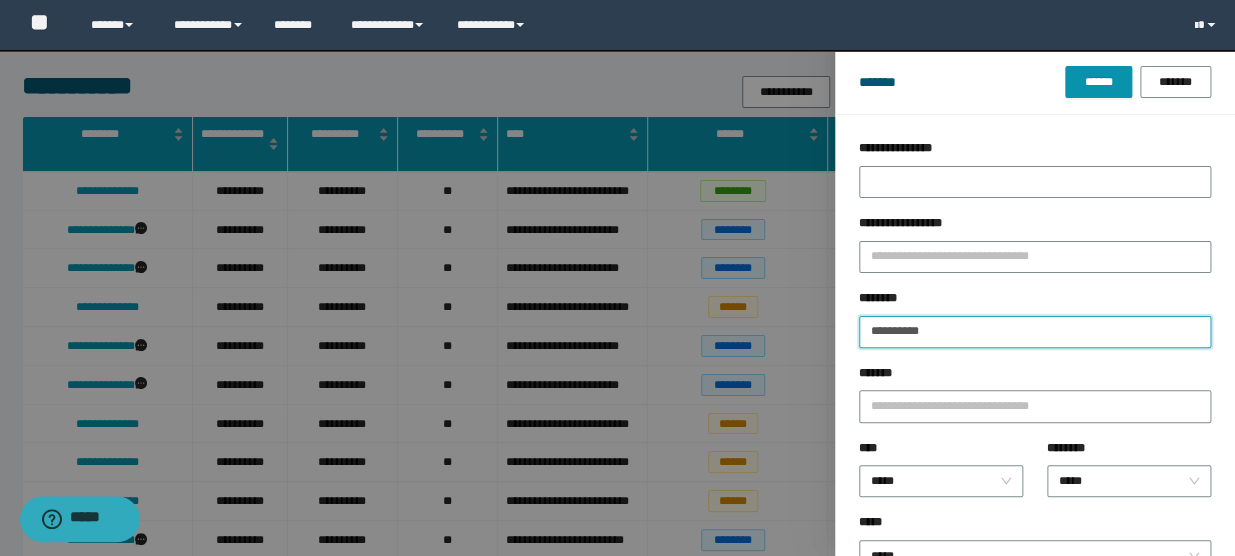 type on "**********" 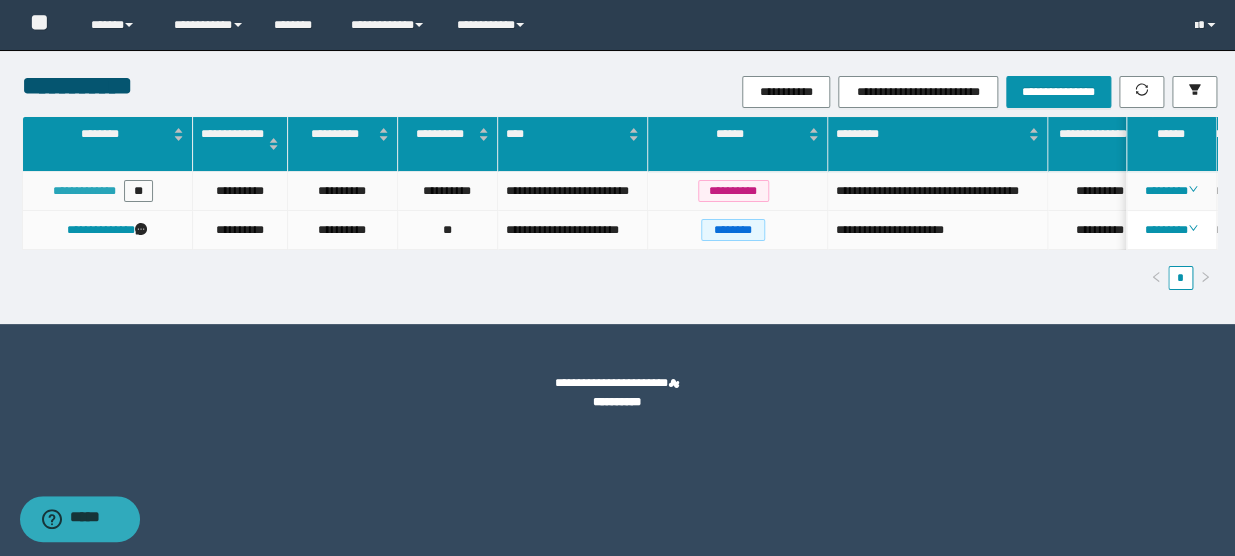 click on "**********" at bounding box center [84, 191] 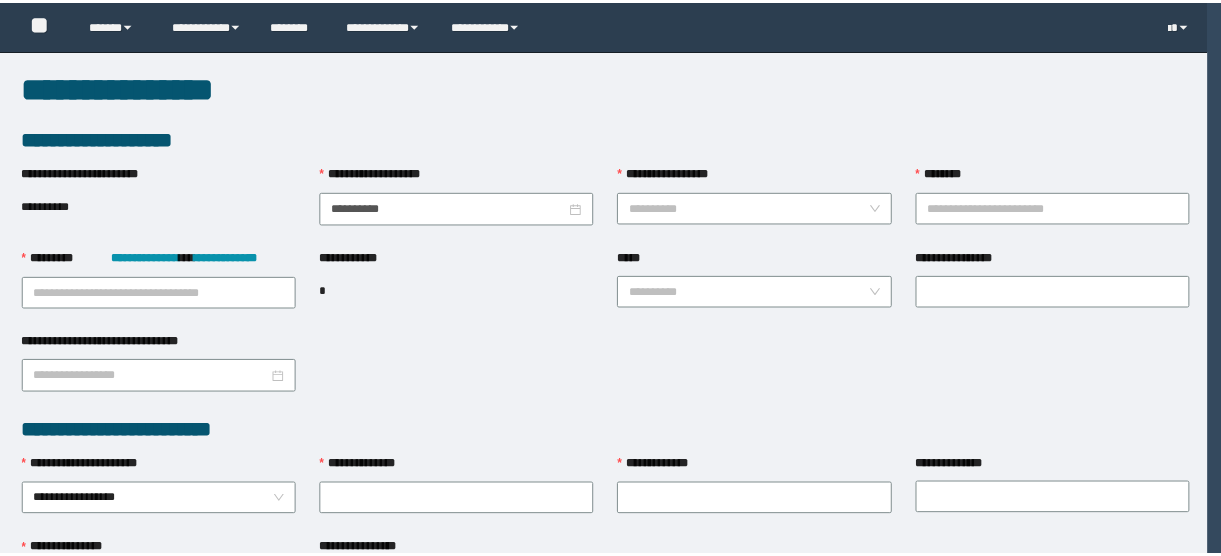 scroll, scrollTop: 0, scrollLeft: 0, axis: both 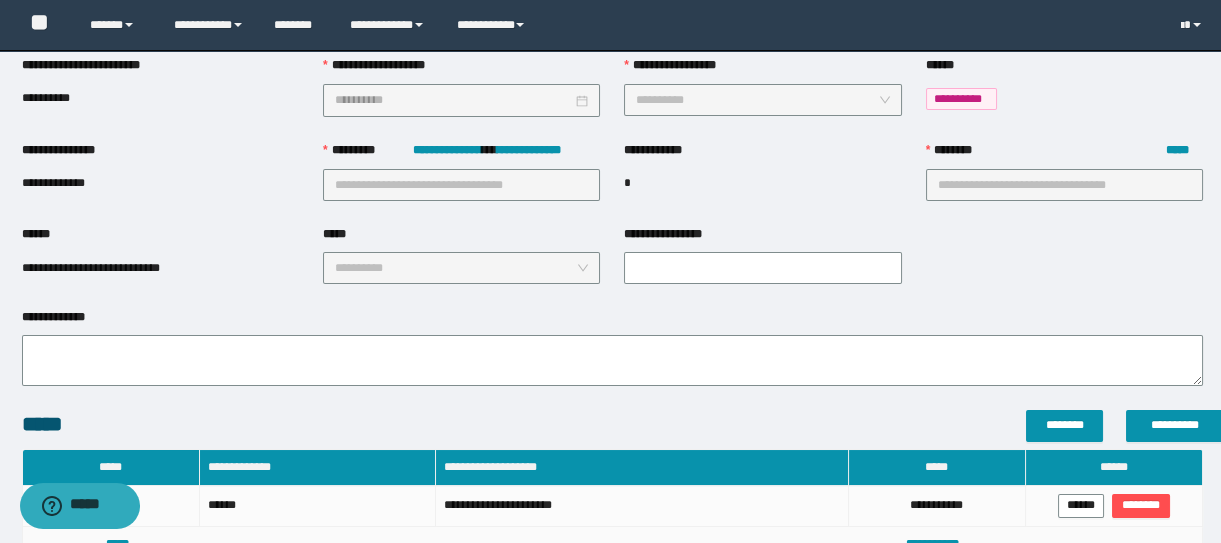 type on "**********" 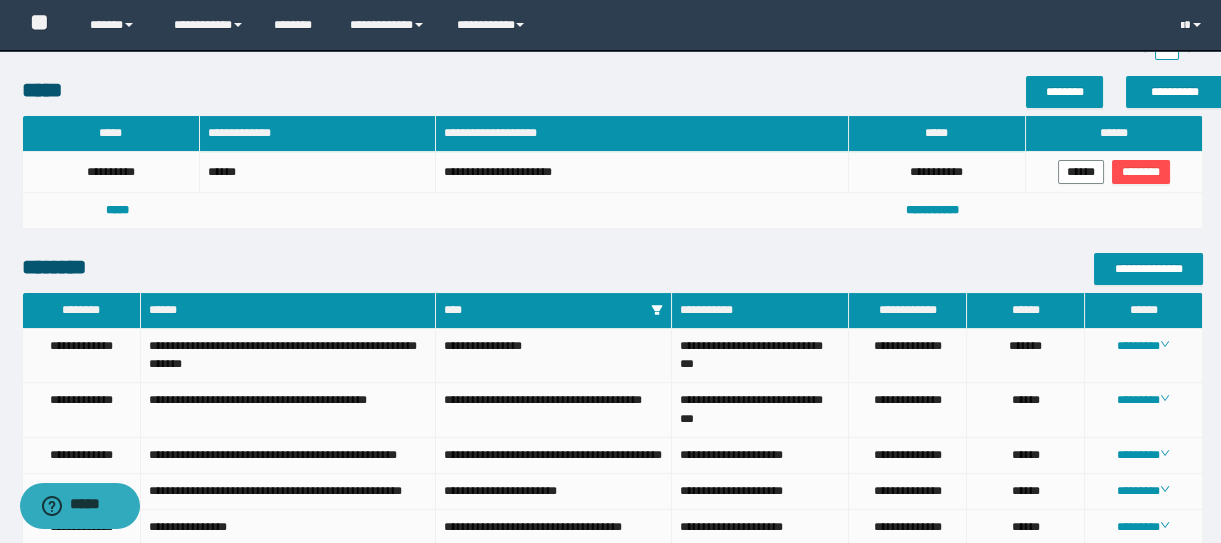 scroll, scrollTop: 818, scrollLeft: 0, axis: vertical 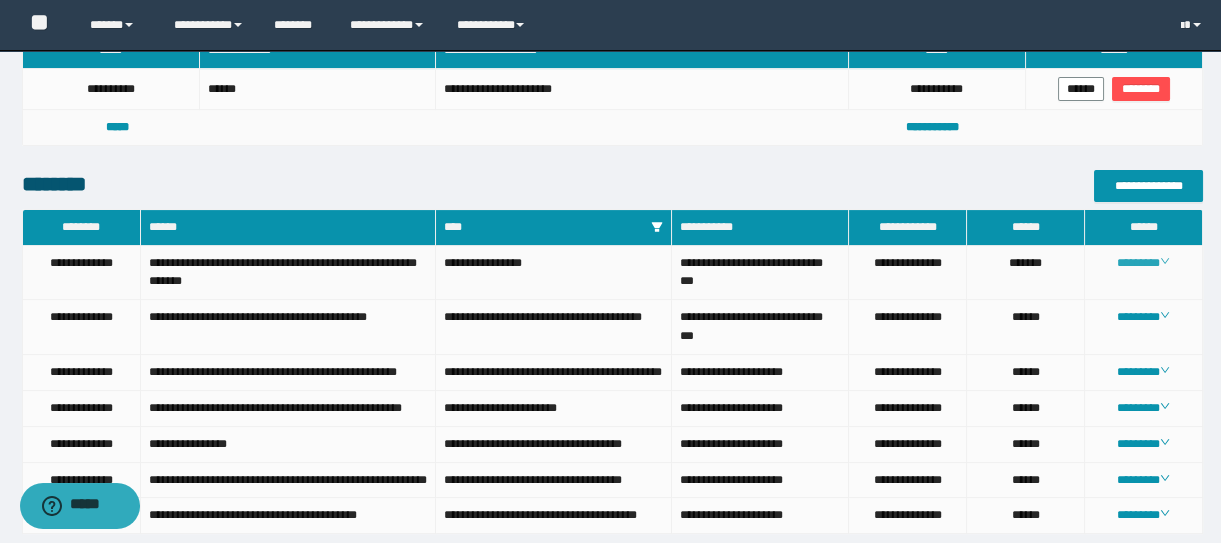 click on "********" at bounding box center (1143, 263) 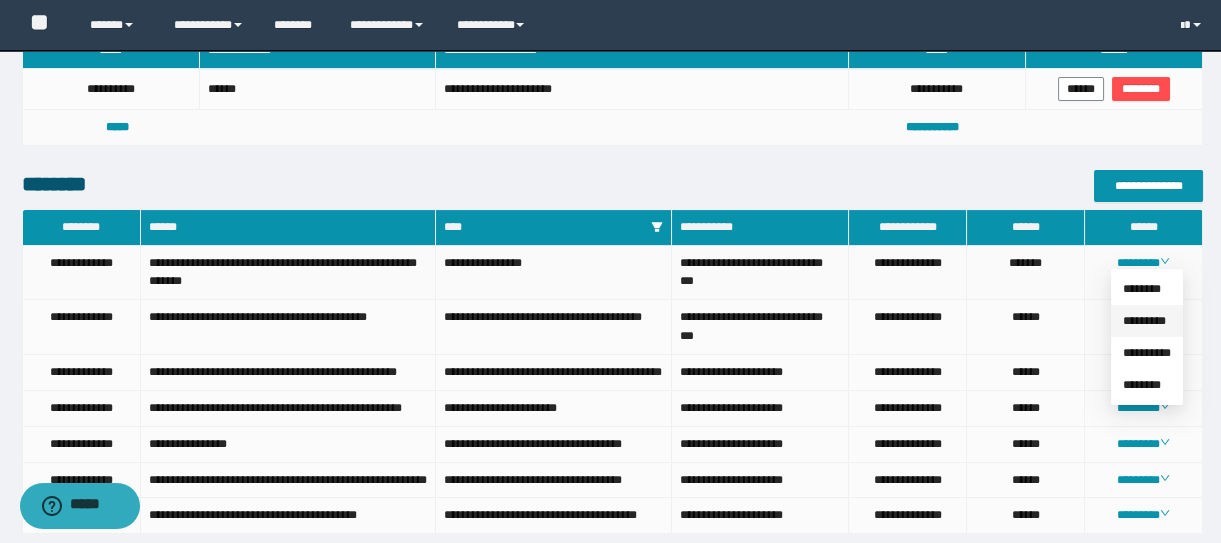 click on "*********" at bounding box center [1144, 321] 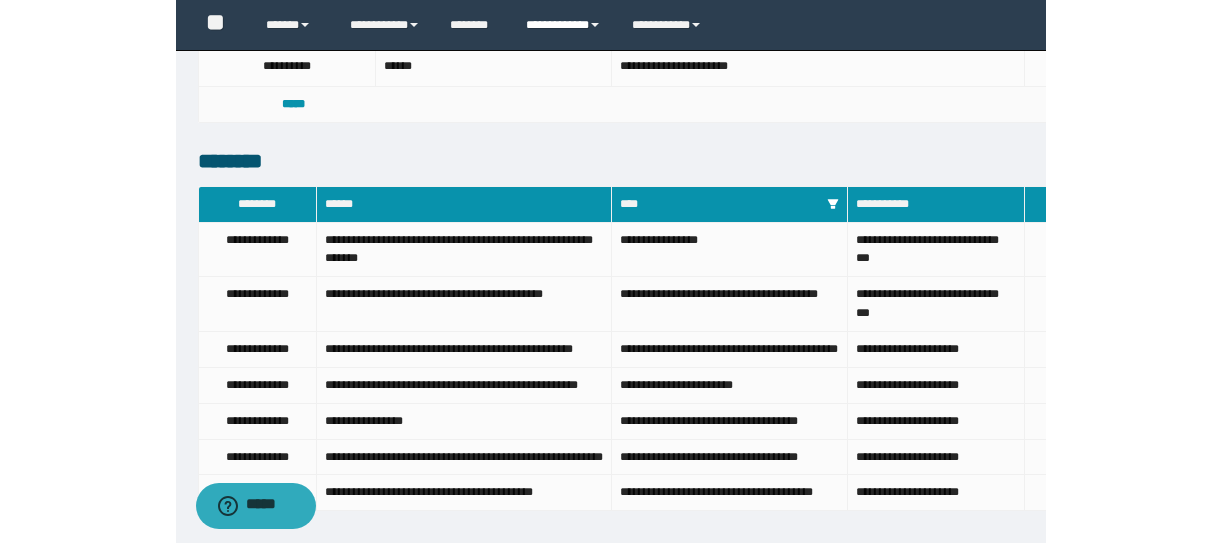 scroll, scrollTop: 818, scrollLeft: 0, axis: vertical 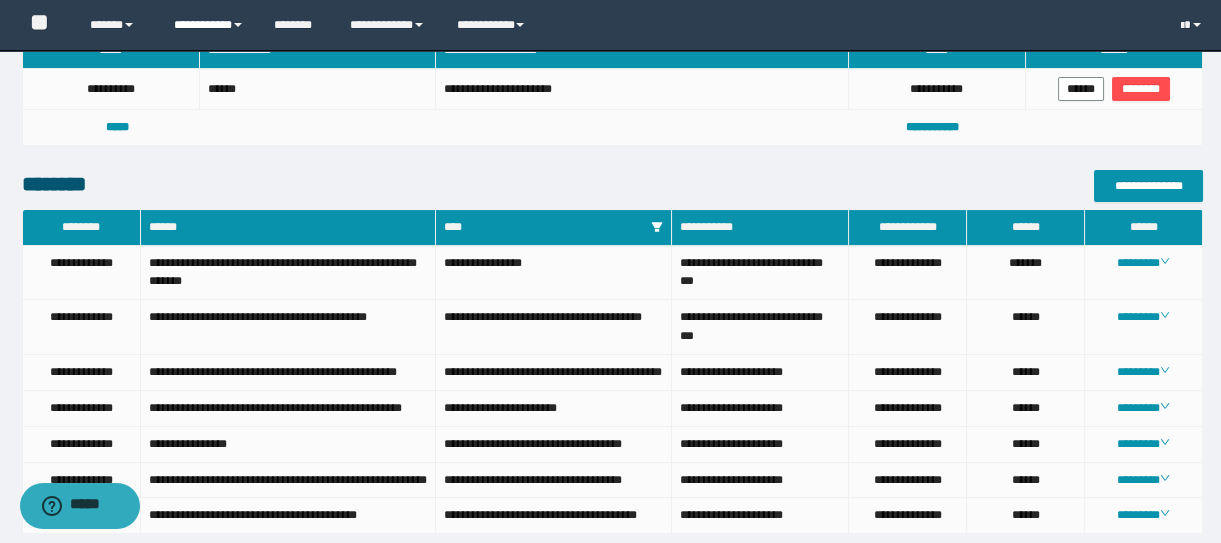 drag, startPoint x: 212, startPoint y: 25, endPoint x: 219, endPoint y: 33, distance: 10.630146 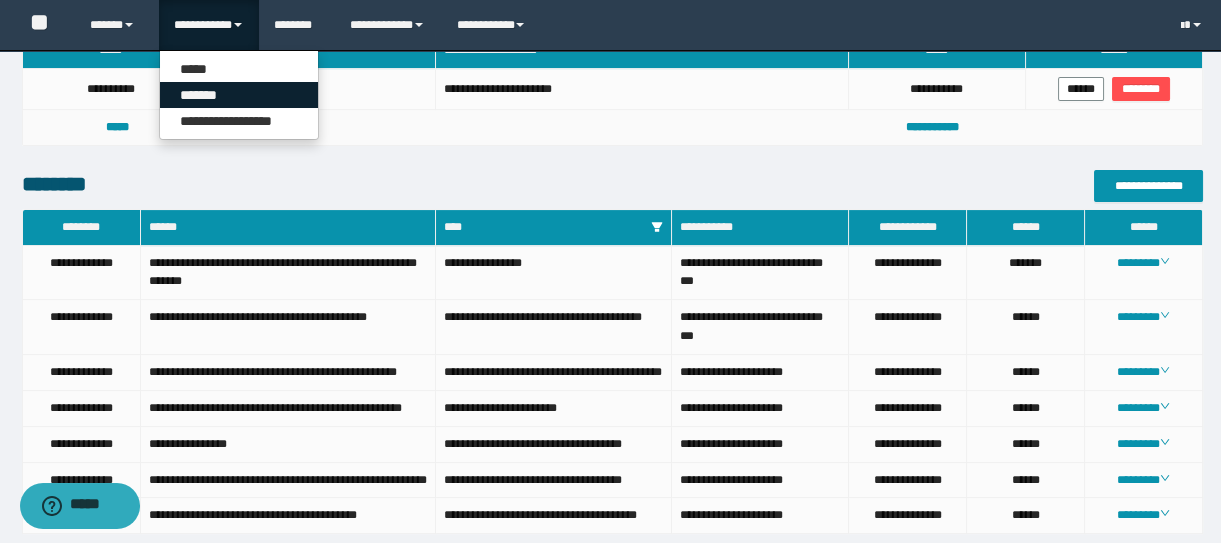 click on "*******" at bounding box center [239, 95] 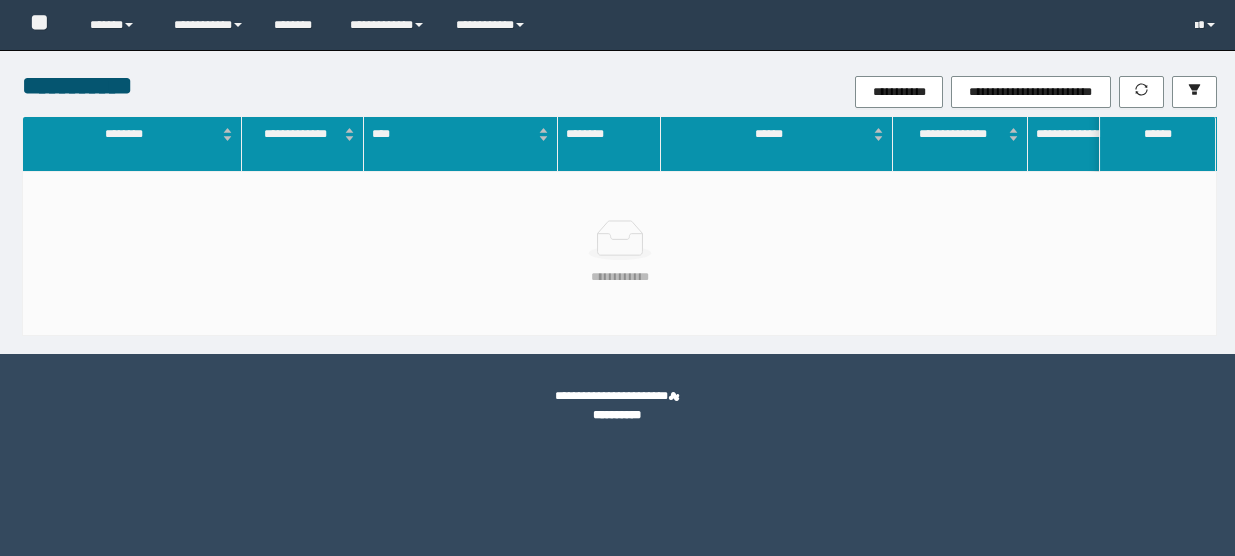 scroll, scrollTop: 0, scrollLeft: 0, axis: both 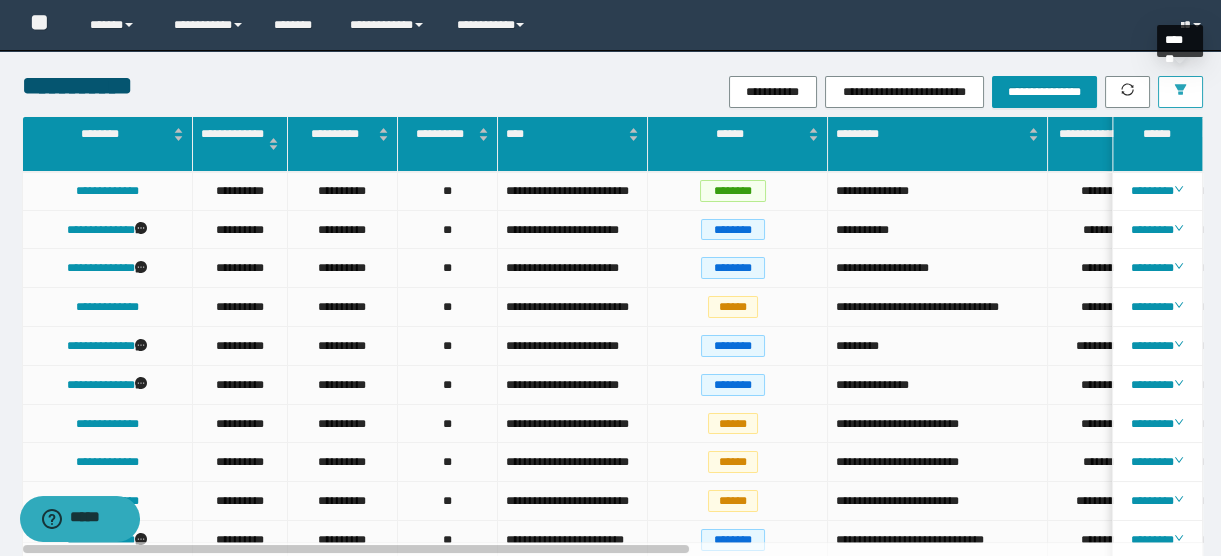 click 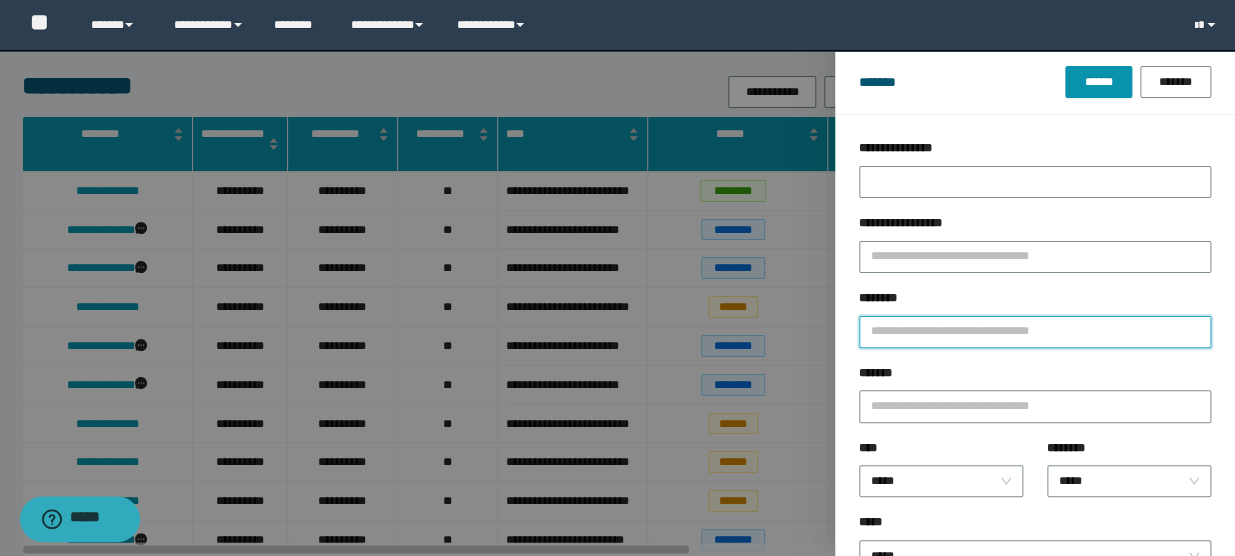 drag, startPoint x: 902, startPoint y: 342, endPoint x: 1065, endPoint y: 335, distance: 163.15024 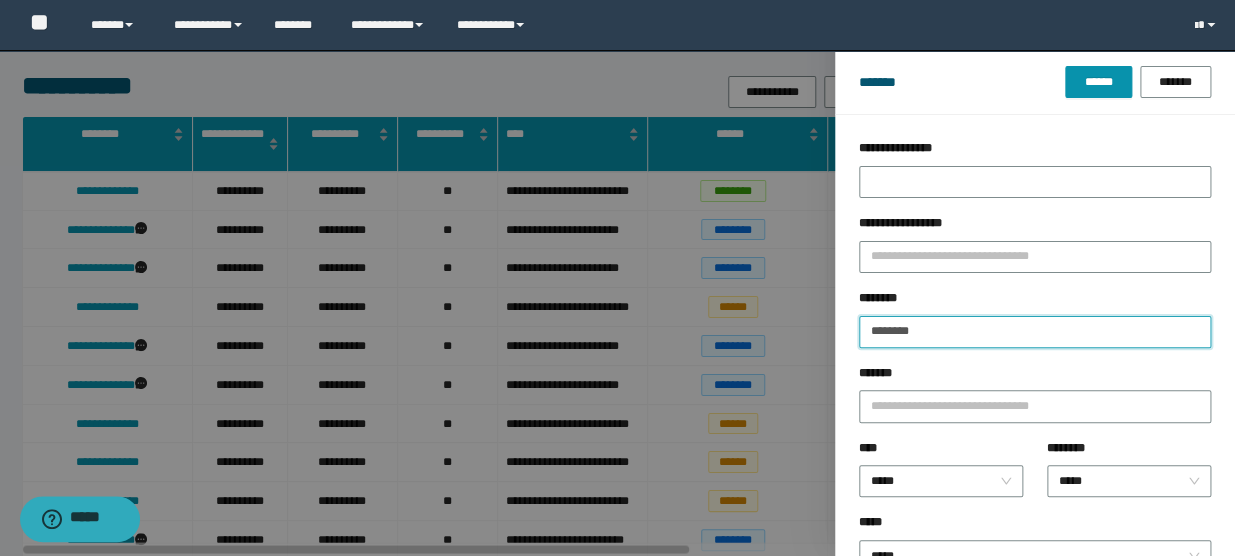 type on "********" 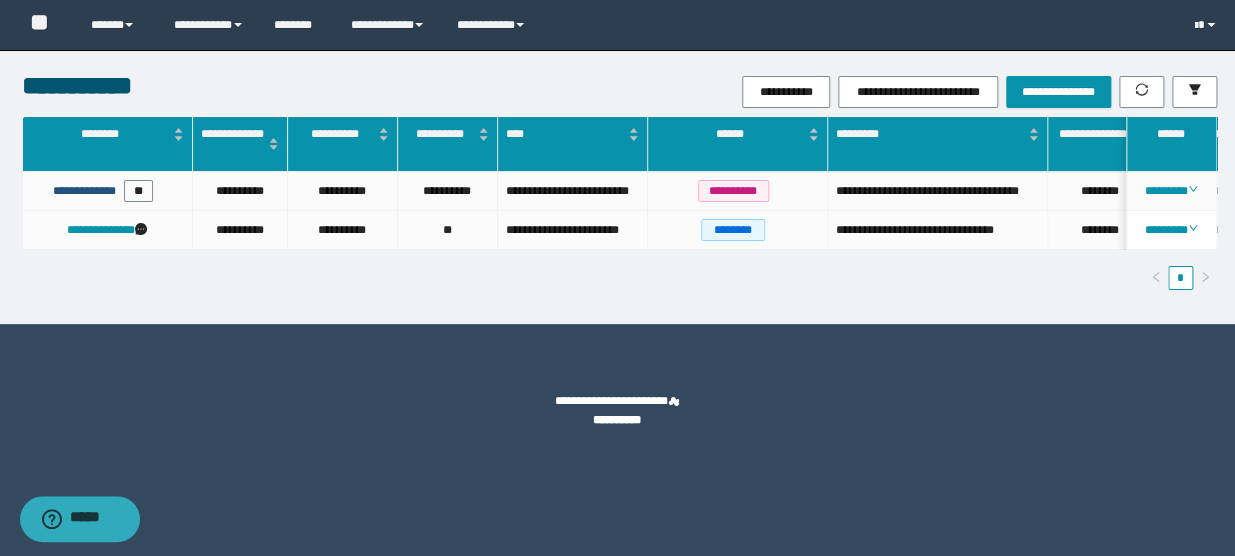 drag, startPoint x: 88, startPoint y: 183, endPoint x: 153, endPoint y: 191, distance: 65.490456 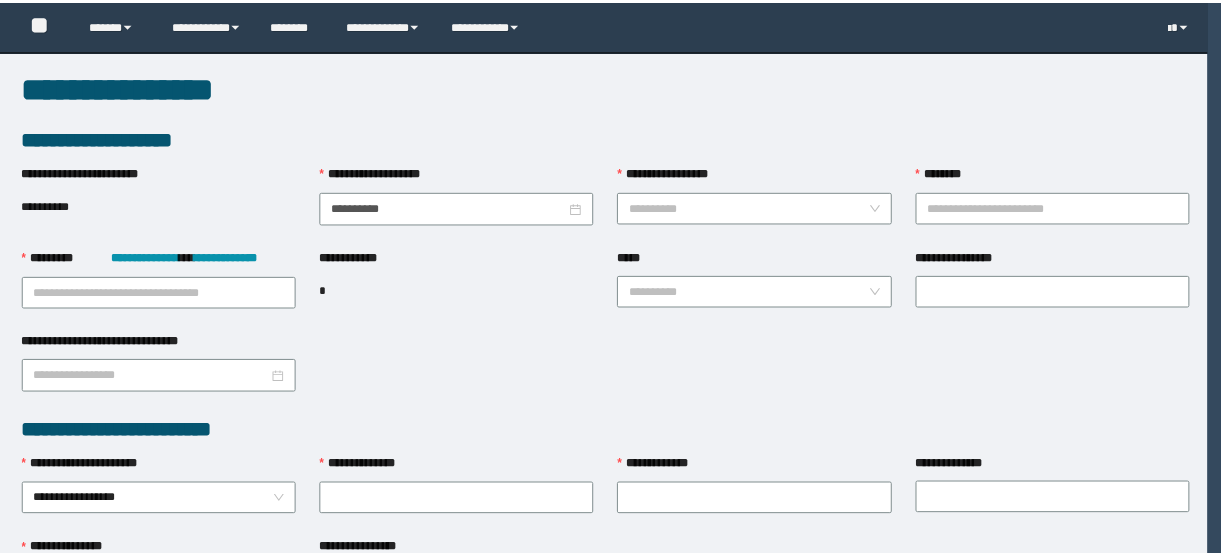 scroll, scrollTop: 0, scrollLeft: 0, axis: both 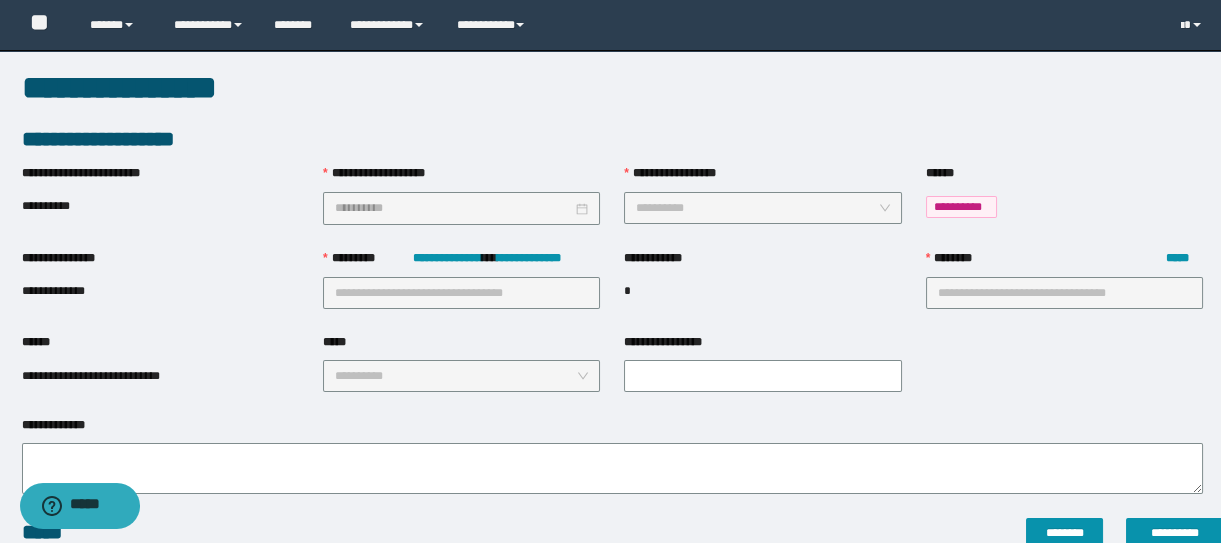 type on "**********" 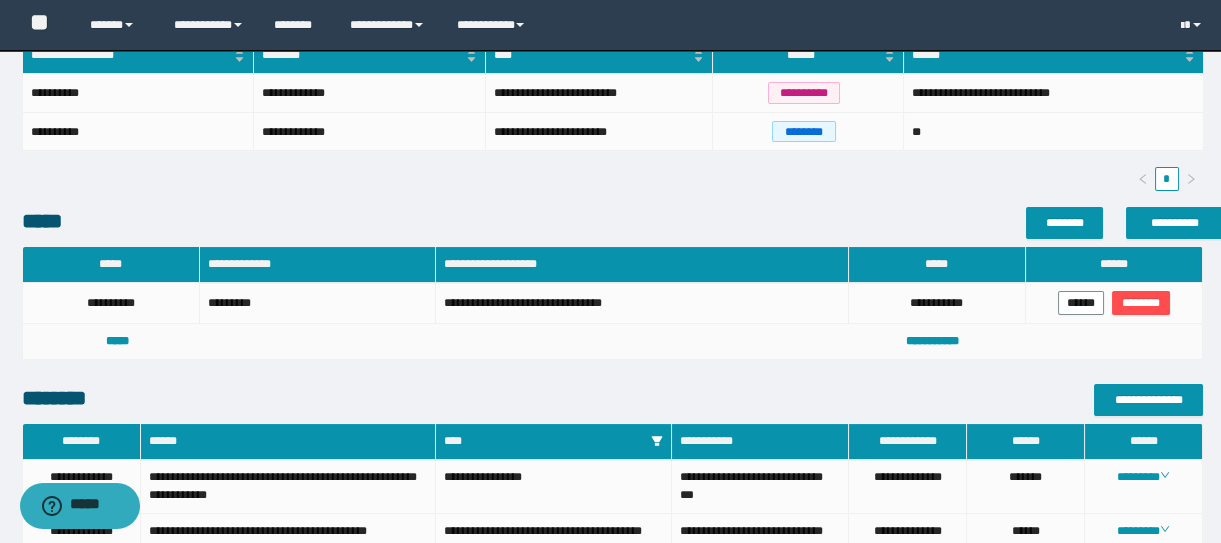 scroll, scrollTop: 636, scrollLeft: 0, axis: vertical 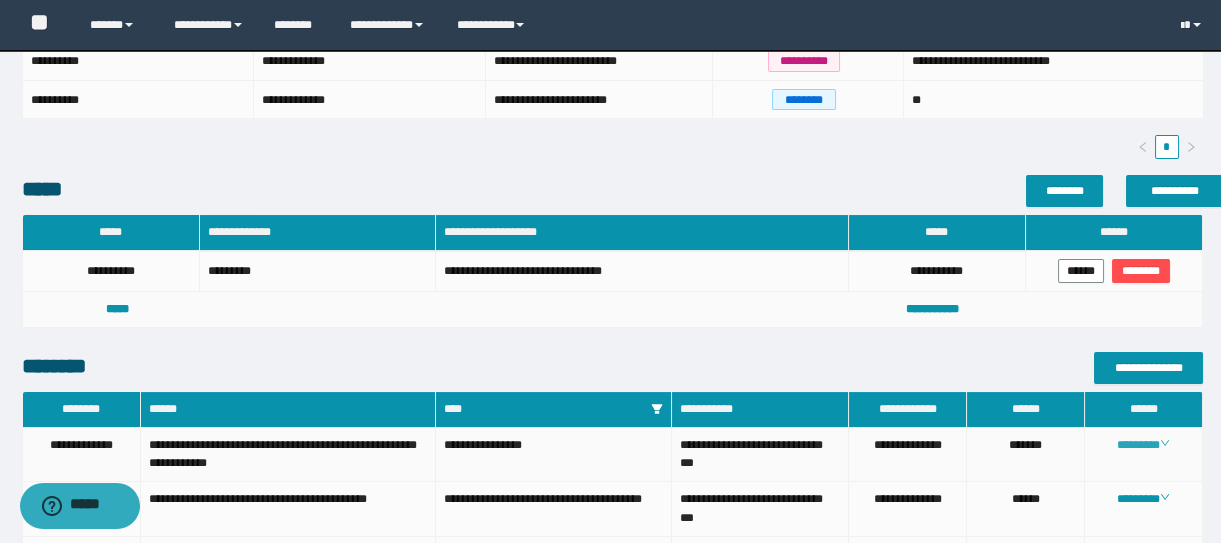 click on "********" at bounding box center [1143, 445] 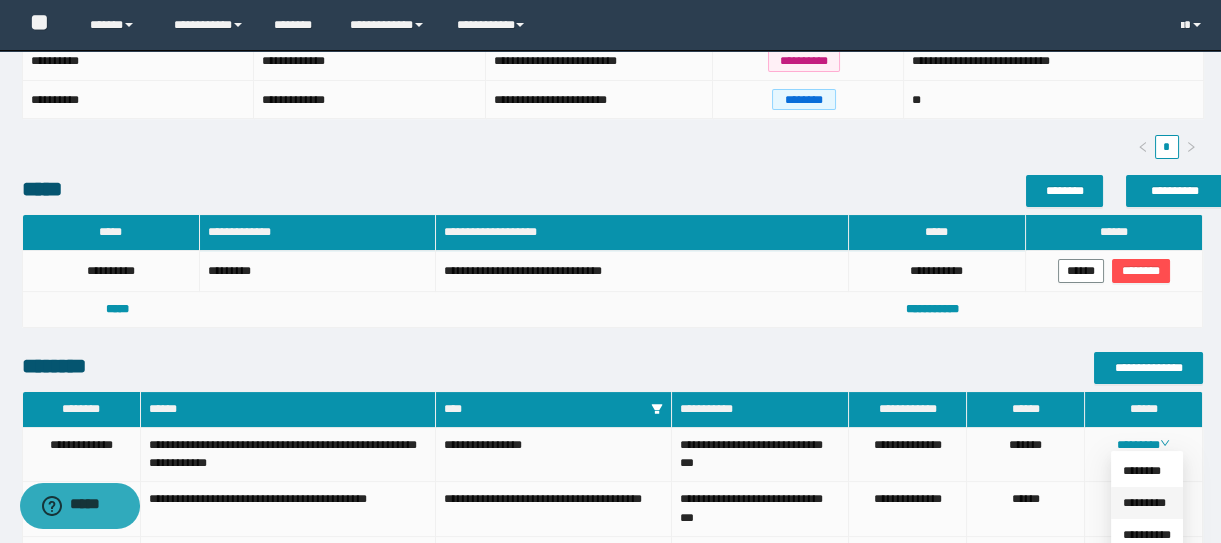 click on "*********" at bounding box center (1144, 503) 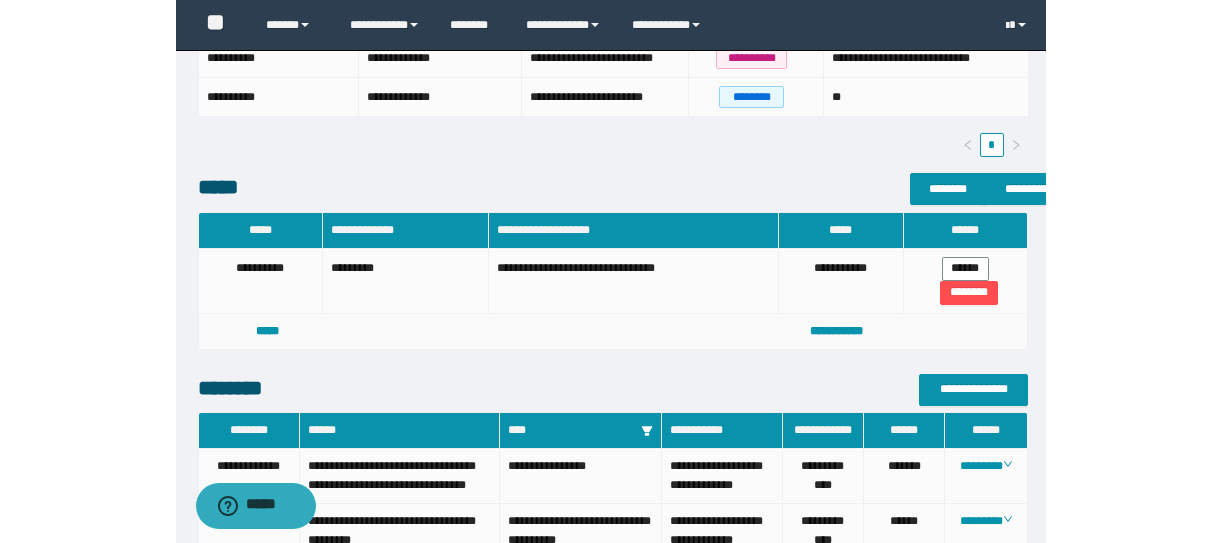 scroll, scrollTop: 636, scrollLeft: 0, axis: vertical 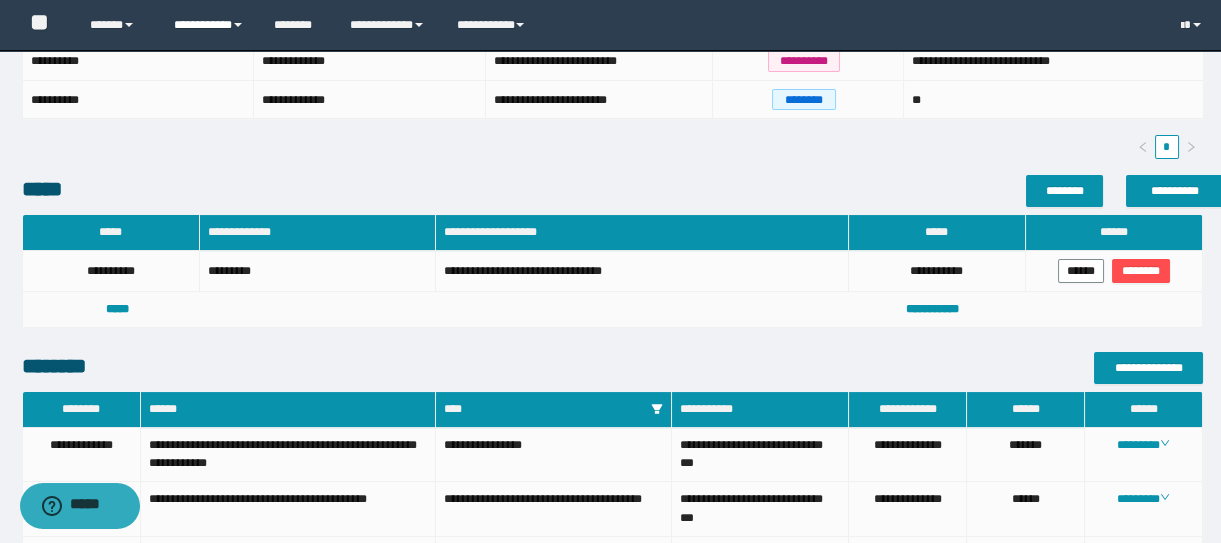 click on "**********" at bounding box center [209, 25] 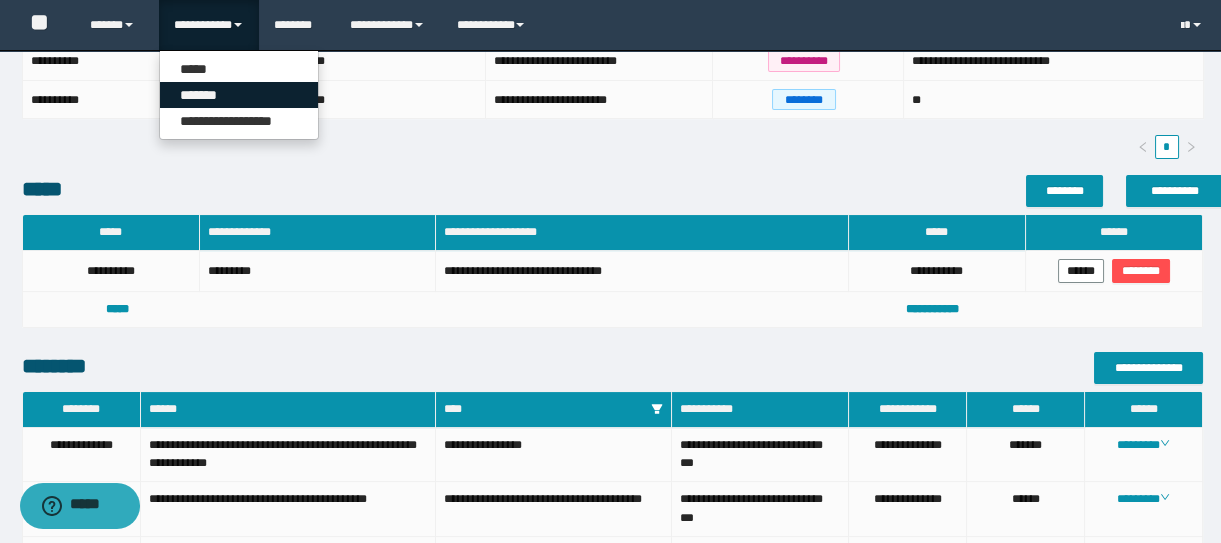 click on "*******" at bounding box center [239, 95] 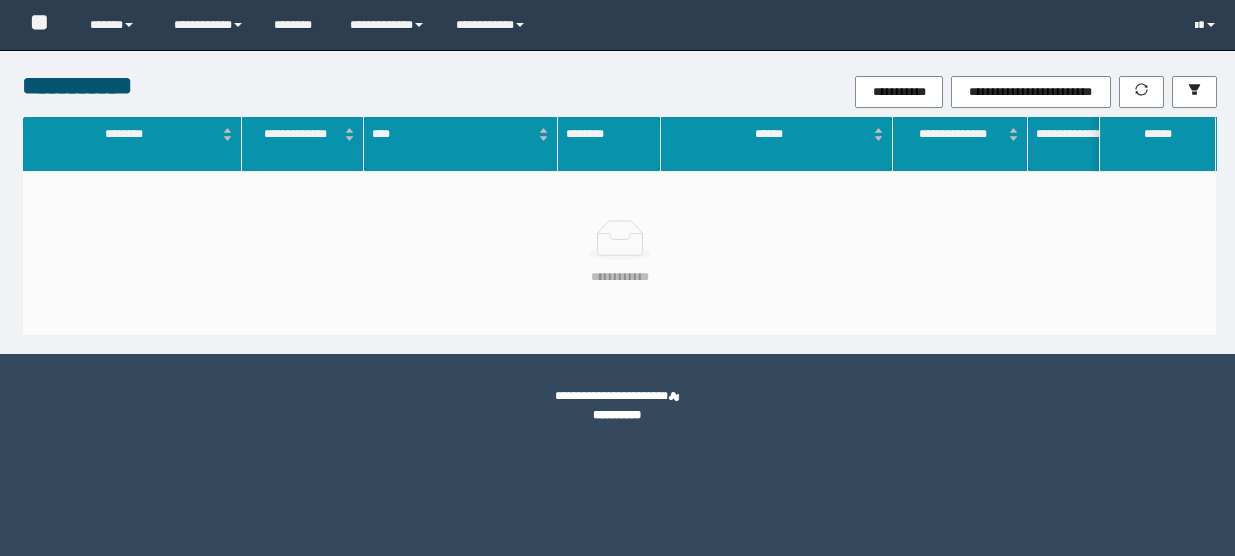 scroll, scrollTop: 0, scrollLeft: 0, axis: both 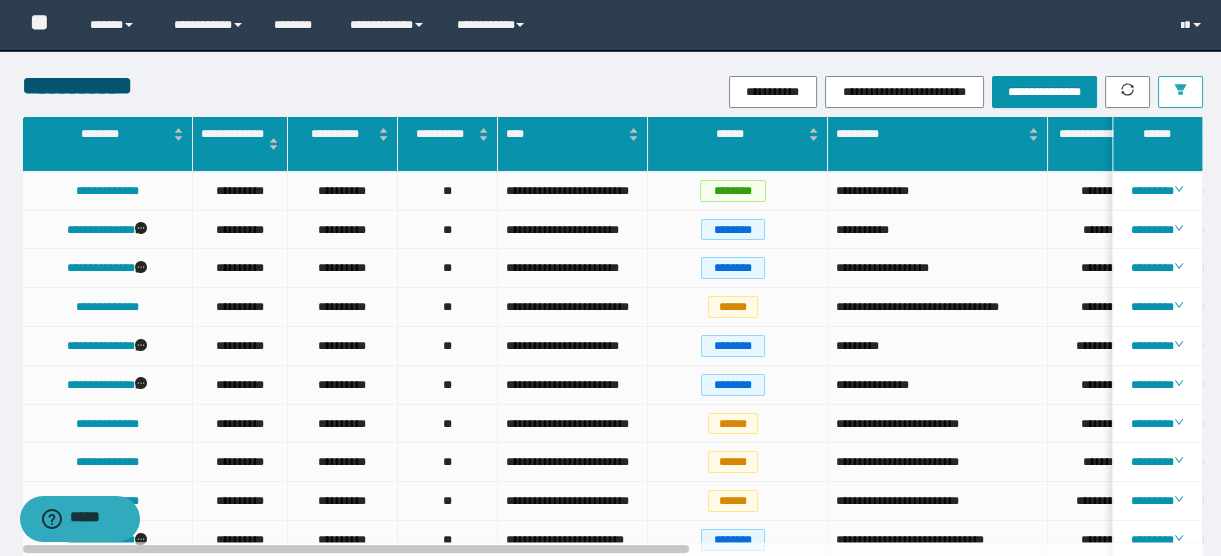 click at bounding box center (1180, 92) 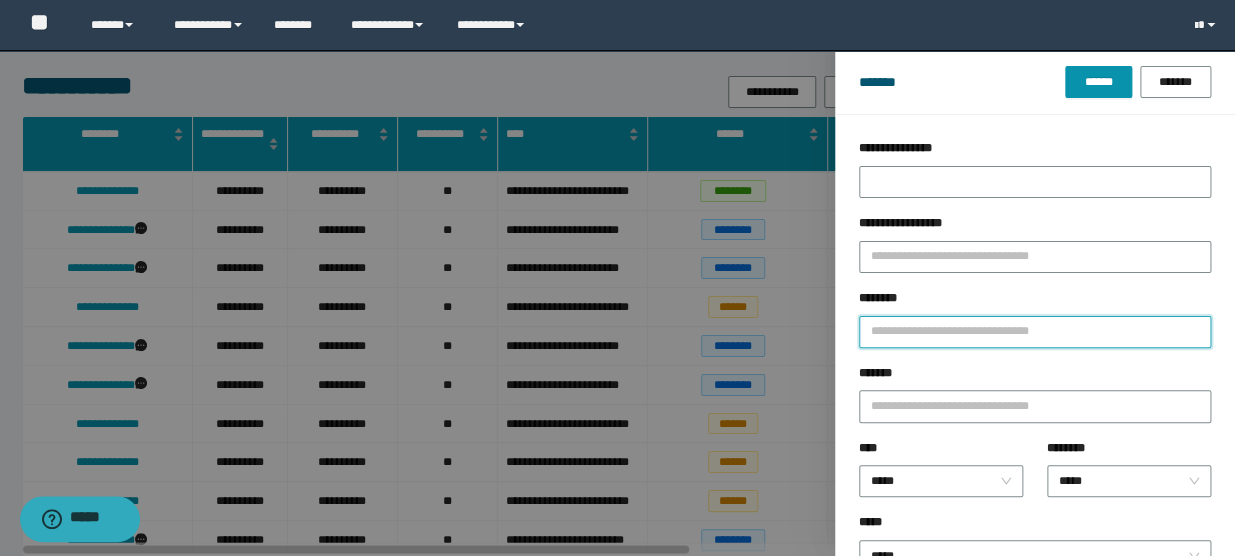 click on "********" at bounding box center [1035, 332] 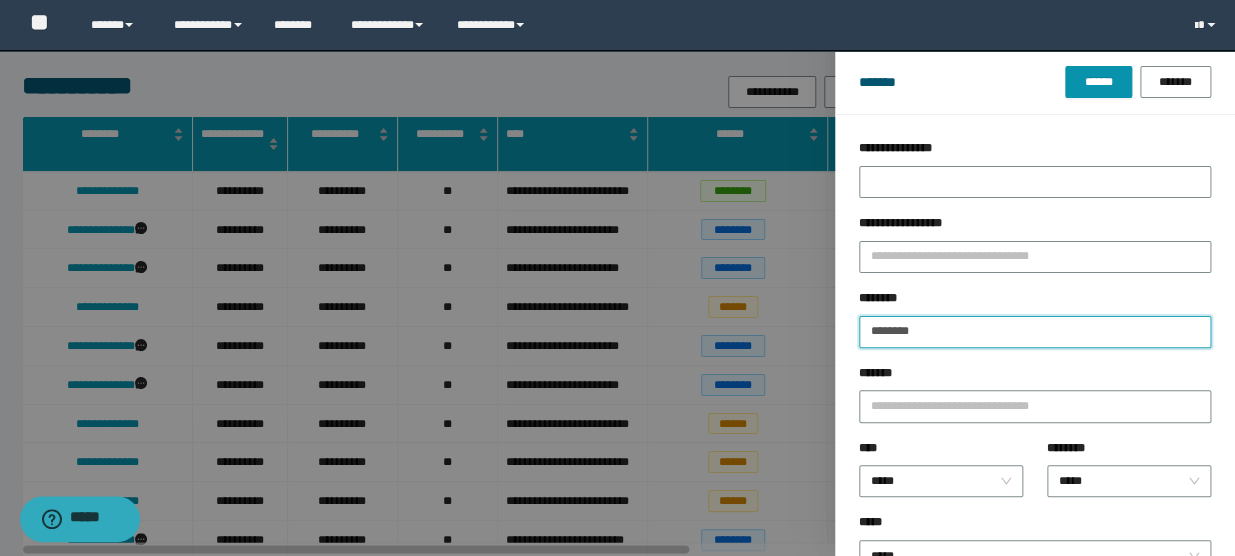 type on "********" 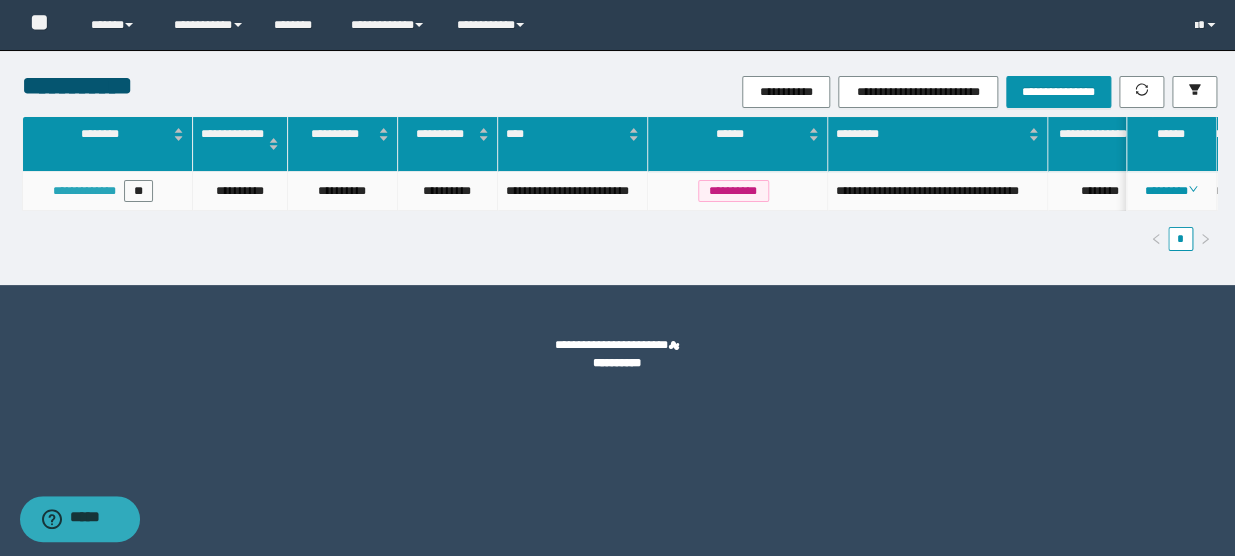 click on "**********" at bounding box center (84, 191) 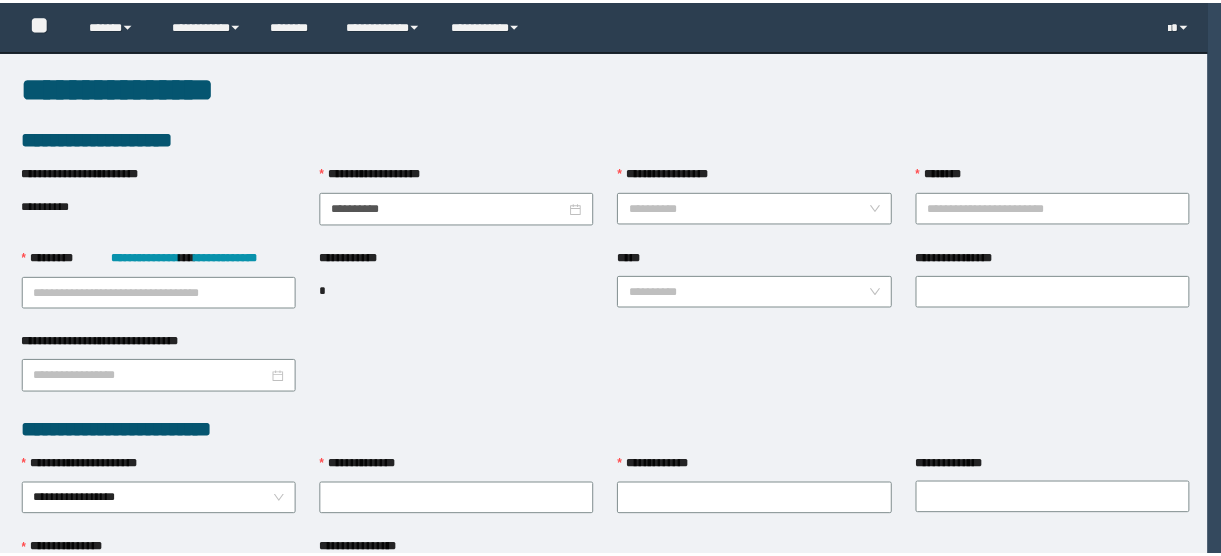 scroll, scrollTop: 0, scrollLeft: 0, axis: both 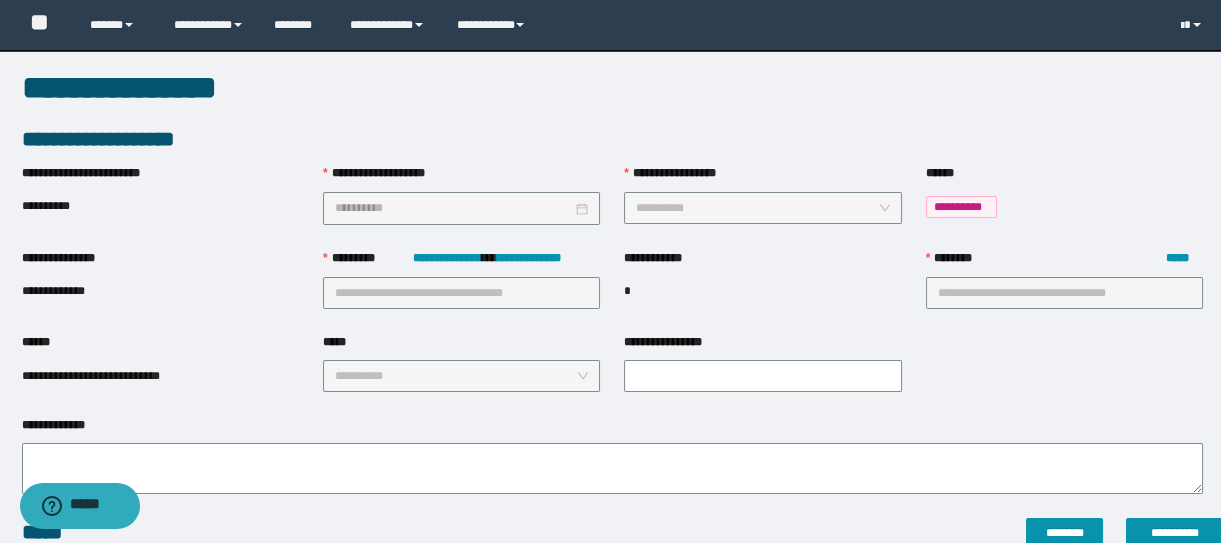 type on "**********" 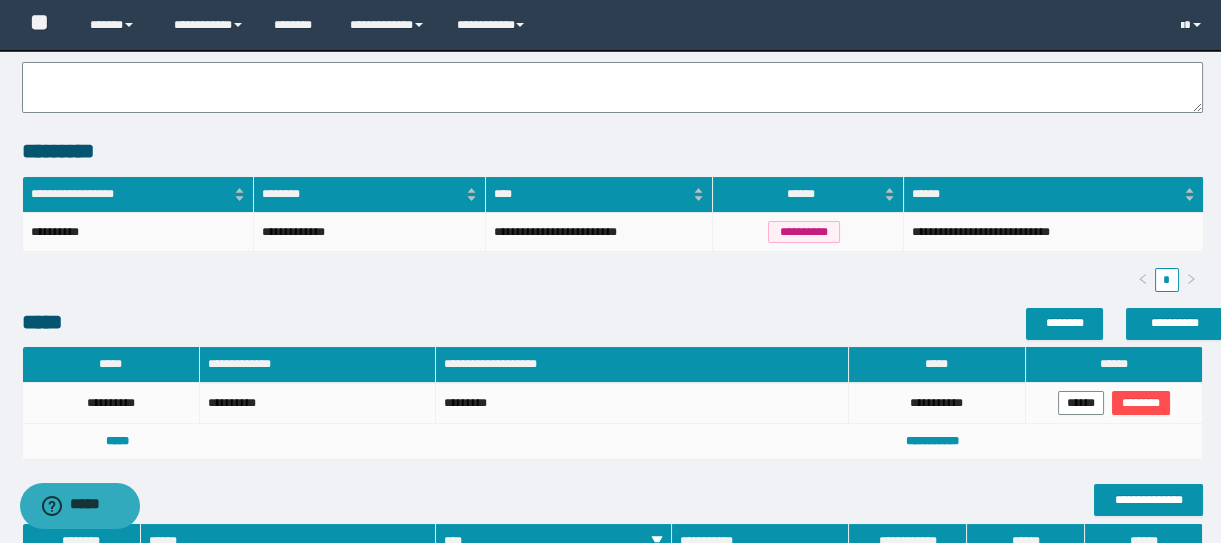scroll, scrollTop: 636, scrollLeft: 0, axis: vertical 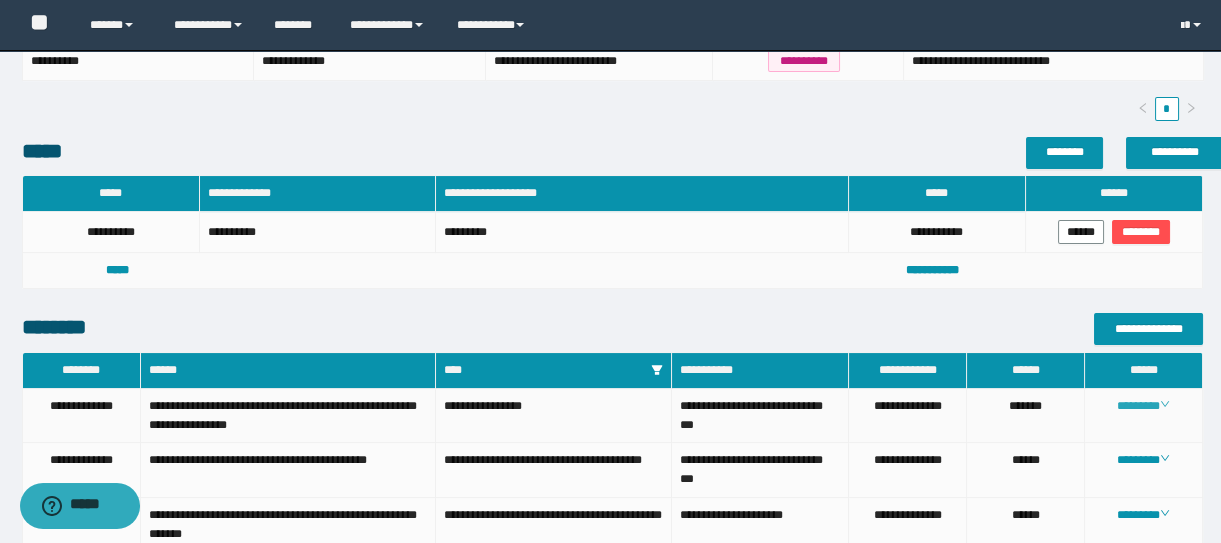 click on "********" at bounding box center [1143, 406] 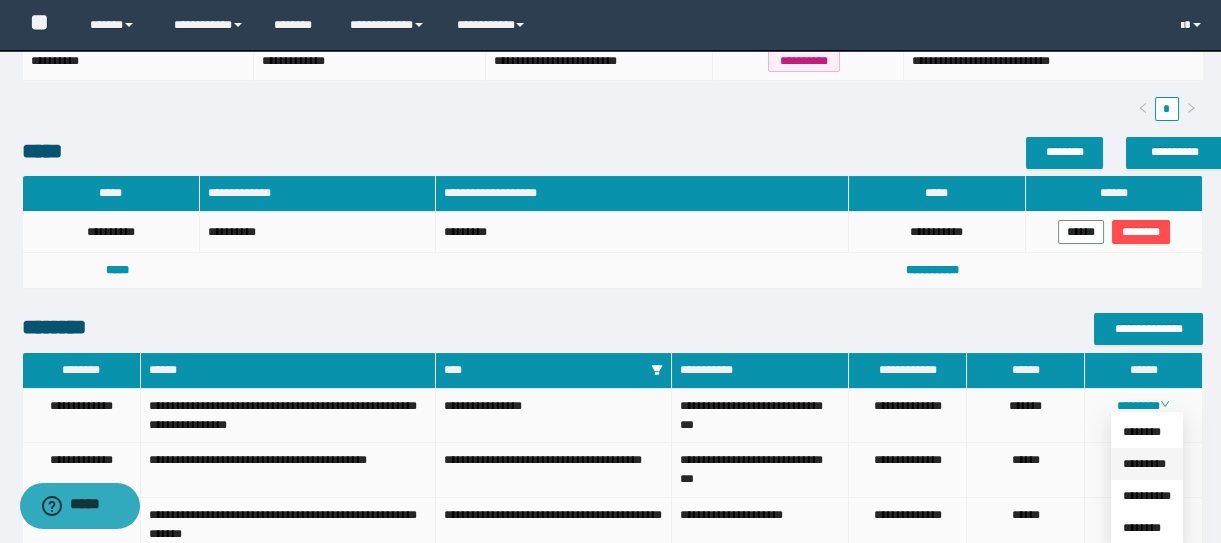 click on "*********" at bounding box center [1144, 464] 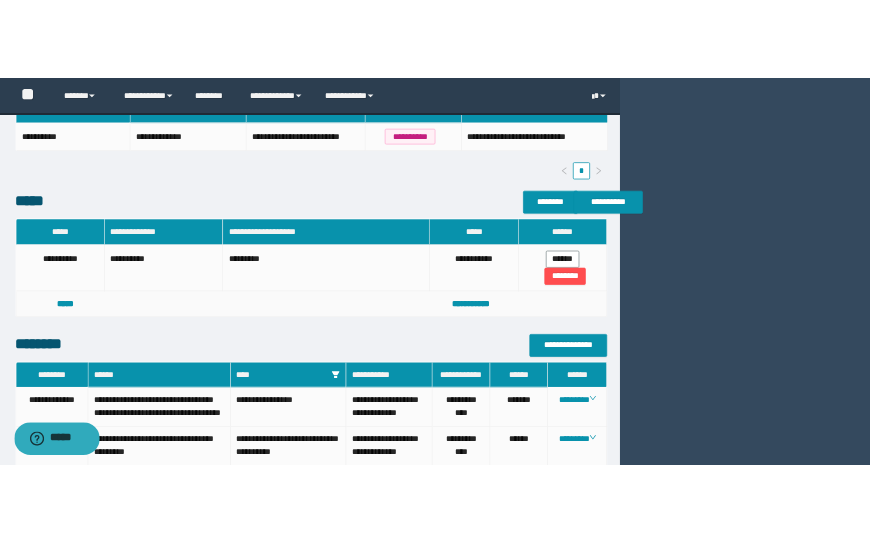 scroll, scrollTop: 660, scrollLeft: 0, axis: vertical 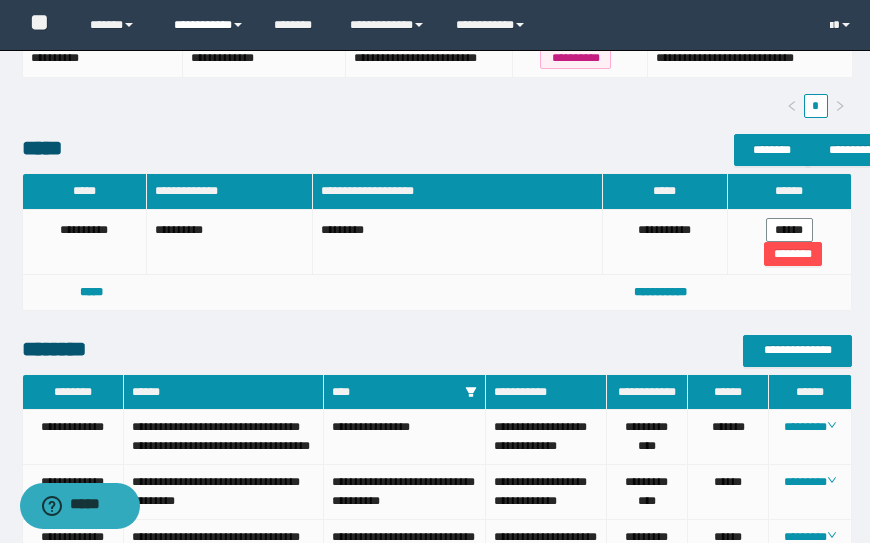 click on "**********" at bounding box center (209, 25) 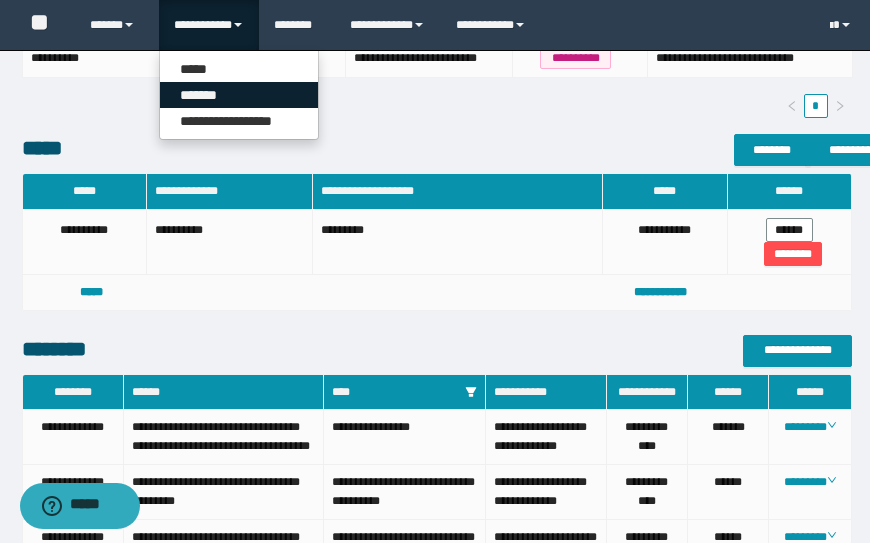 drag, startPoint x: 205, startPoint y: 89, endPoint x: 417, endPoint y: 119, distance: 214.11212 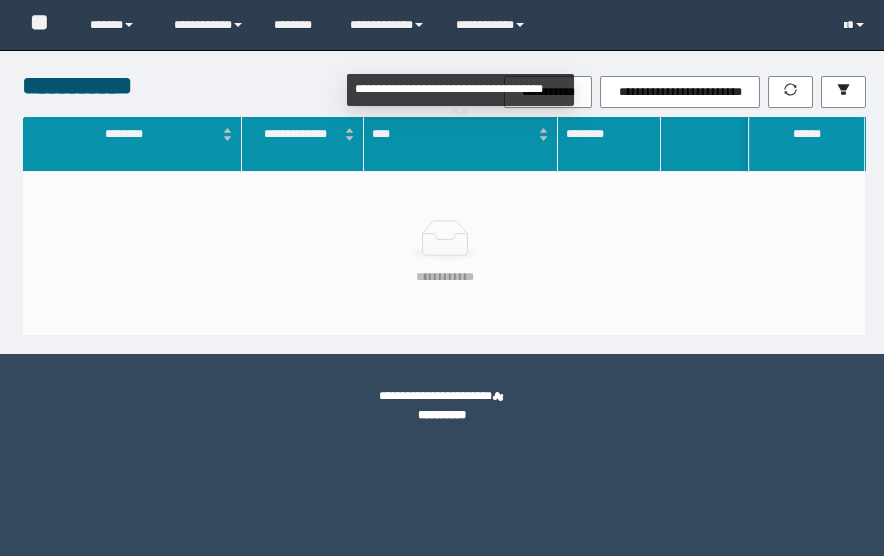 scroll, scrollTop: 0, scrollLeft: 0, axis: both 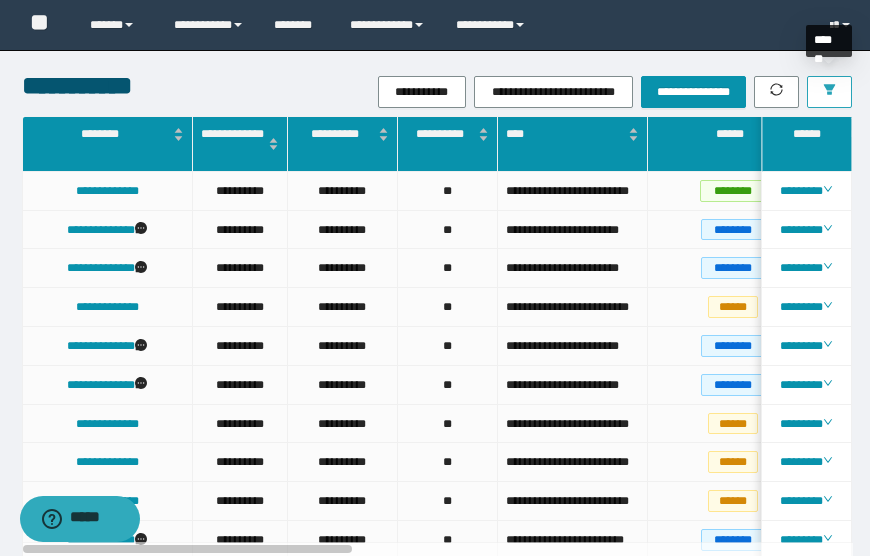 click 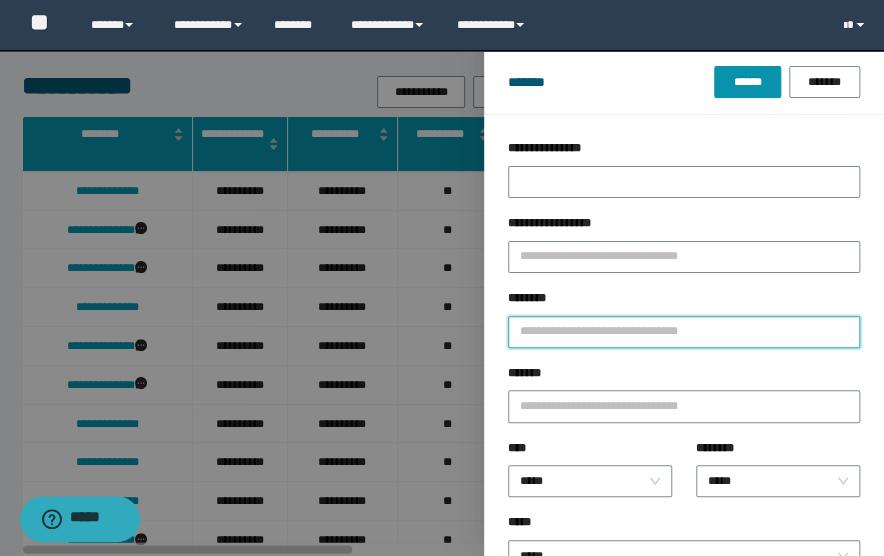 drag, startPoint x: 714, startPoint y: 330, endPoint x: 824, endPoint y: 322, distance: 110.29053 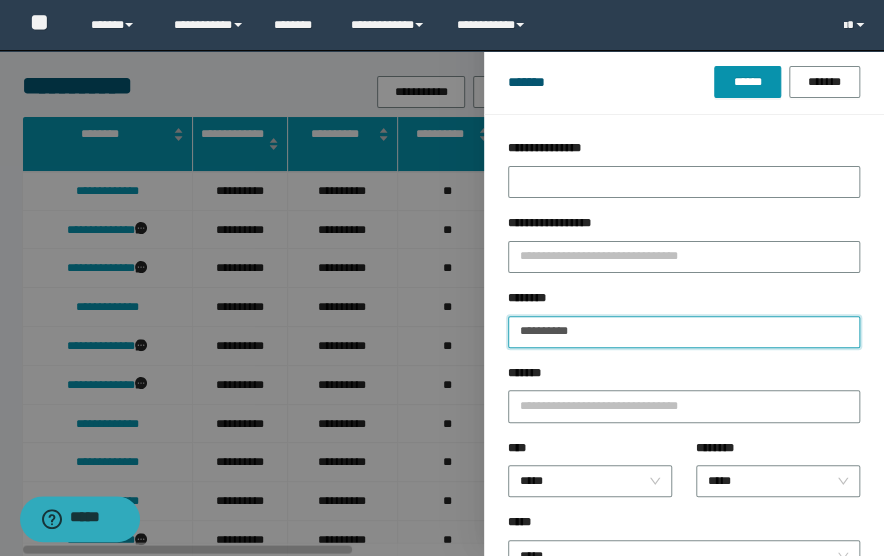 type on "**********" 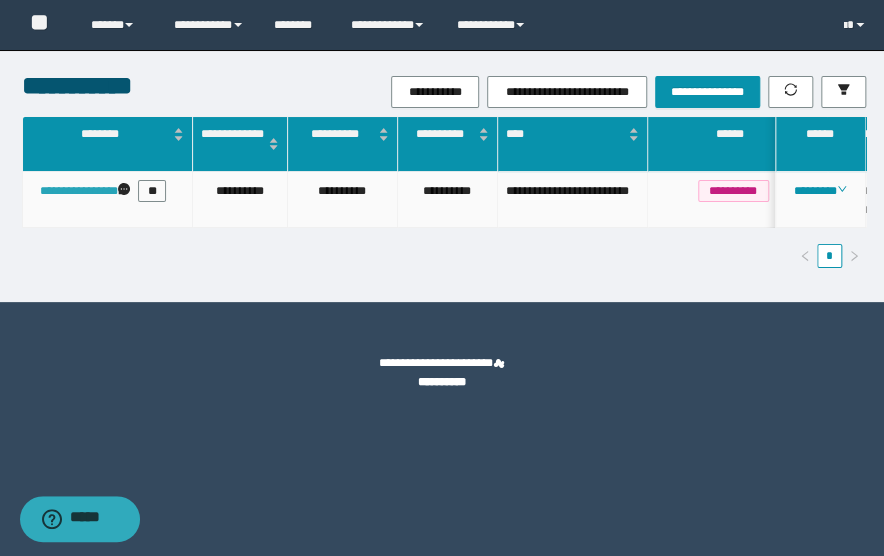 click on "**********" at bounding box center (79, 191) 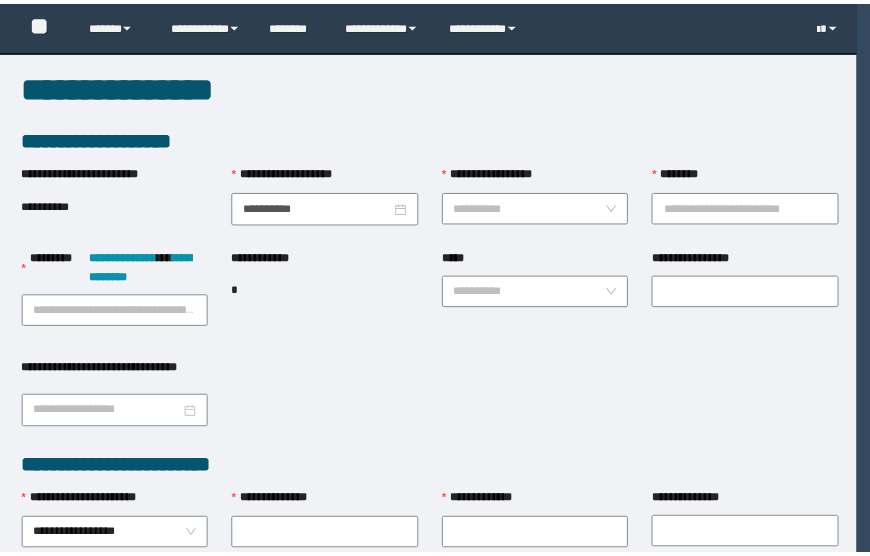 scroll, scrollTop: 0, scrollLeft: 0, axis: both 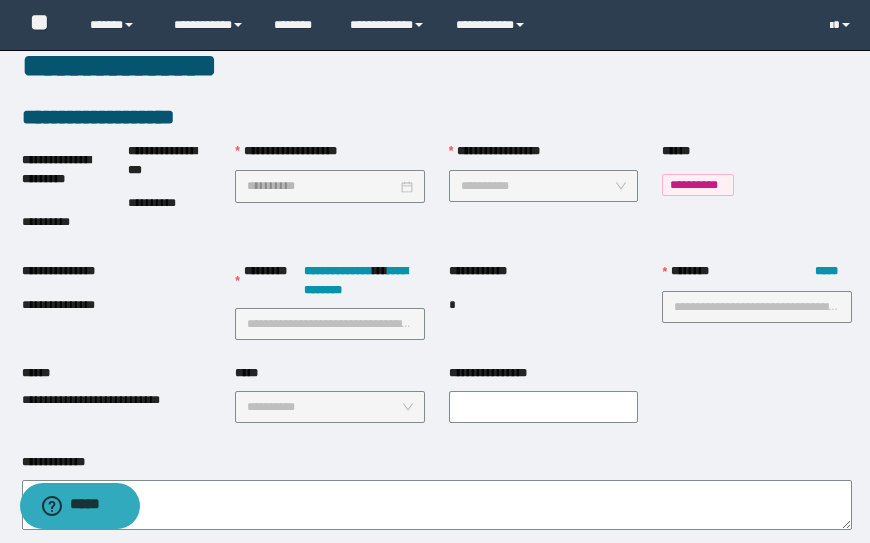type on "**********" 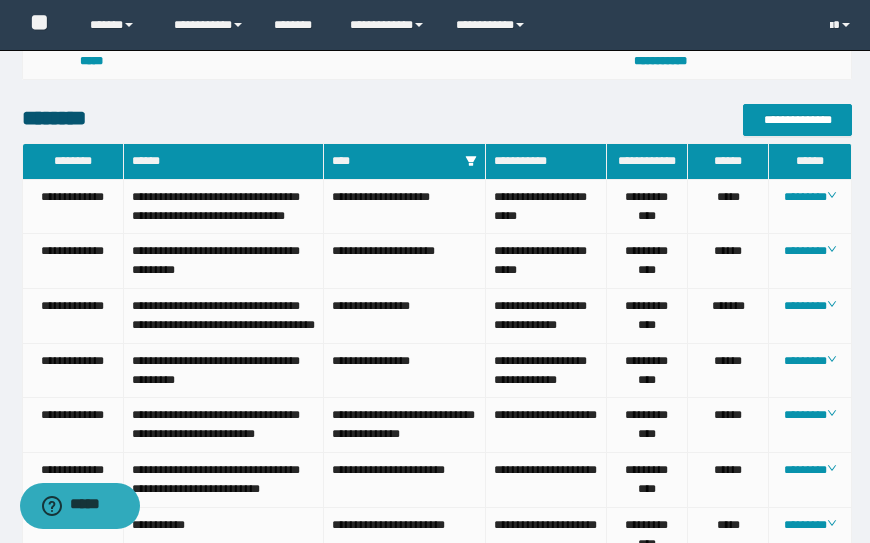 scroll, scrollTop: 931, scrollLeft: 0, axis: vertical 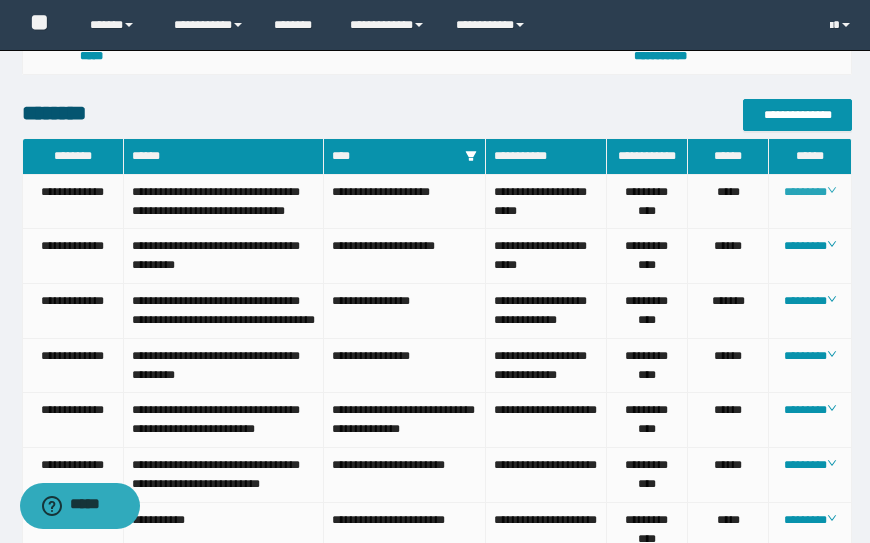 click on "********" at bounding box center (810, 192) 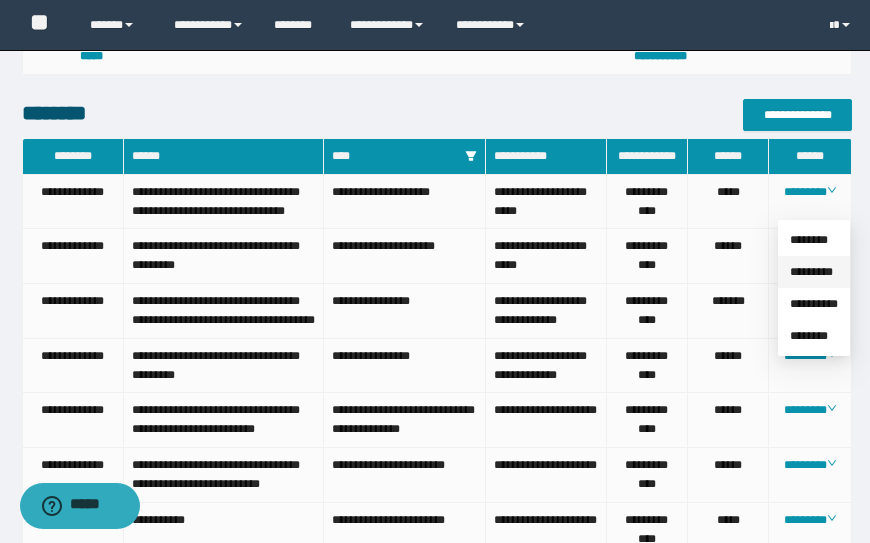 click on "*********" at bounding box center [811, 272] 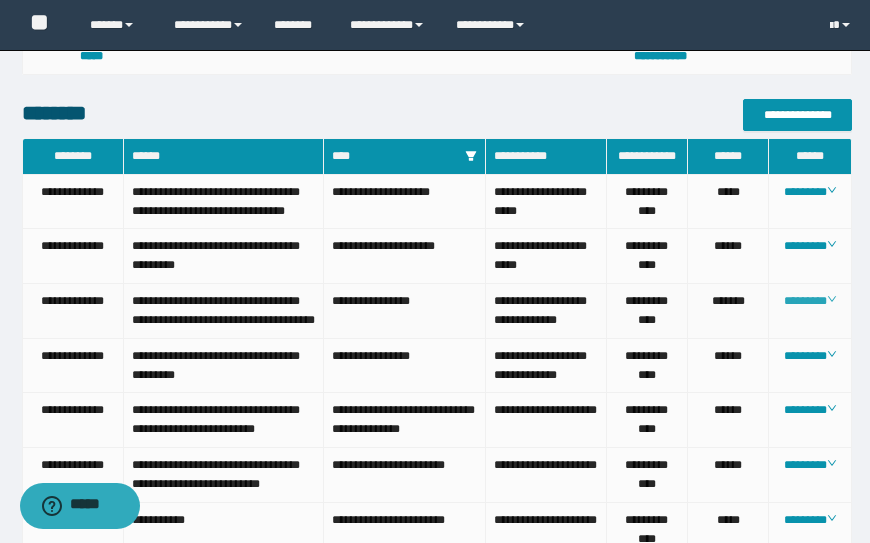 click on "********" at bounding box center (810, 301) 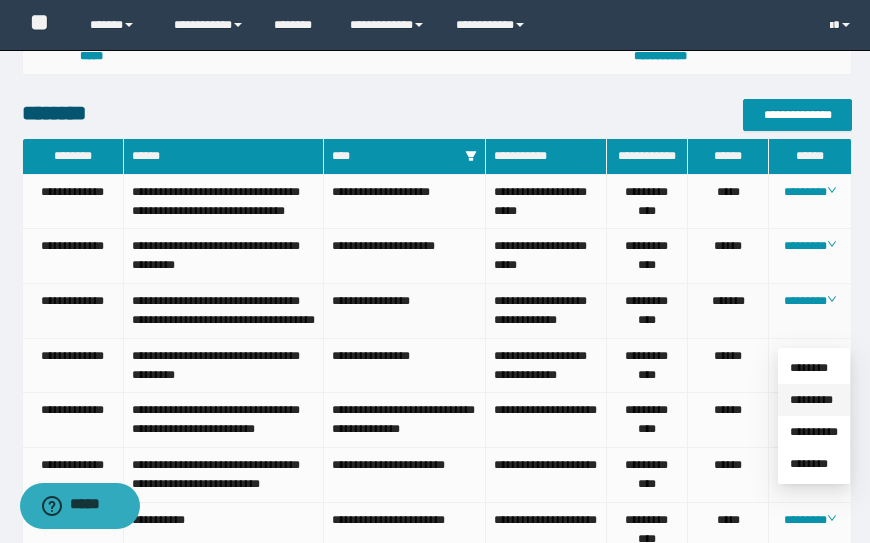 click on "*********" at bounding box center [811, 400] 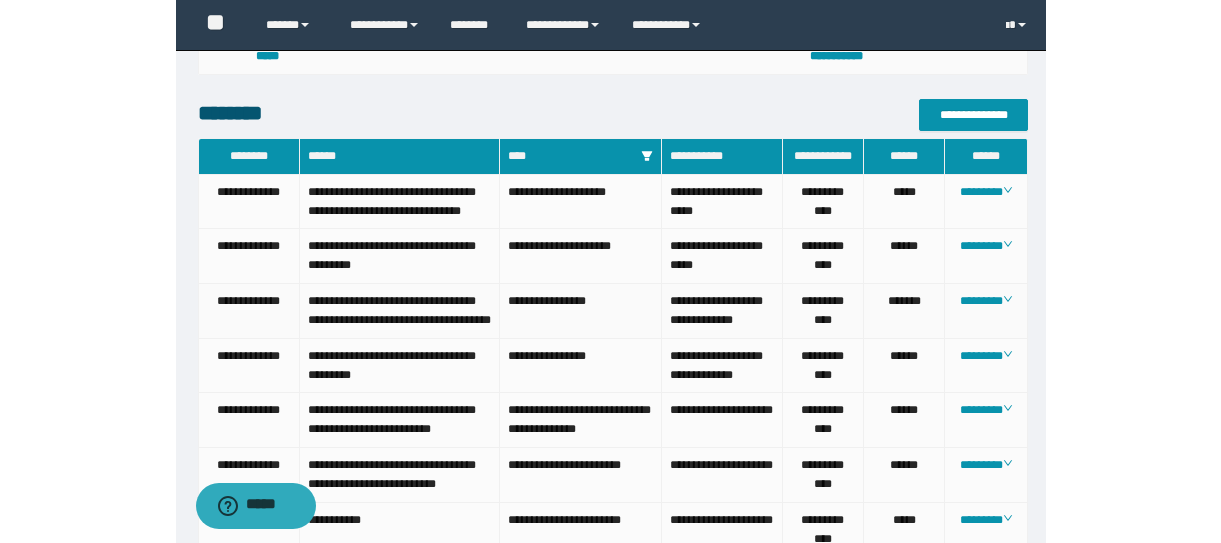 scroll, scrollTop: 889, scrollLeft: 0, axis: vertical 